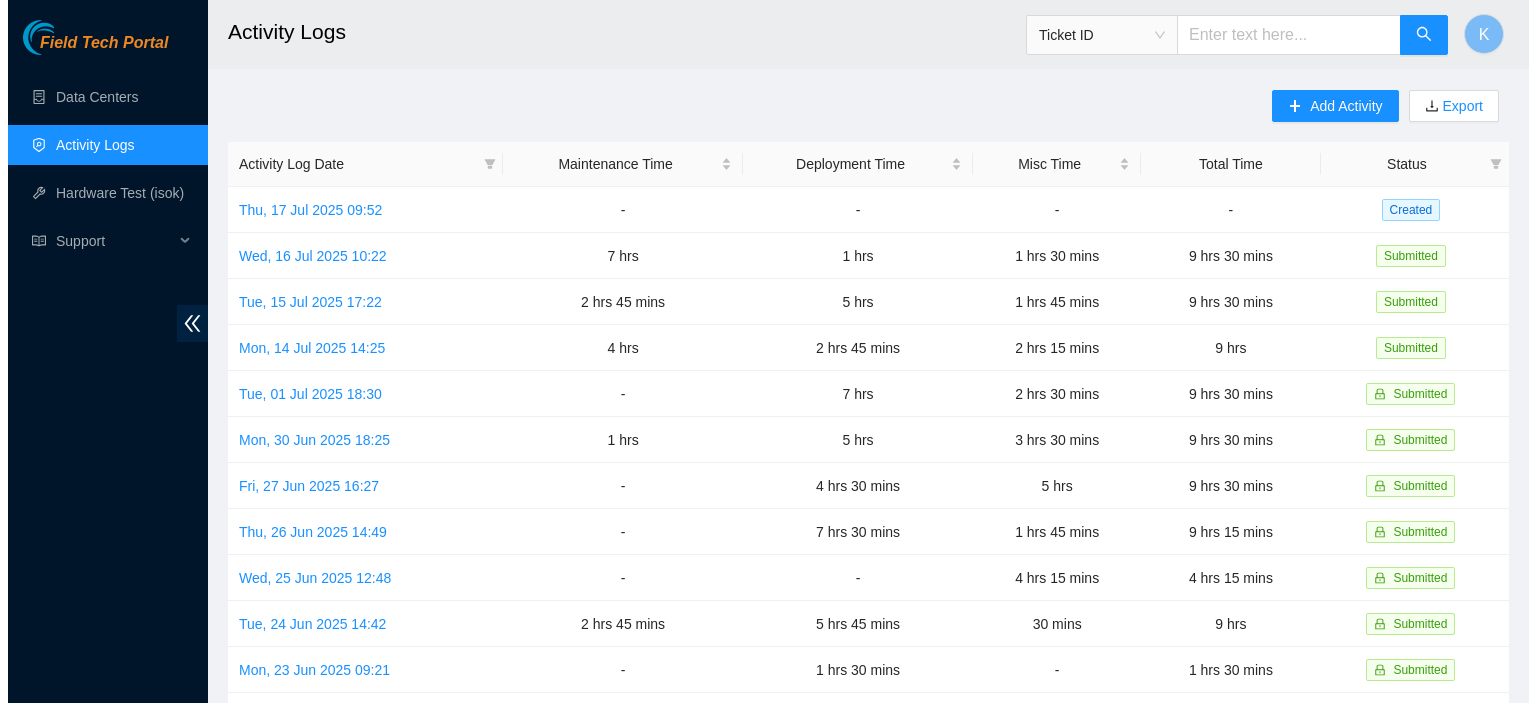 scroll, scrollTop: 0, scrollLeft: 0, axis: both 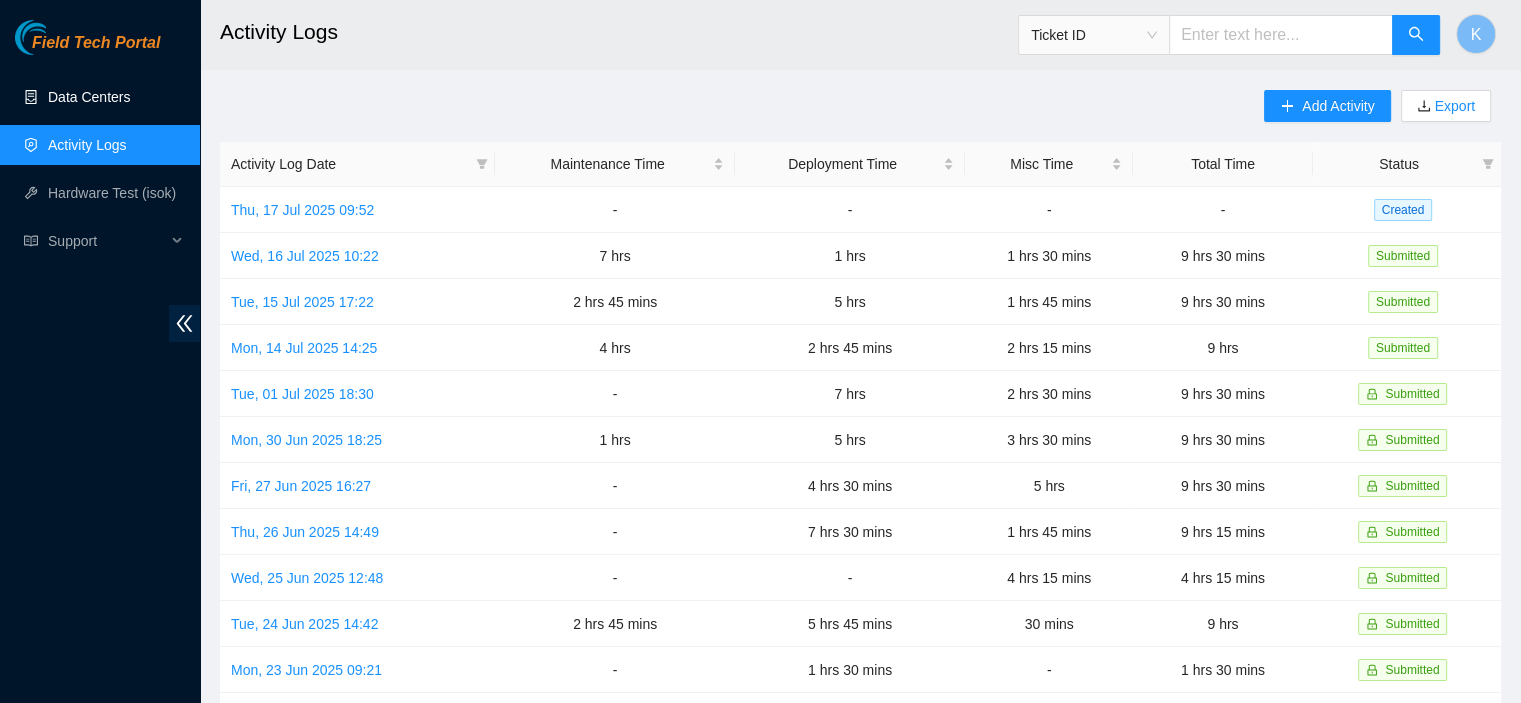 click on "Data Centers" at bounding box center (89, 97) 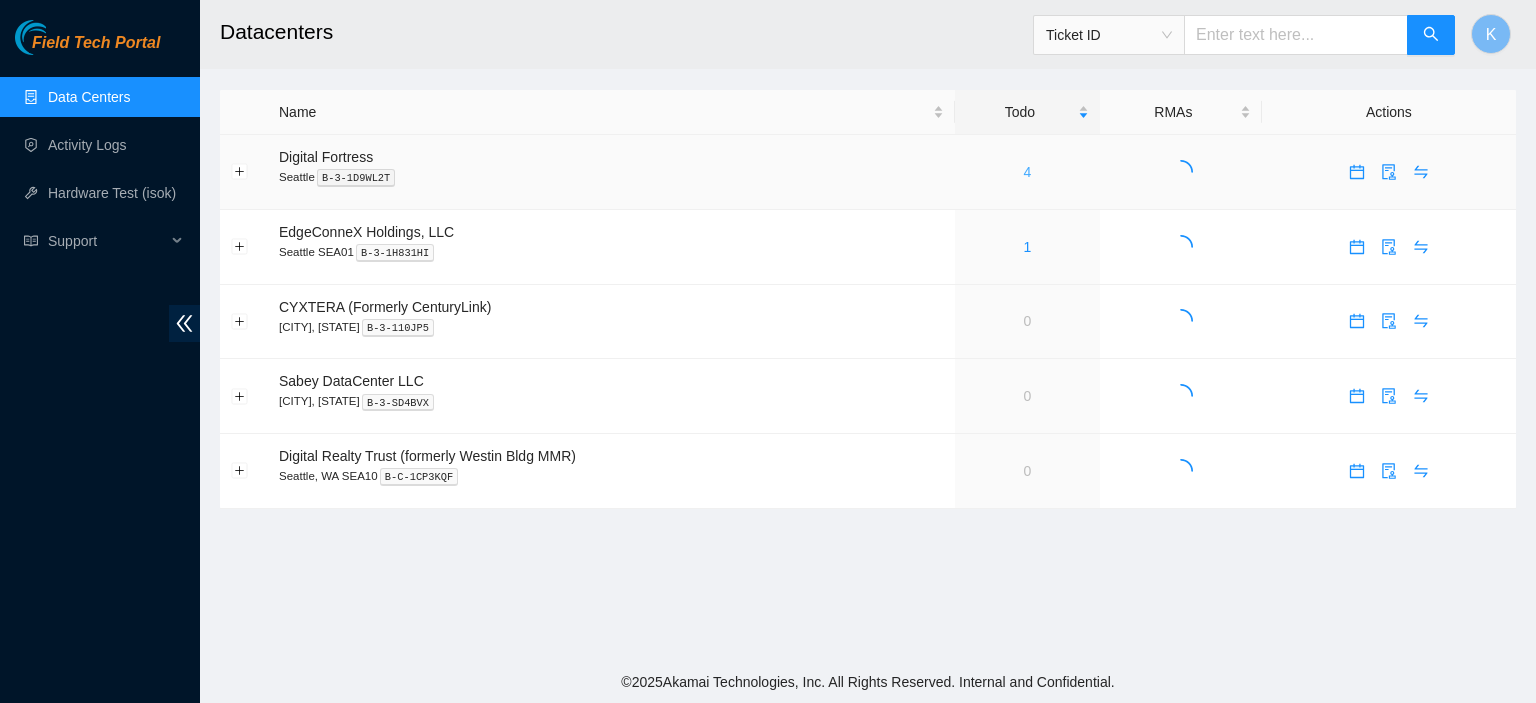 click on "4" at bounding box center [1028, 172] 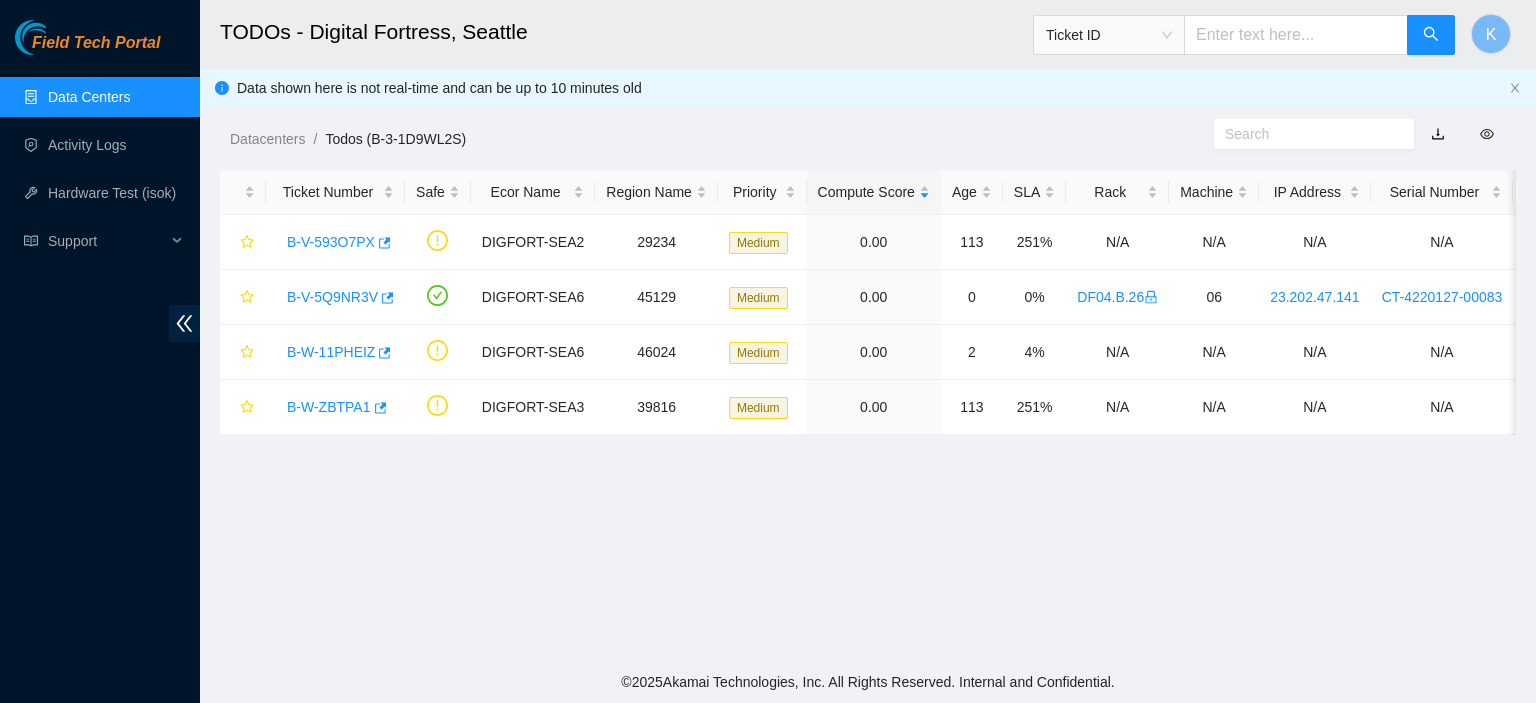 click on "Datacenters / Todos (B-3-1D9WL2S) /" at bounding box center (716, 139) 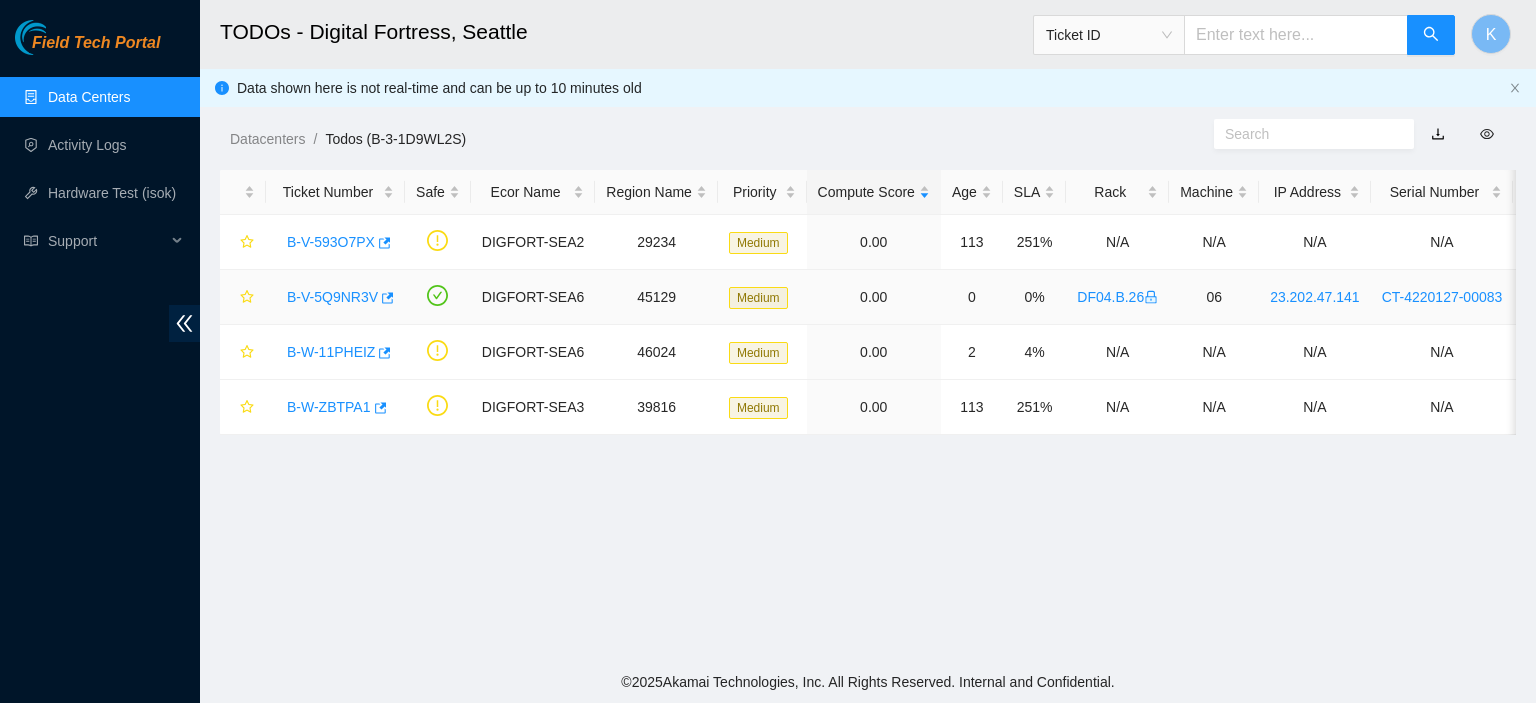 click on "B-V-5Q9NR3V" at bounding box center (332, 297) 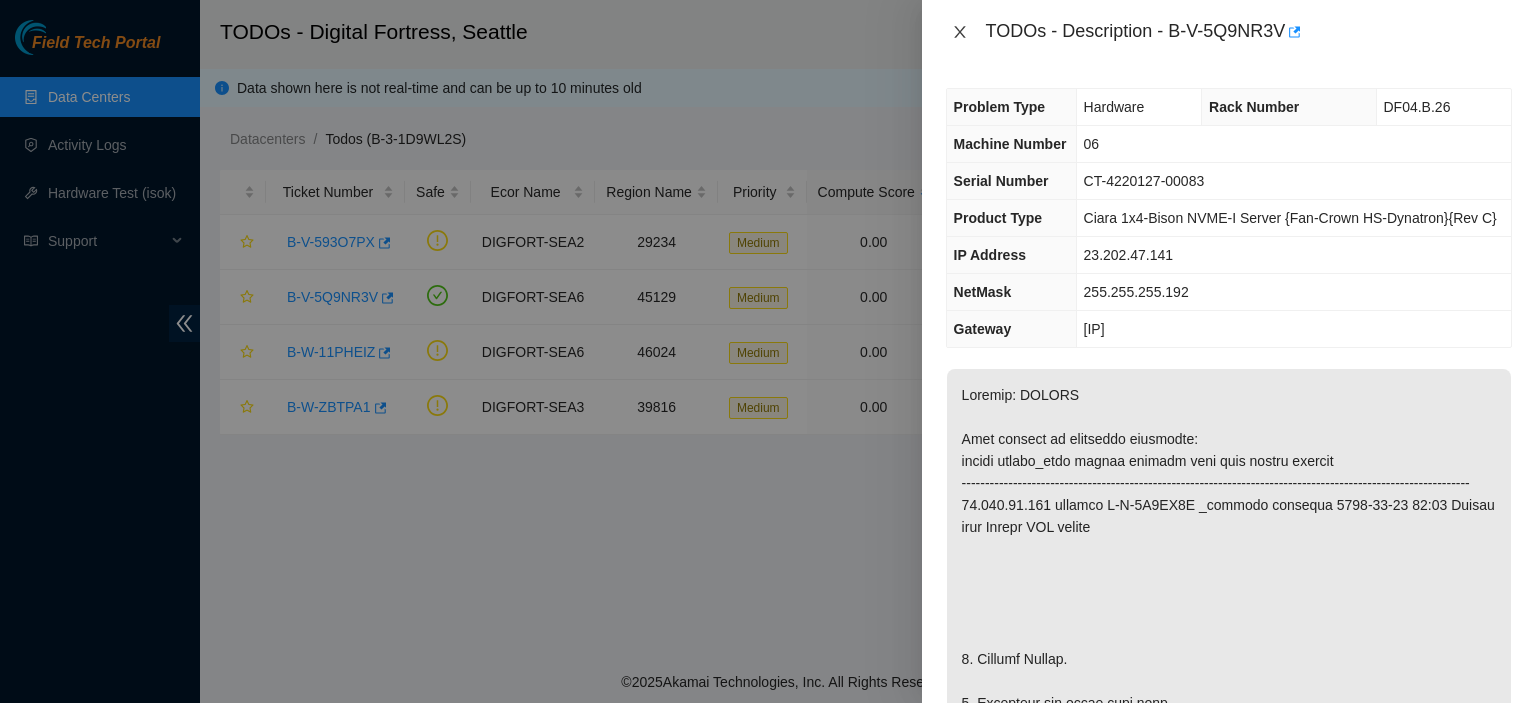 click 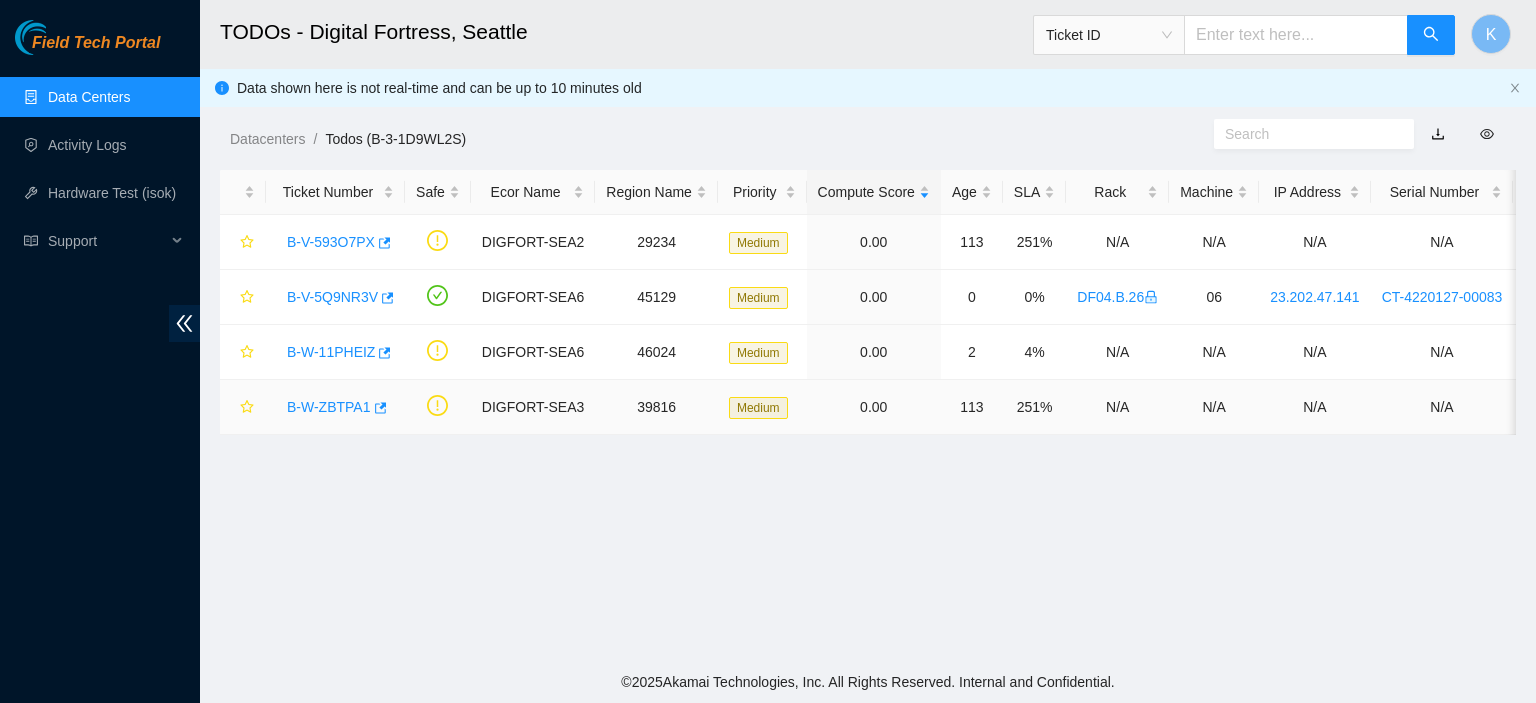 click on "B-W-ZBTPA1" at bounding box center (329, 407) 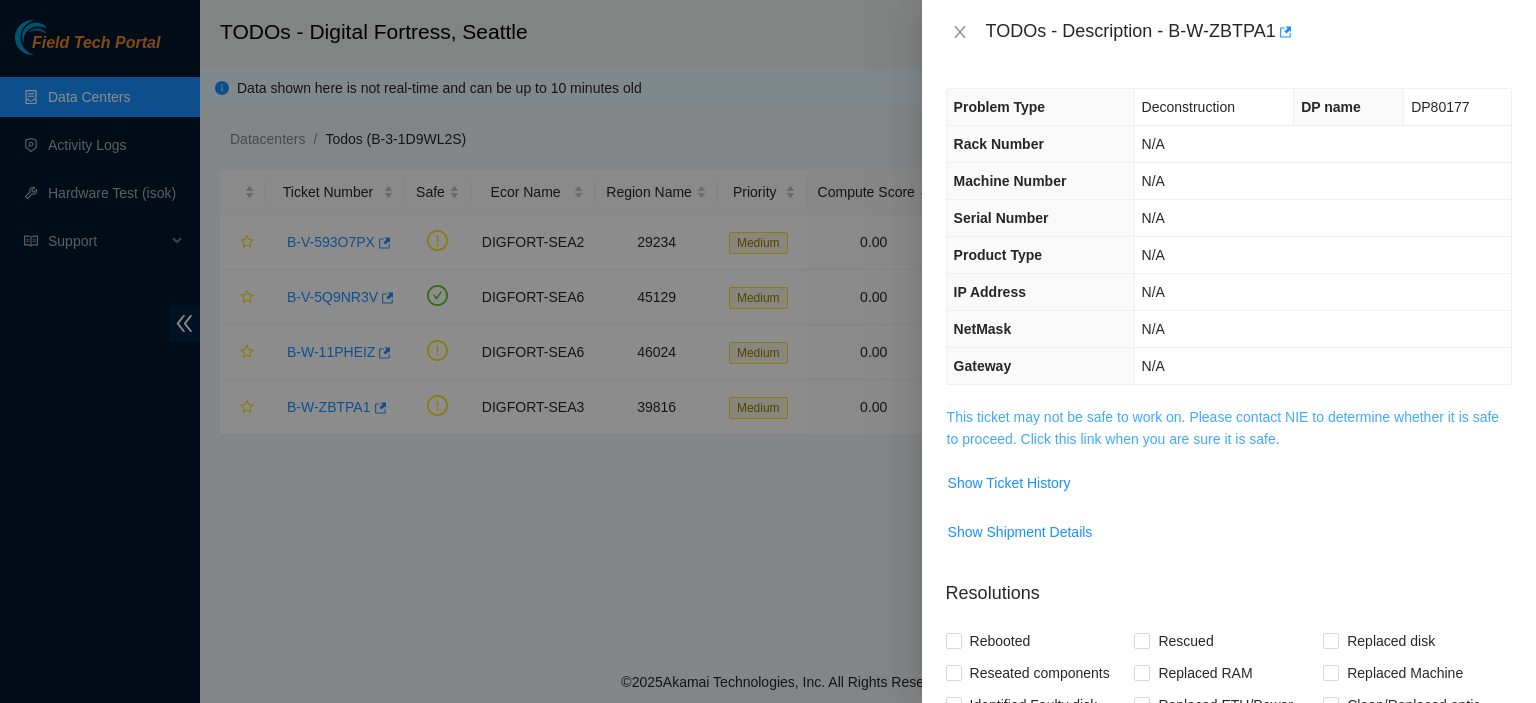 click on "This ticket may not be safe to work on. Please contact NIE to determine whether it is safe to proceed. Click this link when you are sure it is safe." at bounding box center [1223, 428] 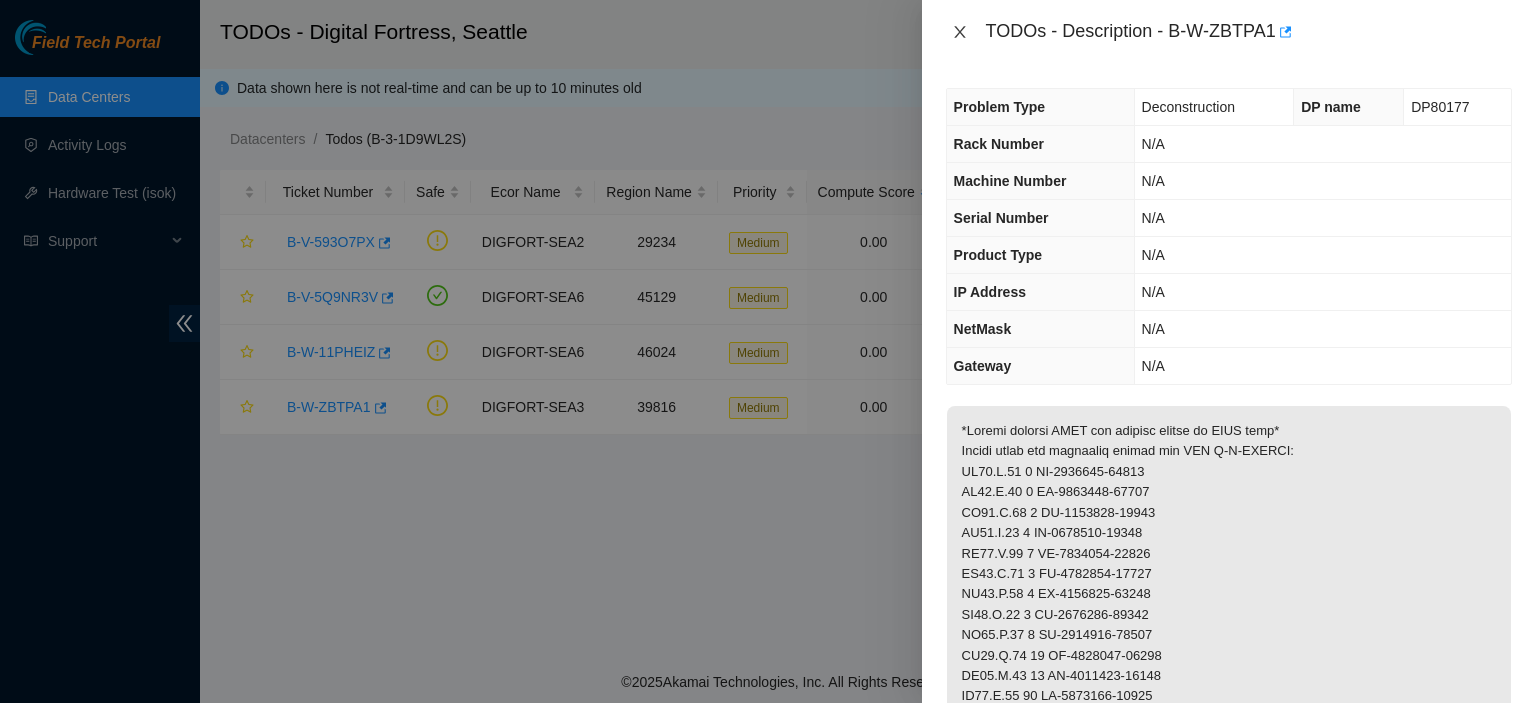 click 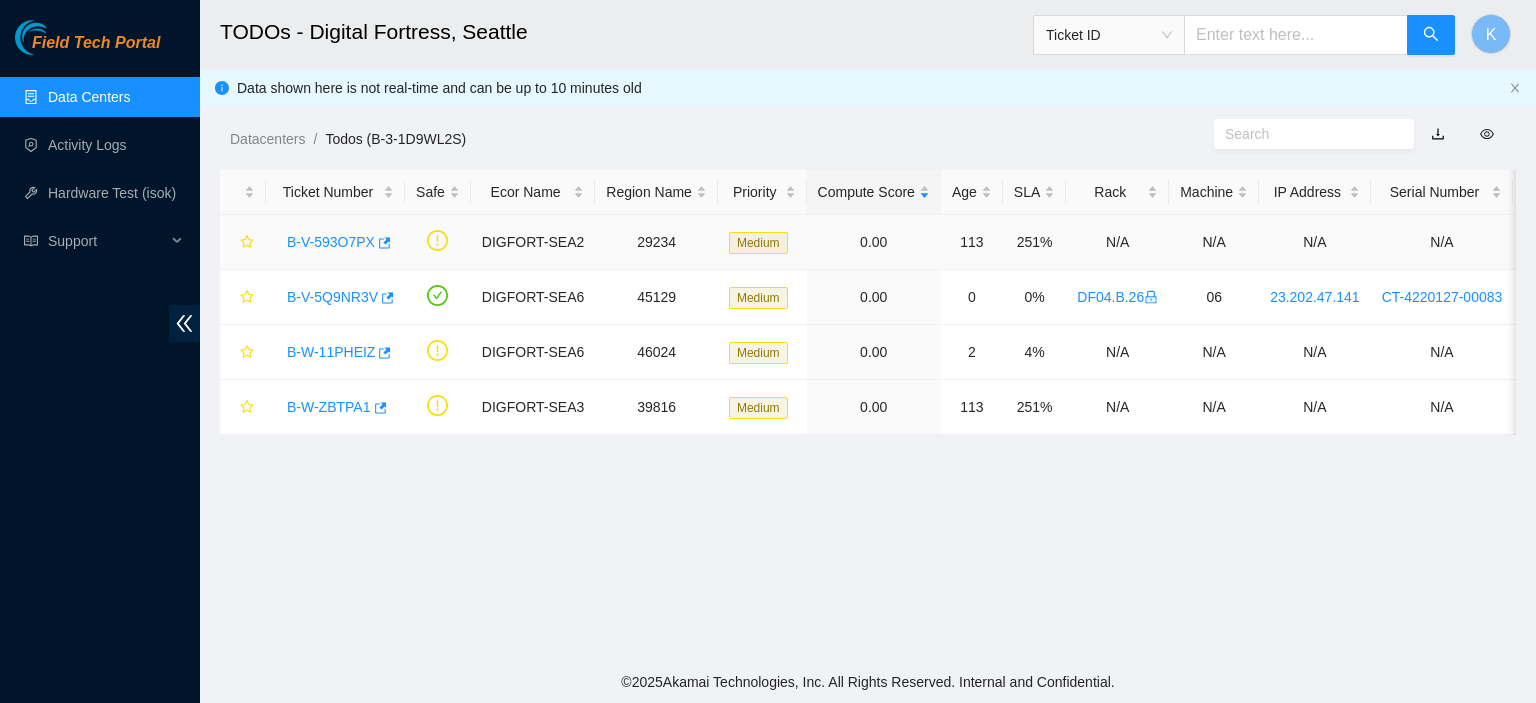 click on "B-V-593O7PX" at bounding box center [331, 242] 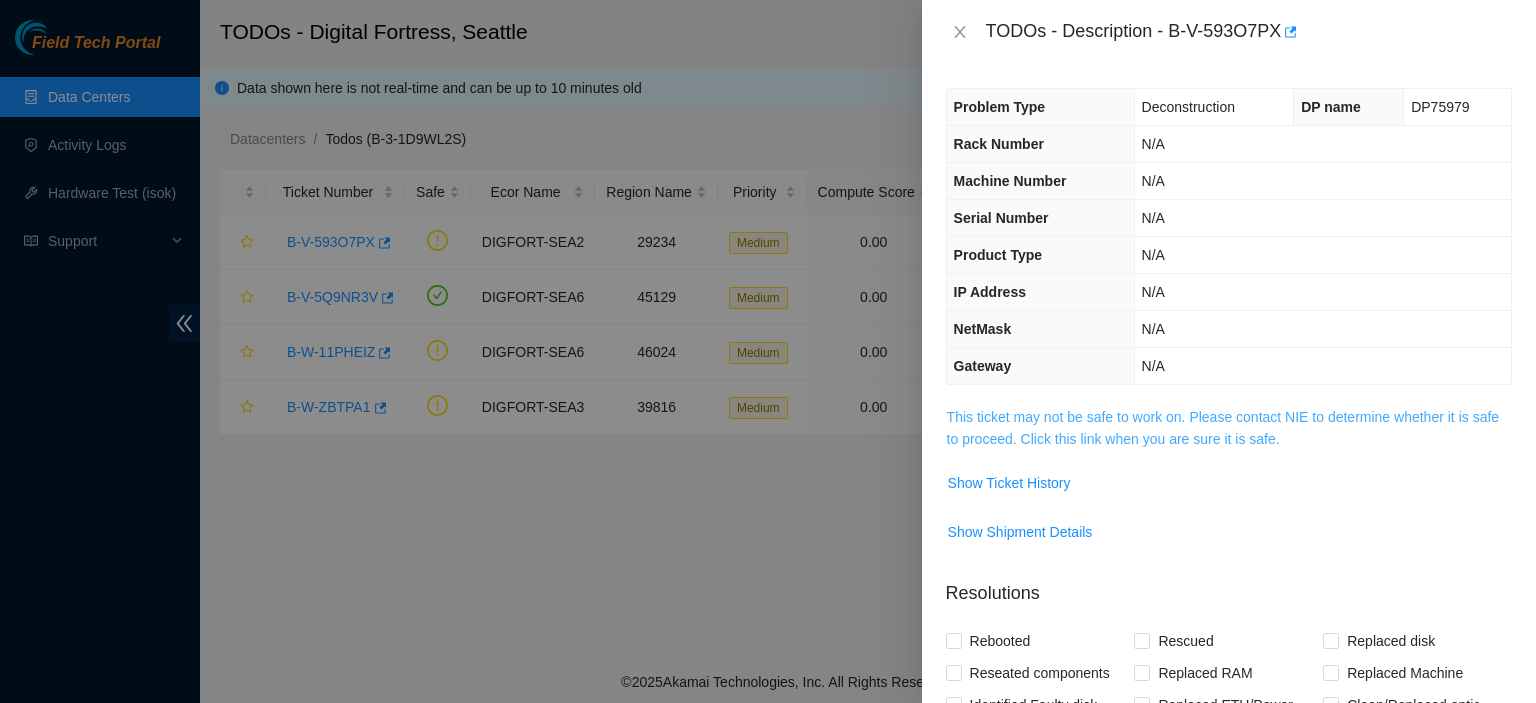 click on "This ticket may not be safe to work on. Please contact NIE to determine whether it is safe to proceed. Click this link when you are sure it is safe." at bounding box center (1223, 428) 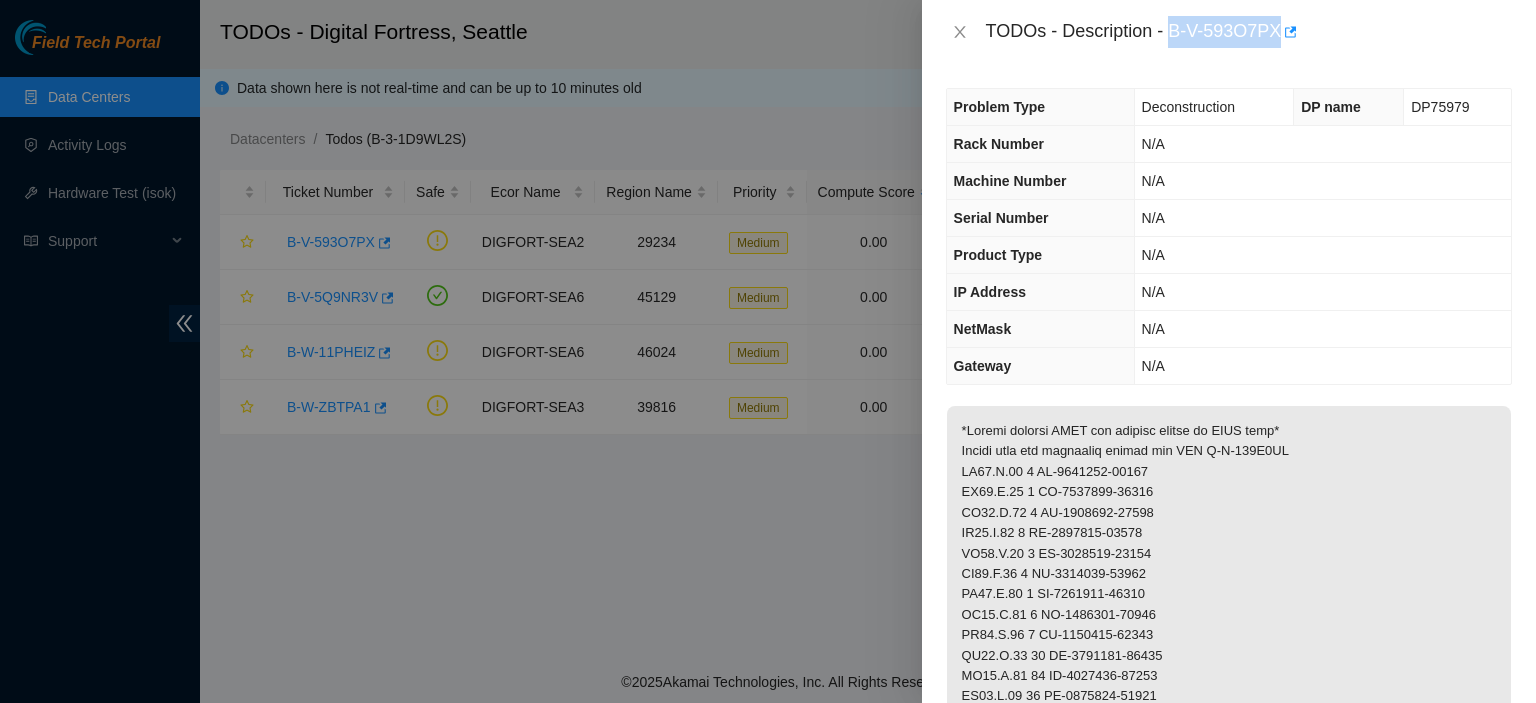 drag, startPoint x: 1172, startPoint y: 34, endPoint x: 1279, endPoint y: 37, distance: 107.042046 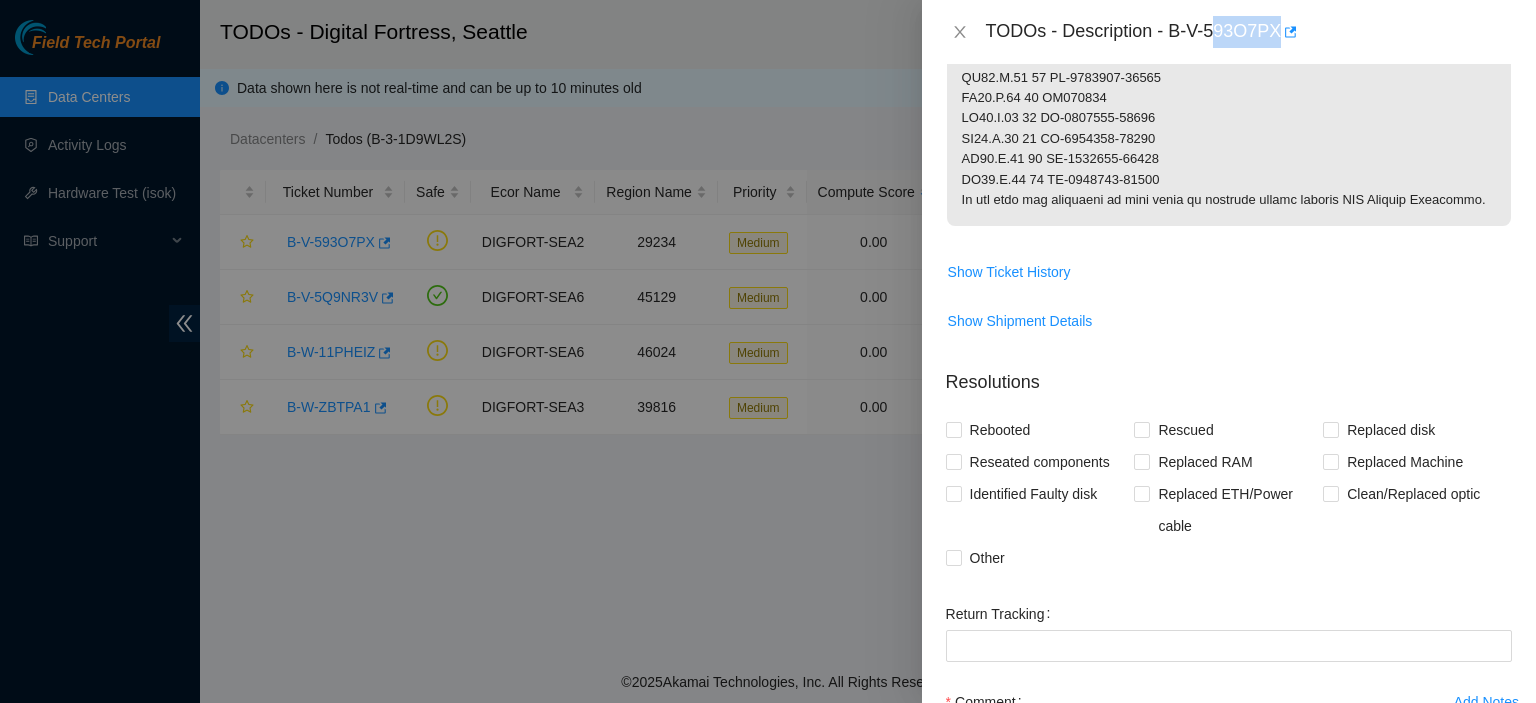 scroll, scrollTop: 1157, scrollLeft: 0, axis: vertical 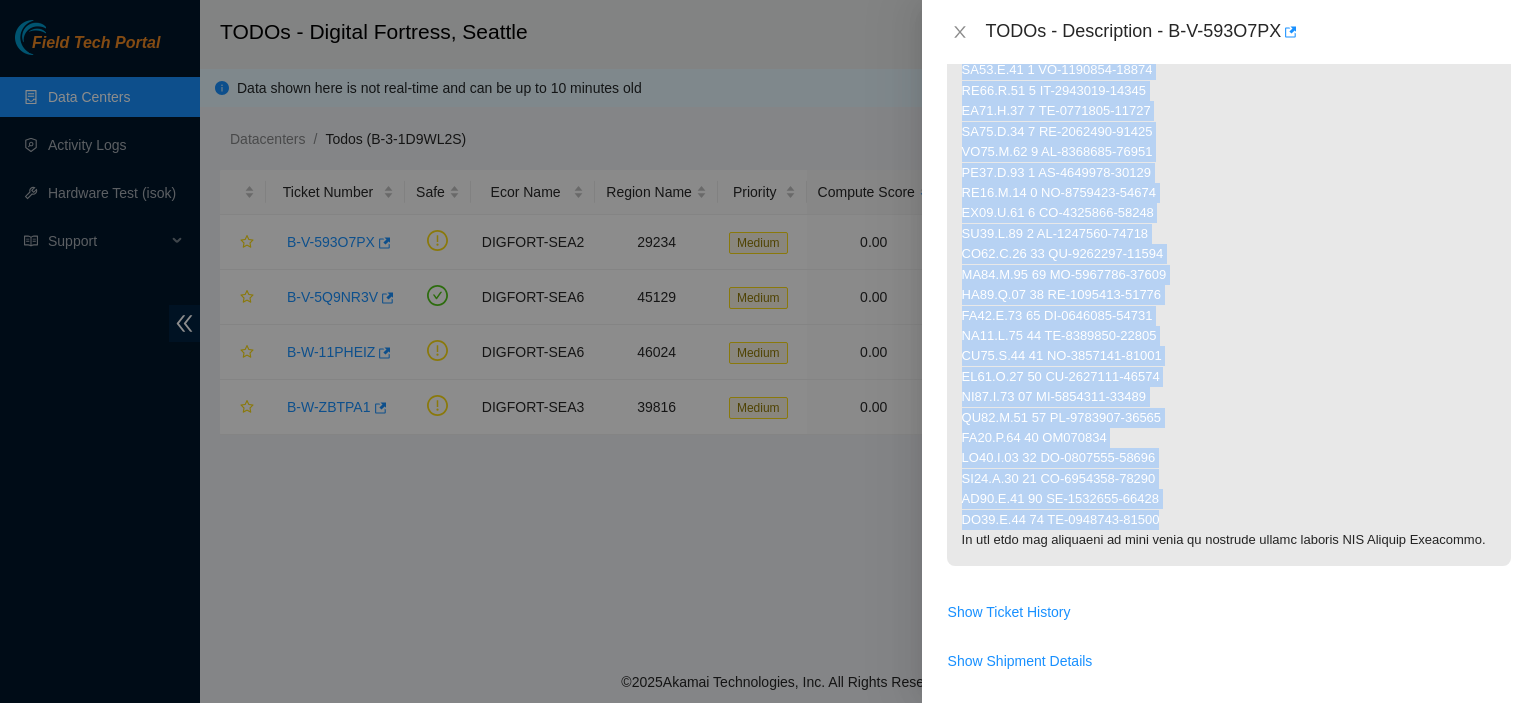 drag, startPoint x: 960, startPoint y: 432, endPoint x: 1202, endPoint y: 523, distance: 258.544 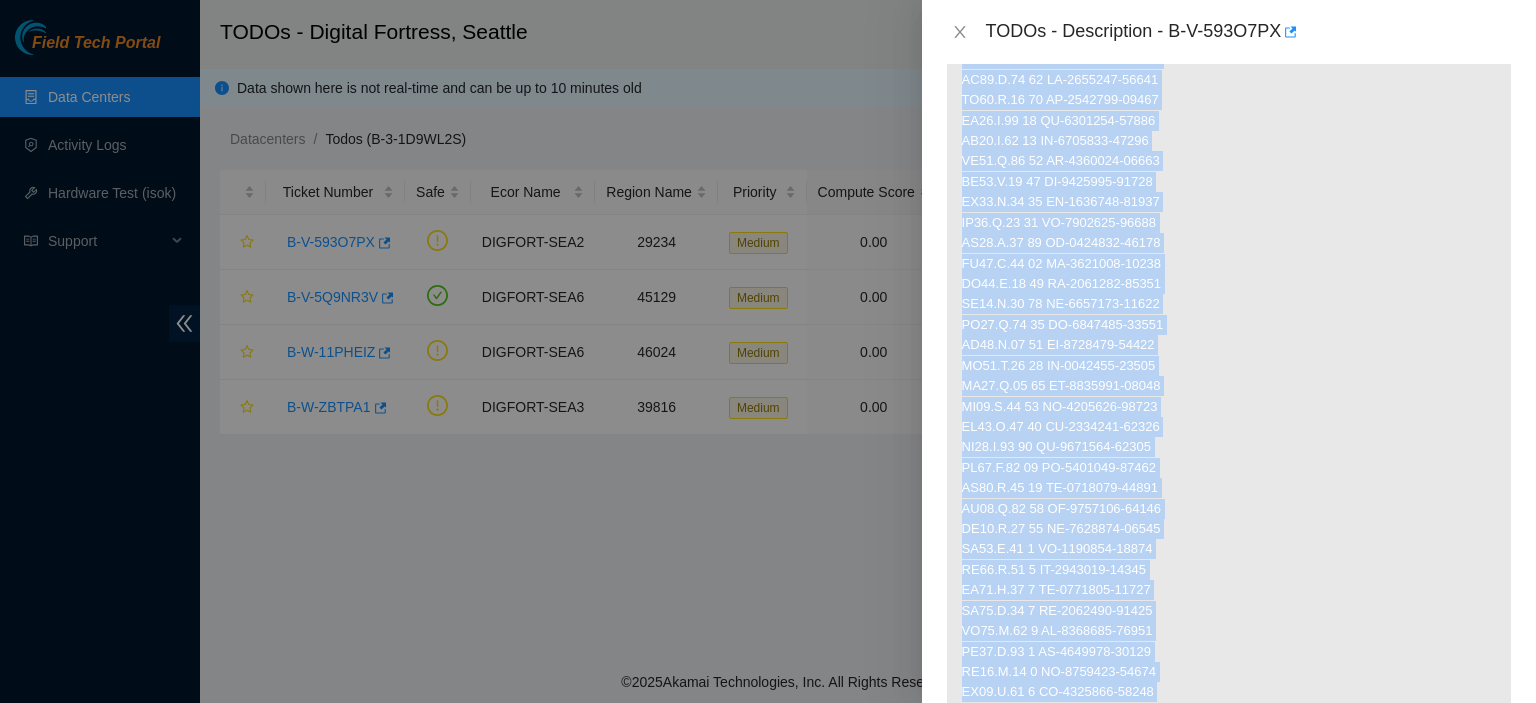 scroll, scrollTop: 706, scrollLeft: 0, axis: vertical 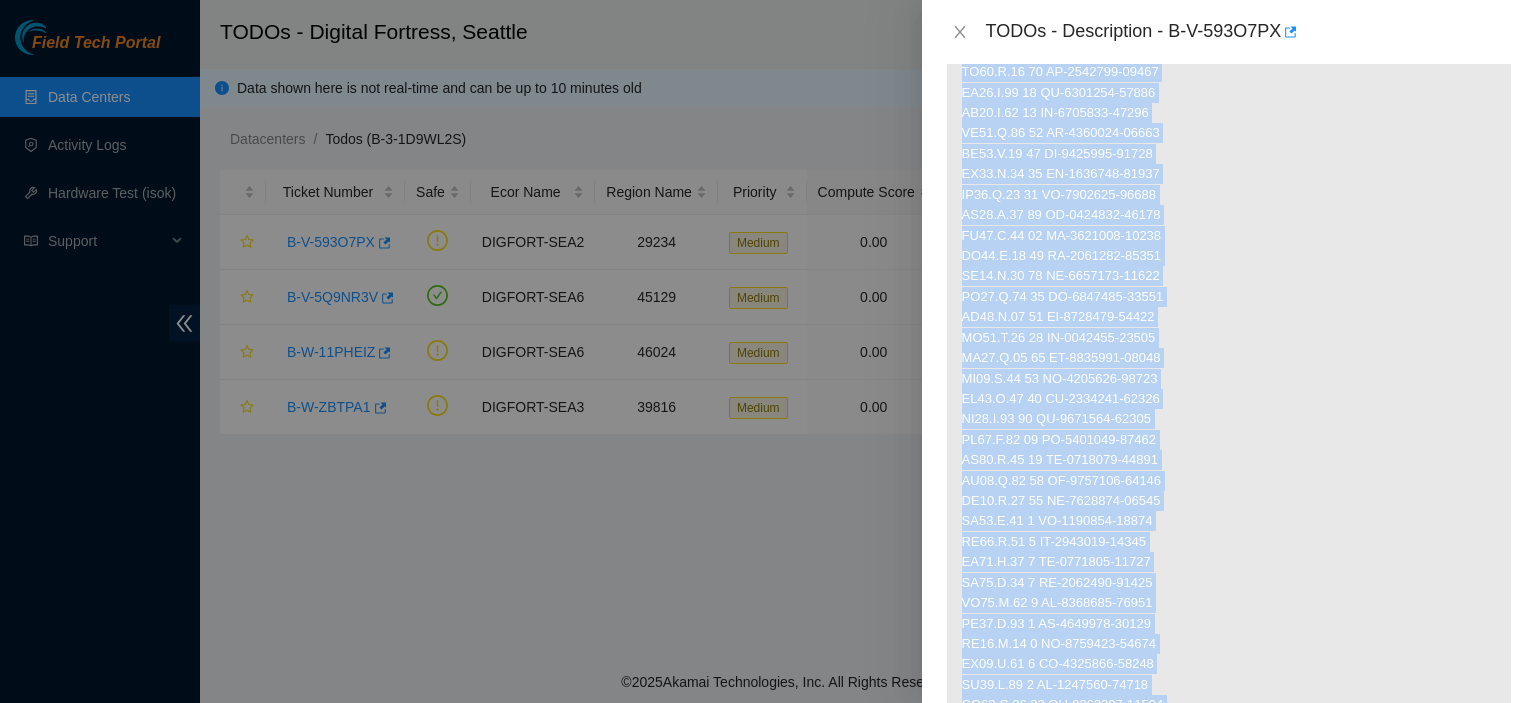 click at bounding box center [1229, 358] 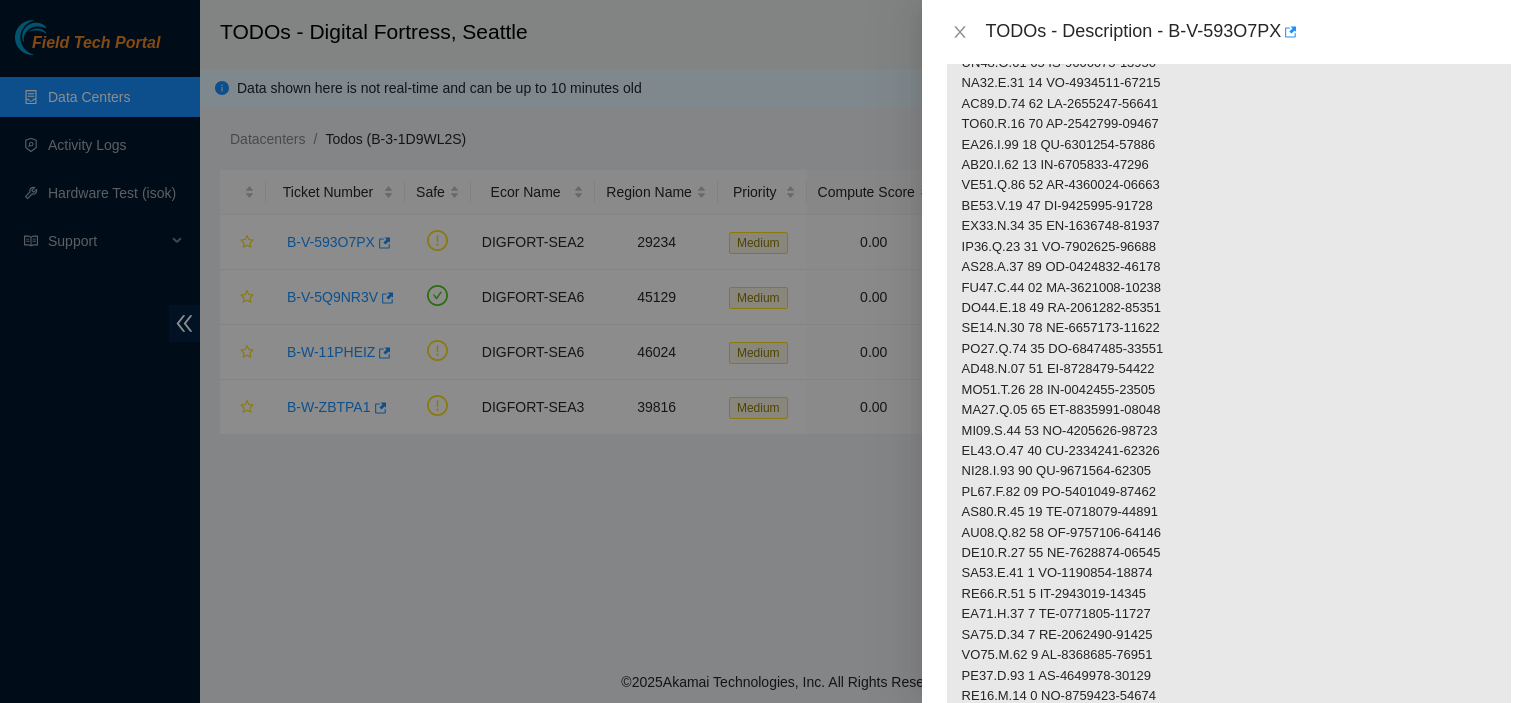 scroll, scrollTop: 648, scrollLeft: 0, axis: vertical 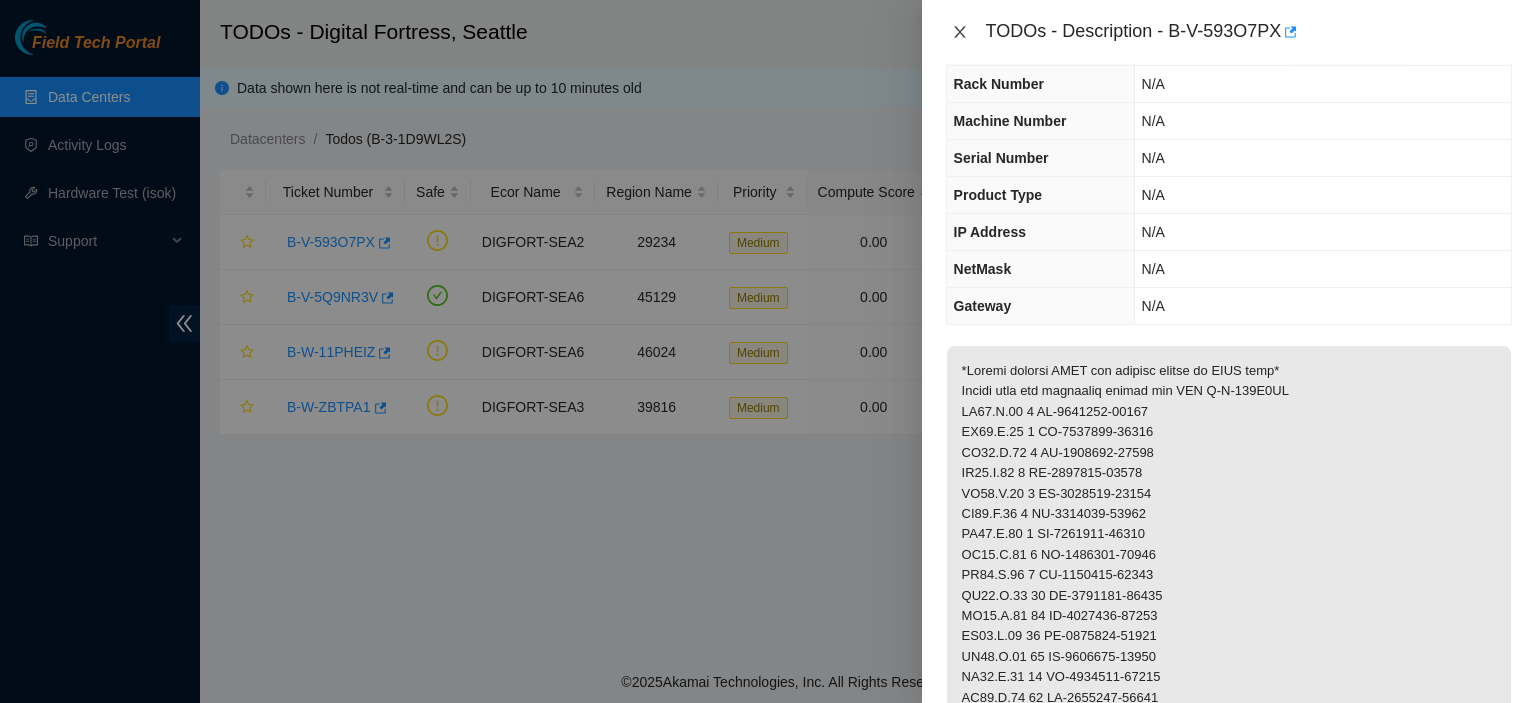 click 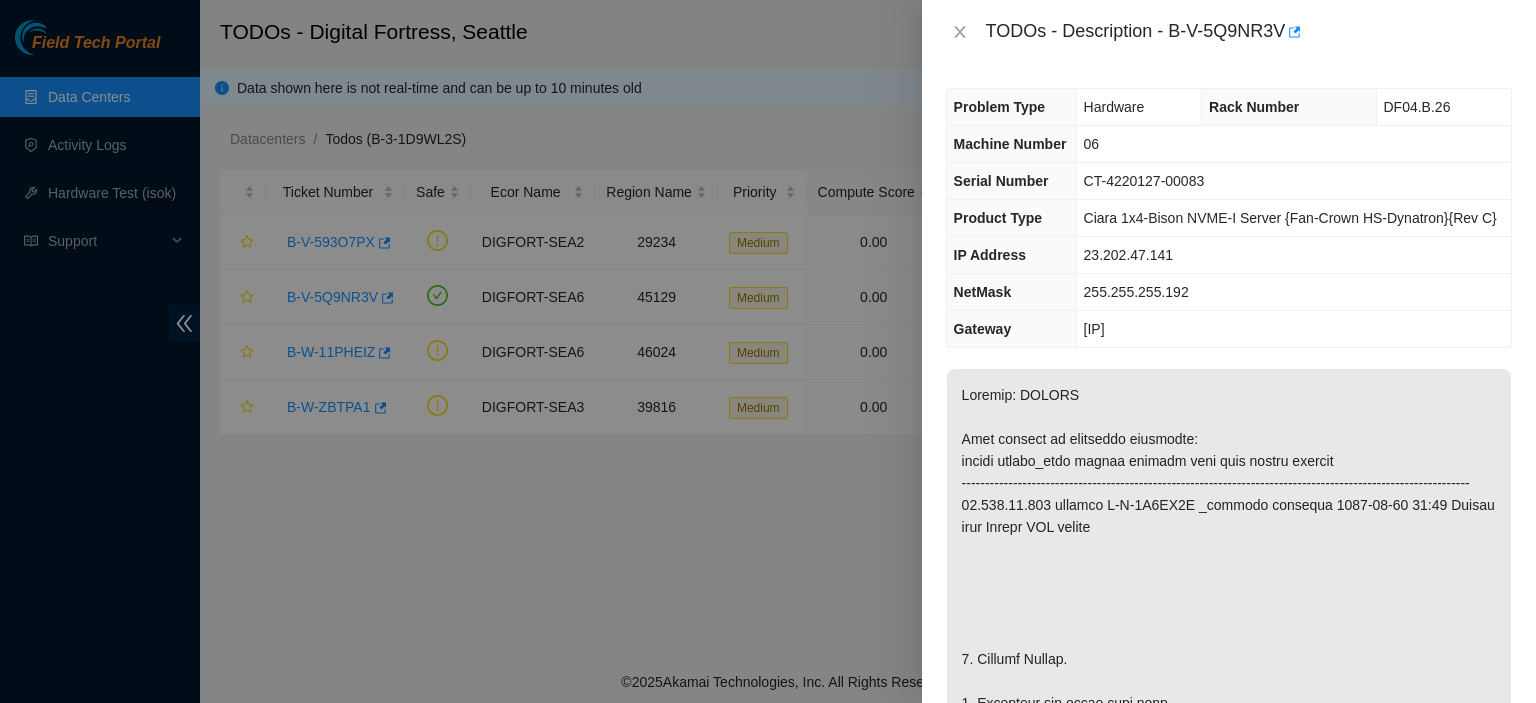scroll, scrollTop: 0, scrollLeft: 0, axis: both 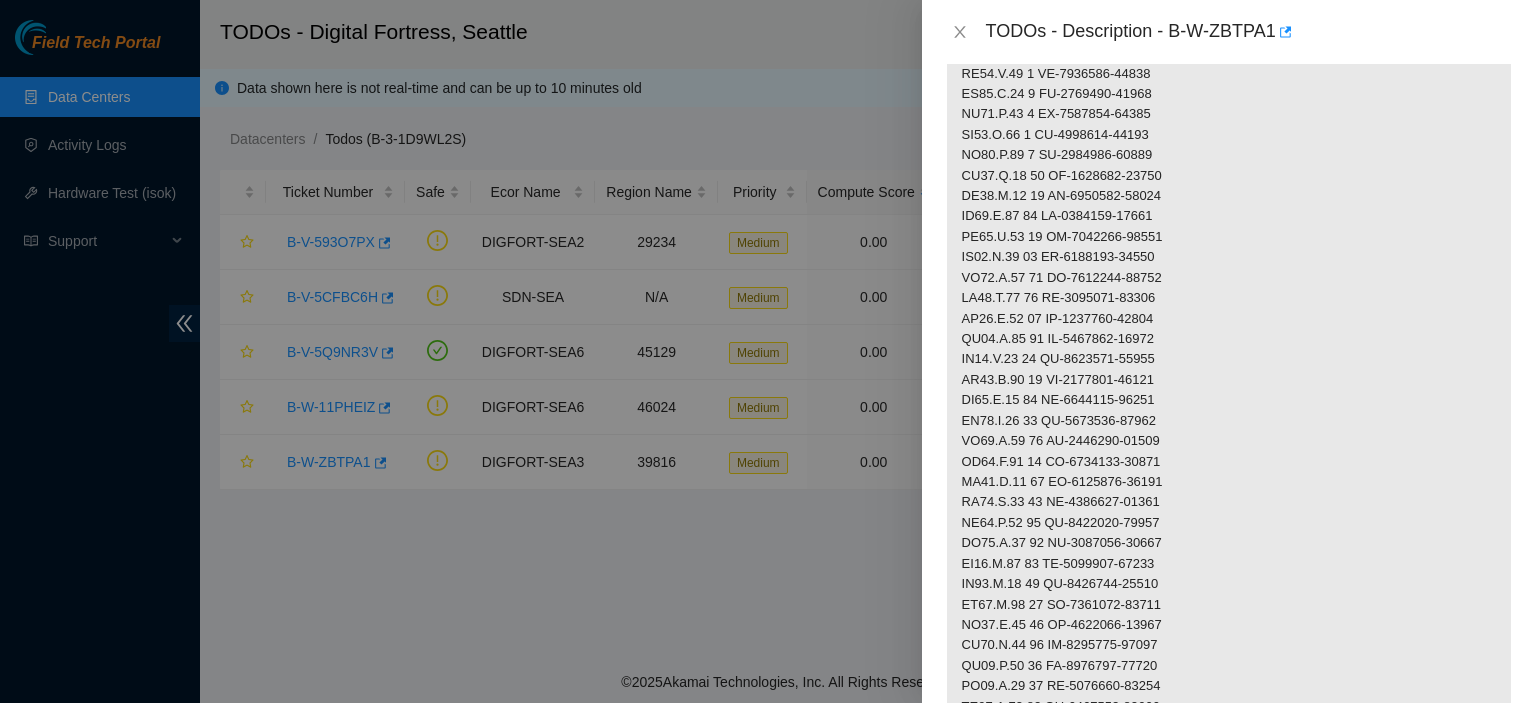 click on "Problem Type Deconstruction DP name DP80177 Rack Number N/A Machine Number N/A Serial Number N/A Product Type N/A IP Address N/A NetMask N/A Gateway N/A Show Ticket History Show Shipment Details Resolutions Rebooted Rescued Replaced disk Reseated components Replaced RAM Replaced Machine Identified Faulty disk Replaced ETH/Power cable Clean/Replaced optic Other Return Tracking Add Notes    Comment Submit Close" at bounding box center [1229, 383] 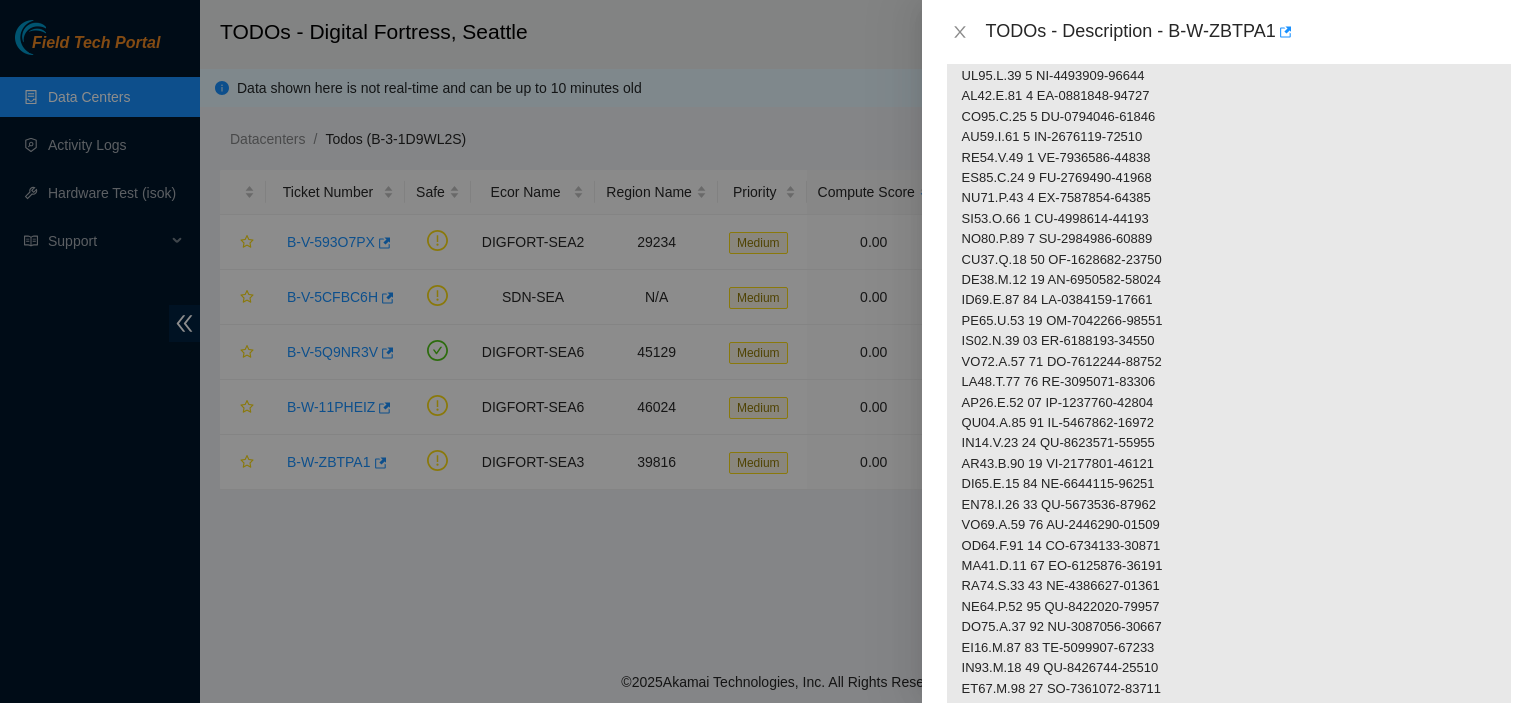 scroll, scrollTop: 413, scrollLeft: 0, axis: vertical 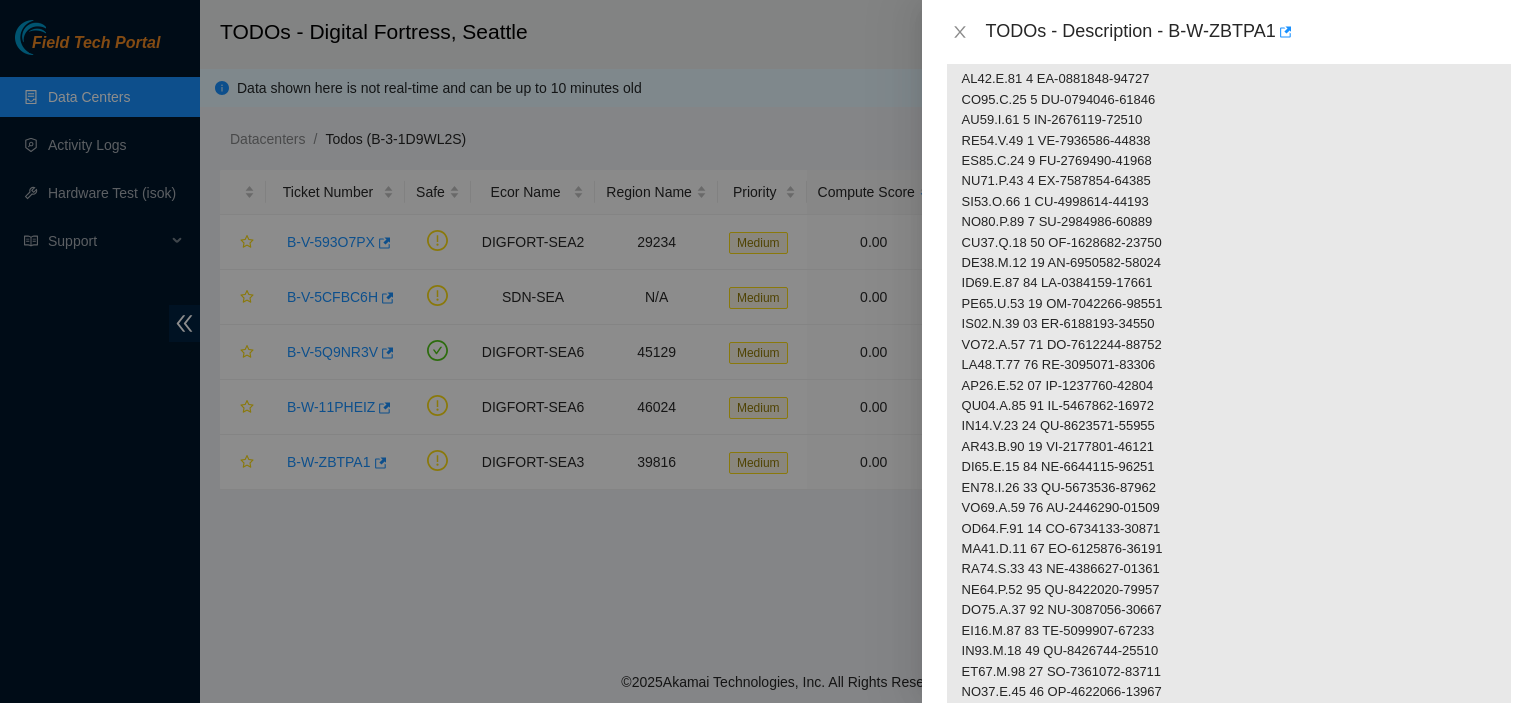 click at bounding box center [1229, 406] 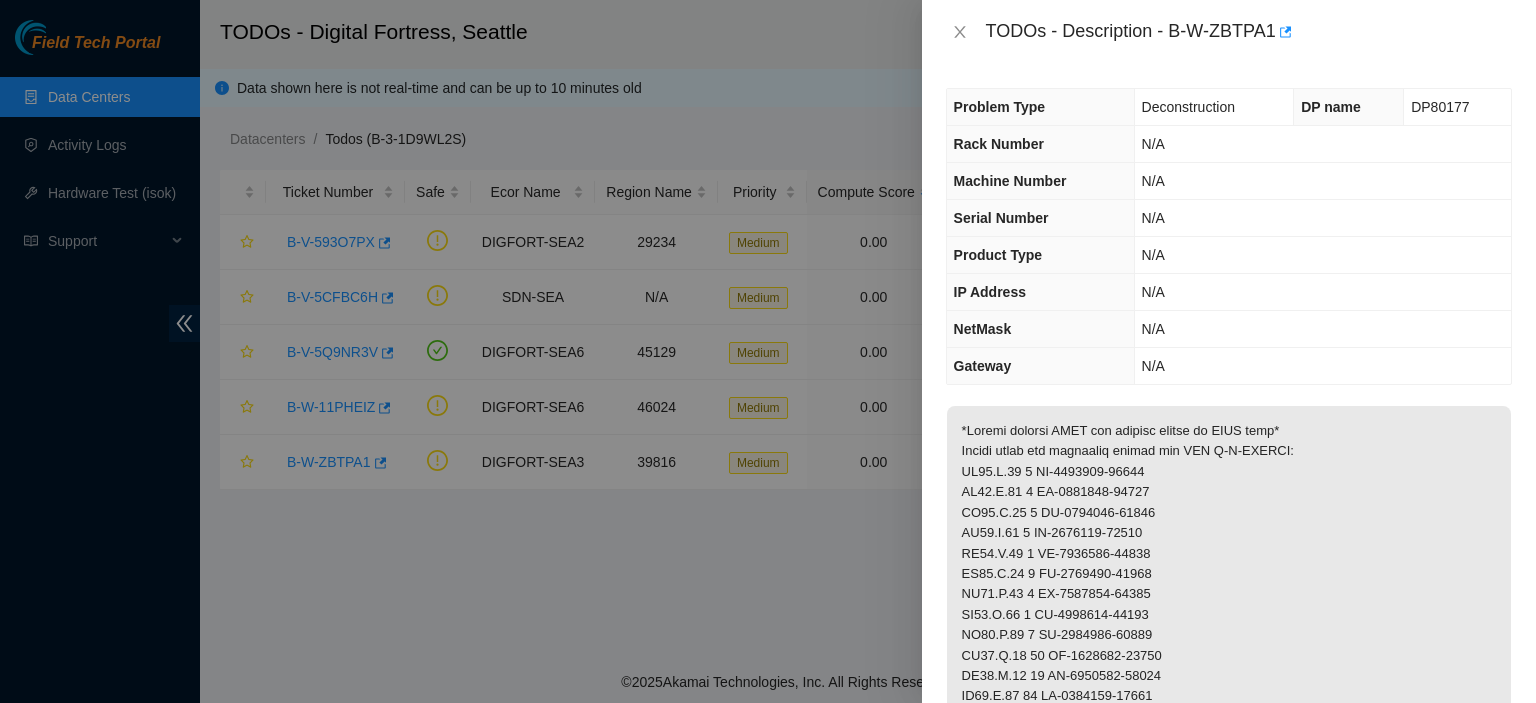 click at bounding box center (1229, 819) 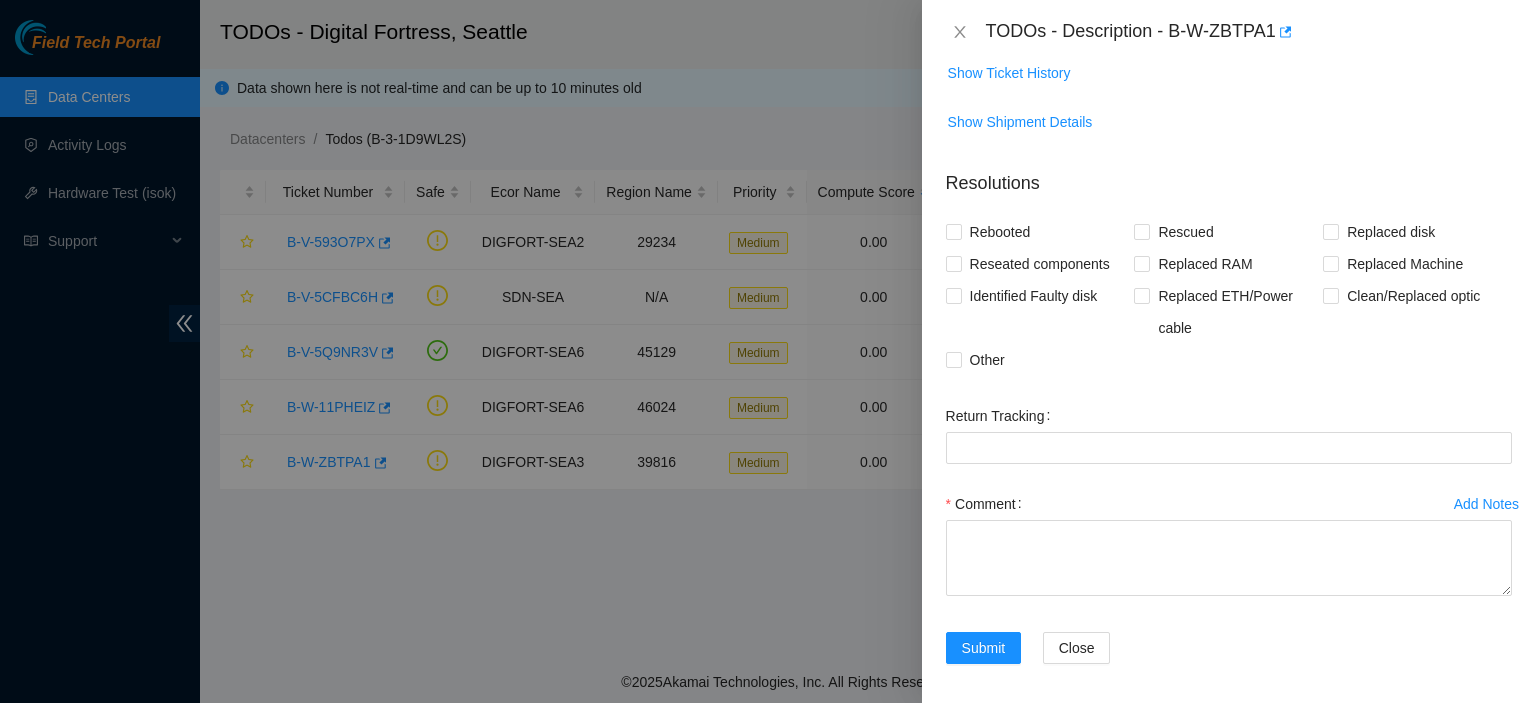 scroll, scrollTop: 0, scrollLeft: 0, axis: both 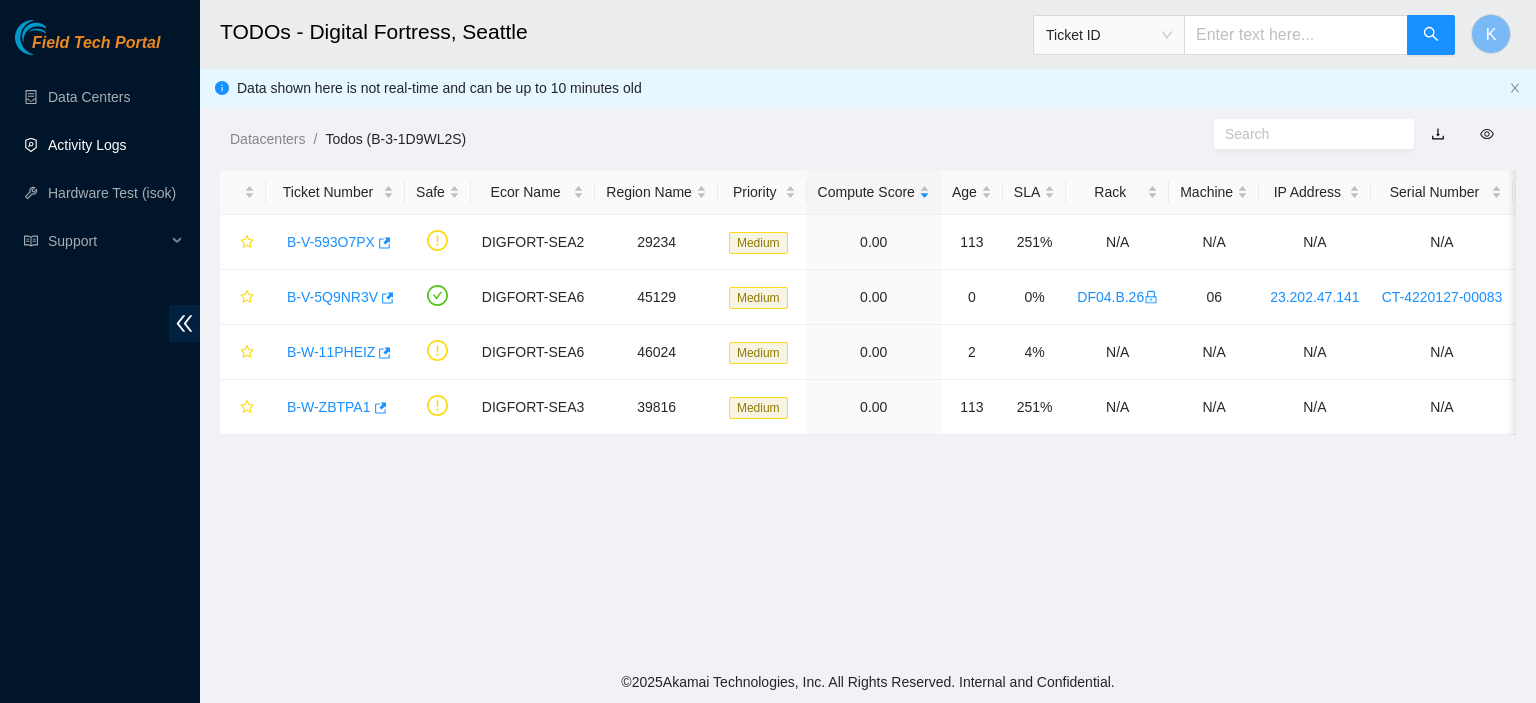 click on "Activity Logs" at bounding box center [87, 145] 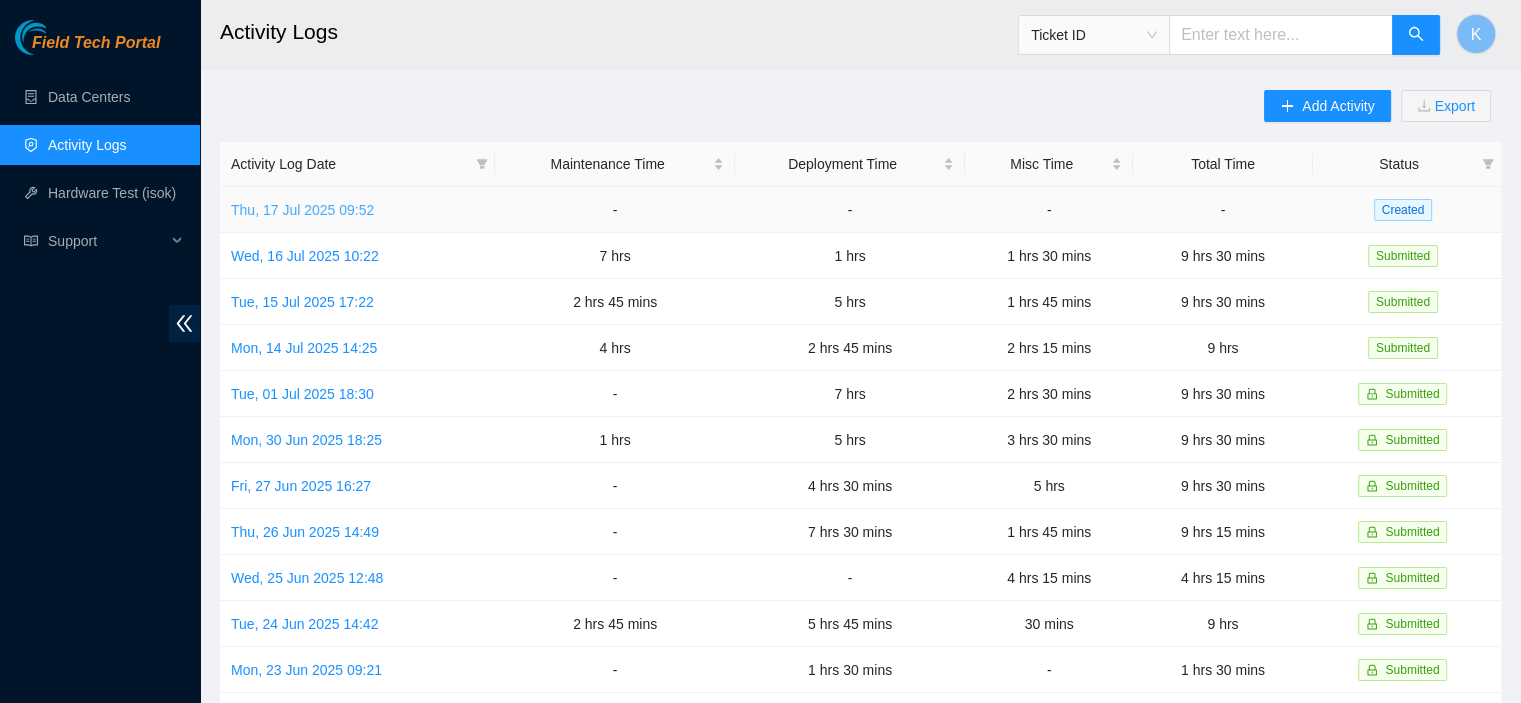 click on "Thu, 17 Jul 2025 09:52" at bounding box center [302, 210] 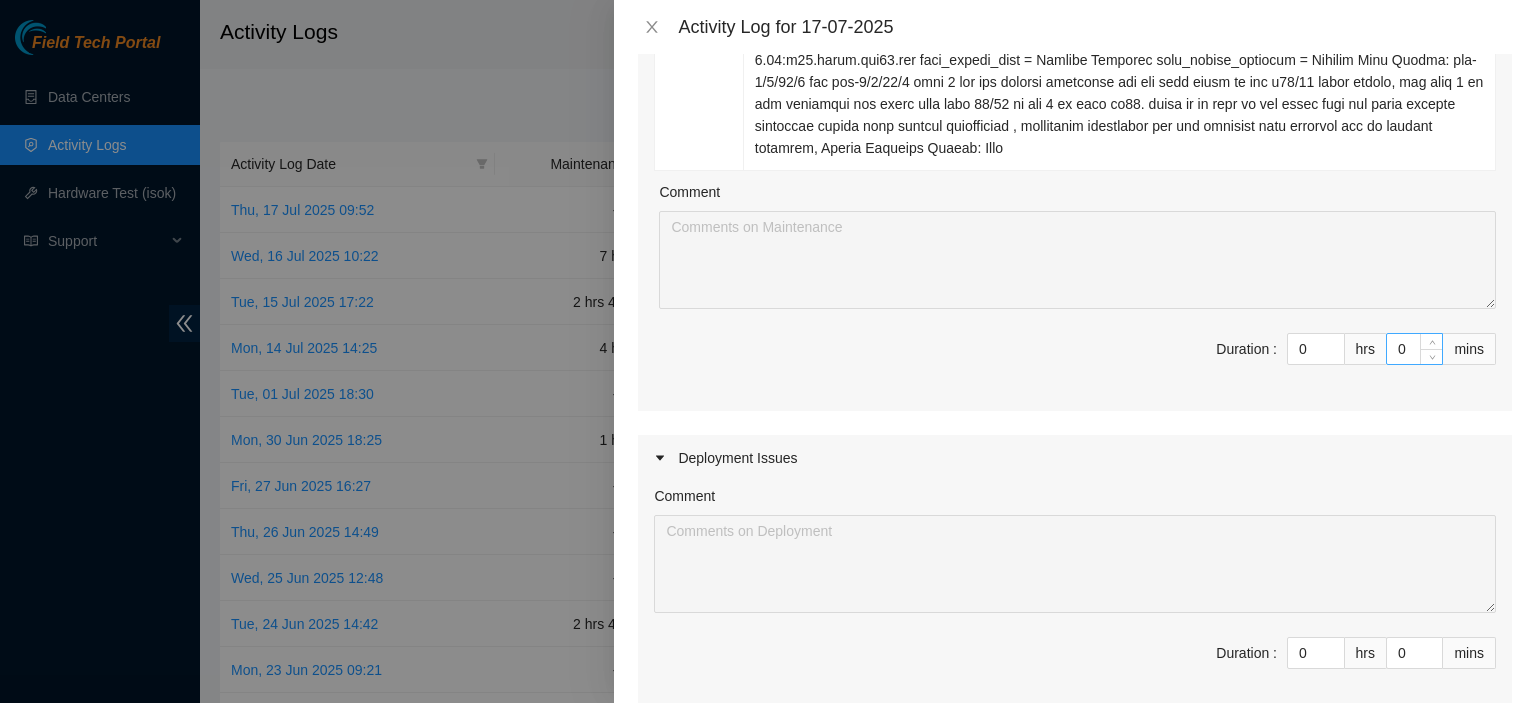 scroll, scrollTop: 478, scrollLeft: 0, axis: vertical 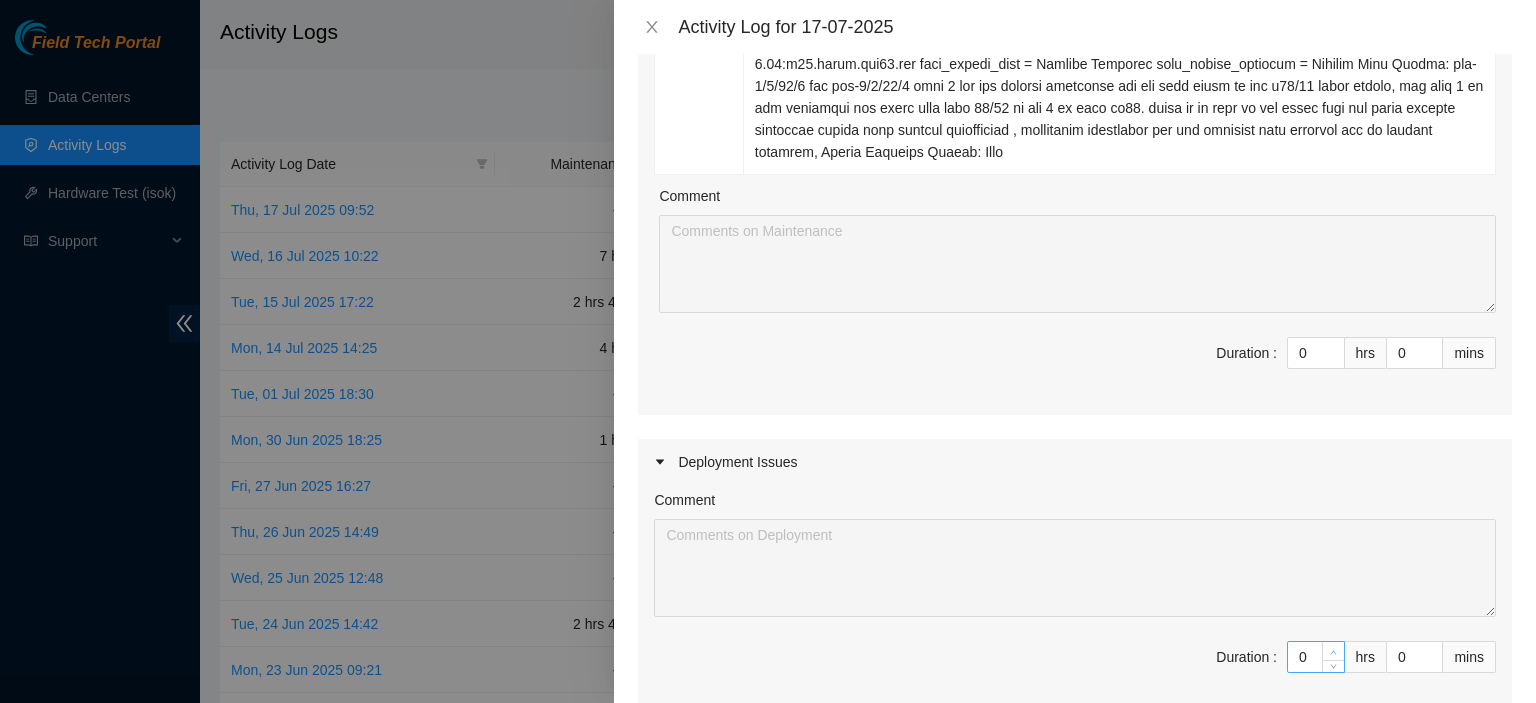 type on "1" 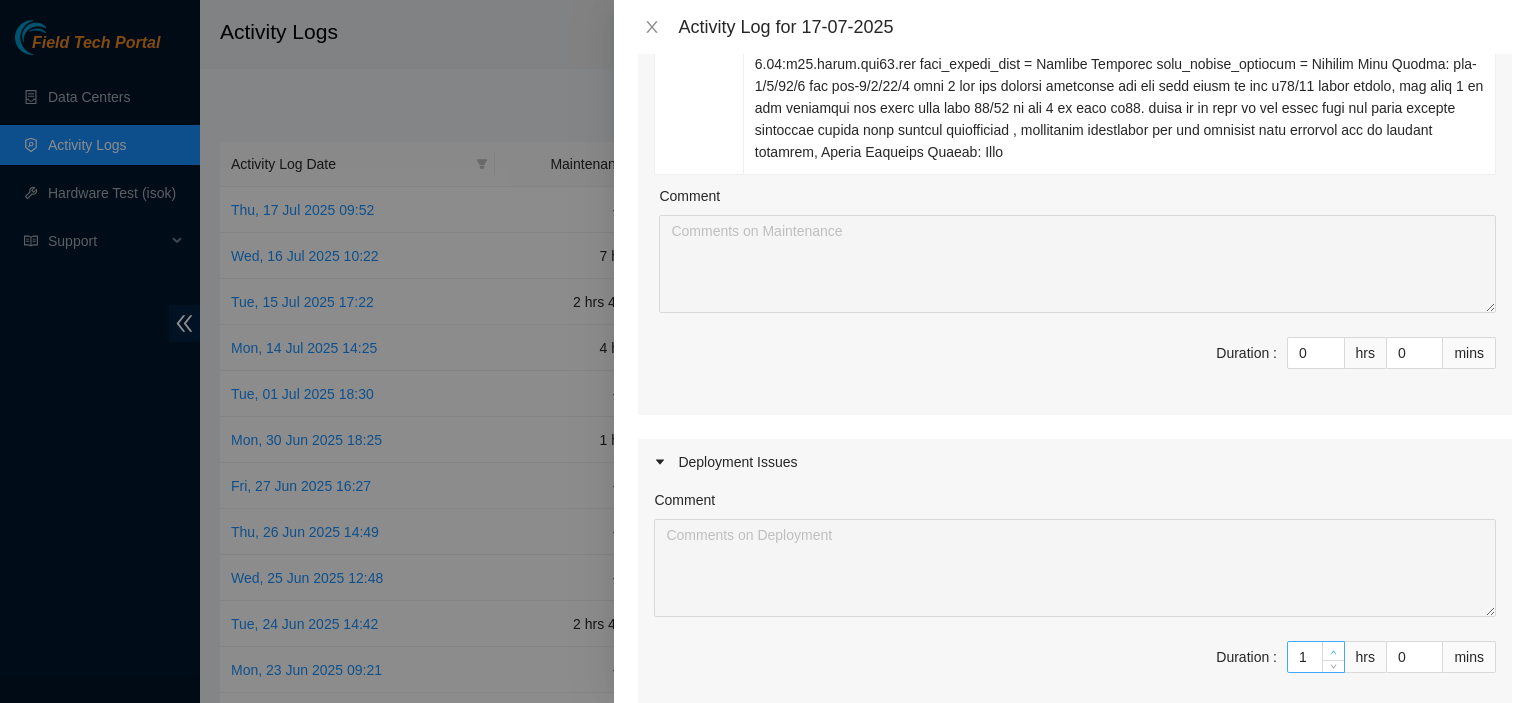 click at bounding box center (1334, 652) 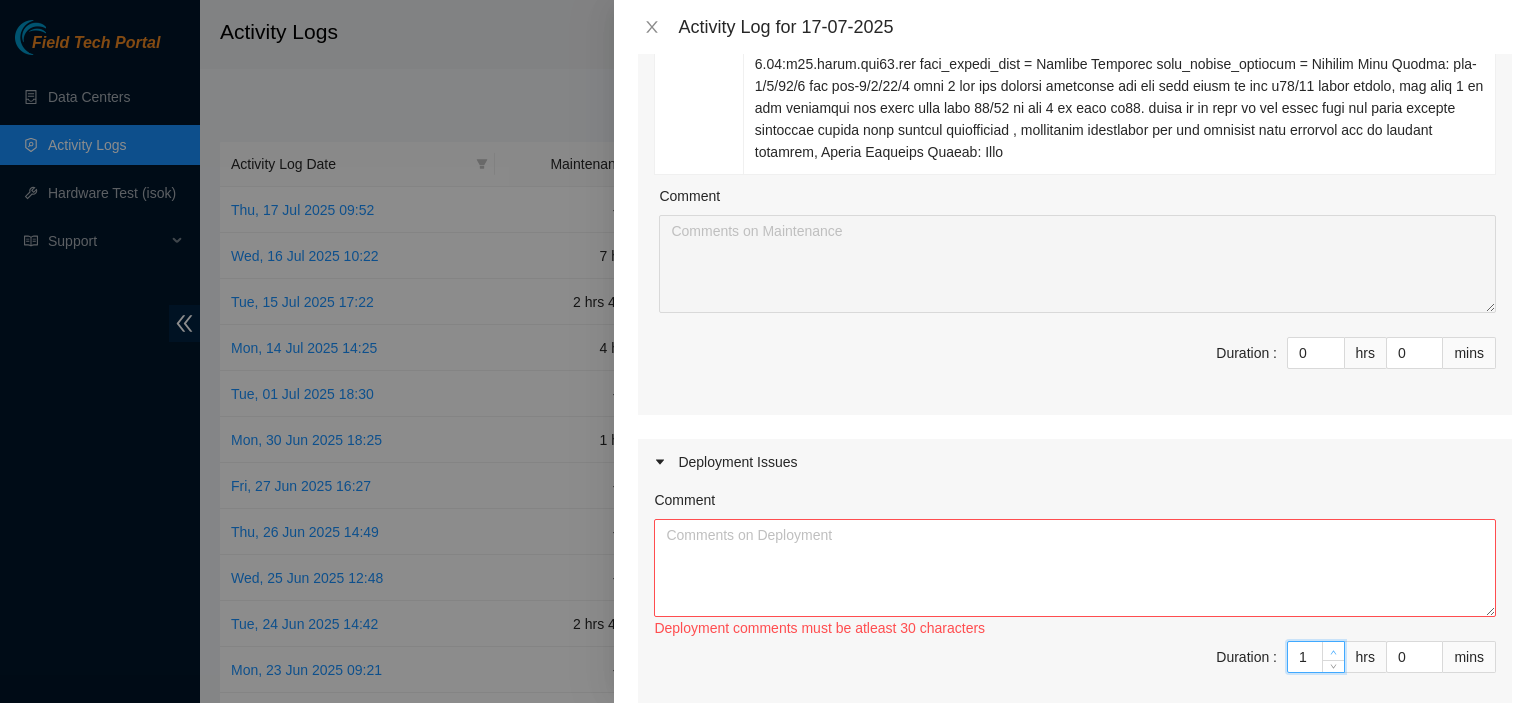 type on "2" 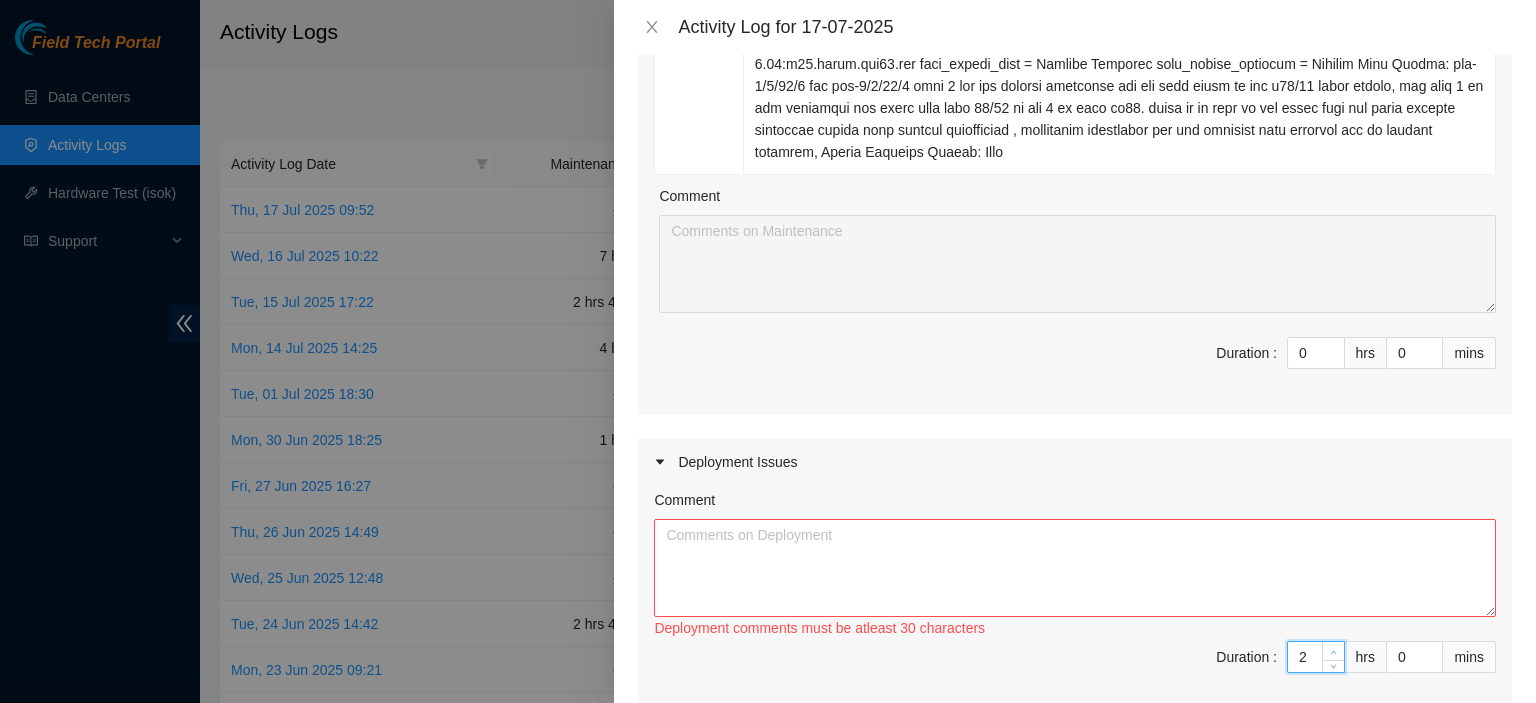 click at bounding box center [1334, 652] 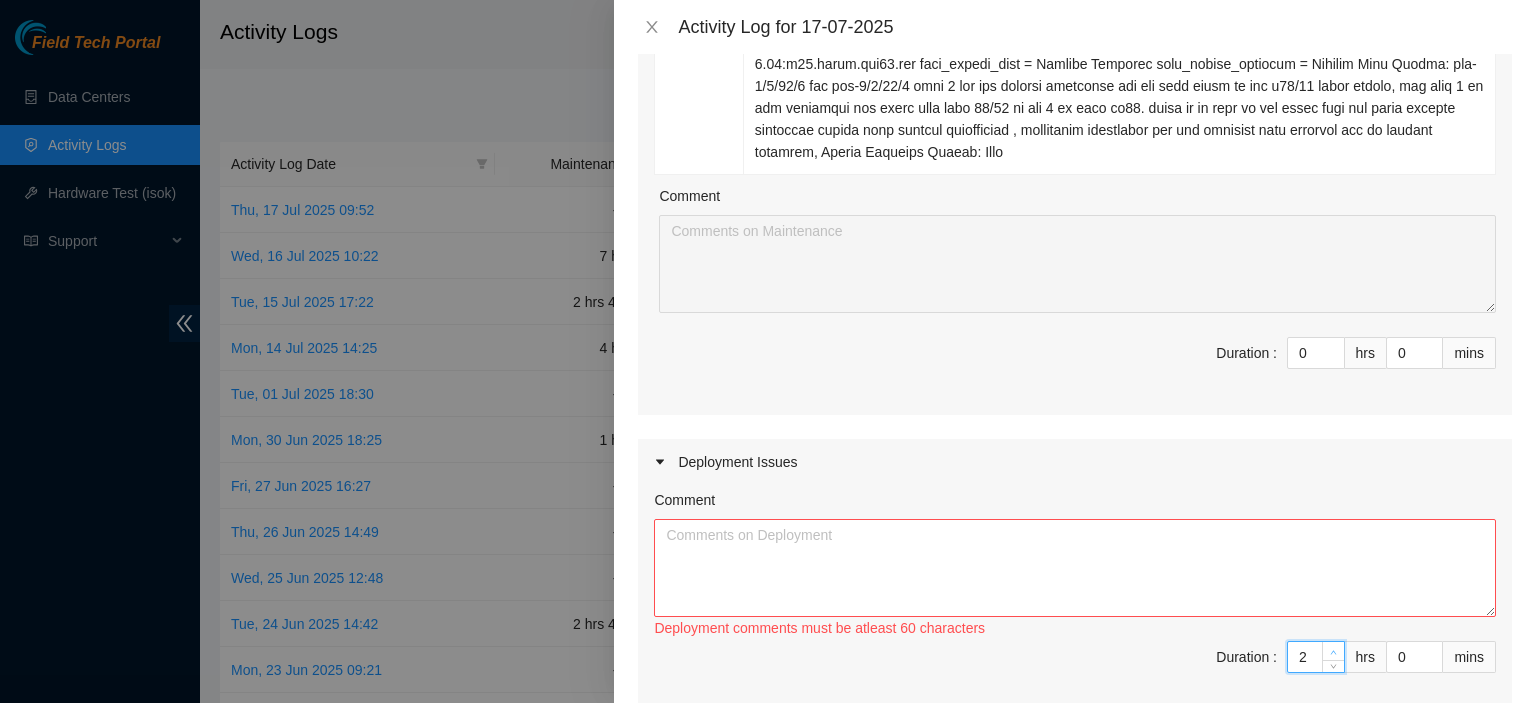 type on "3" 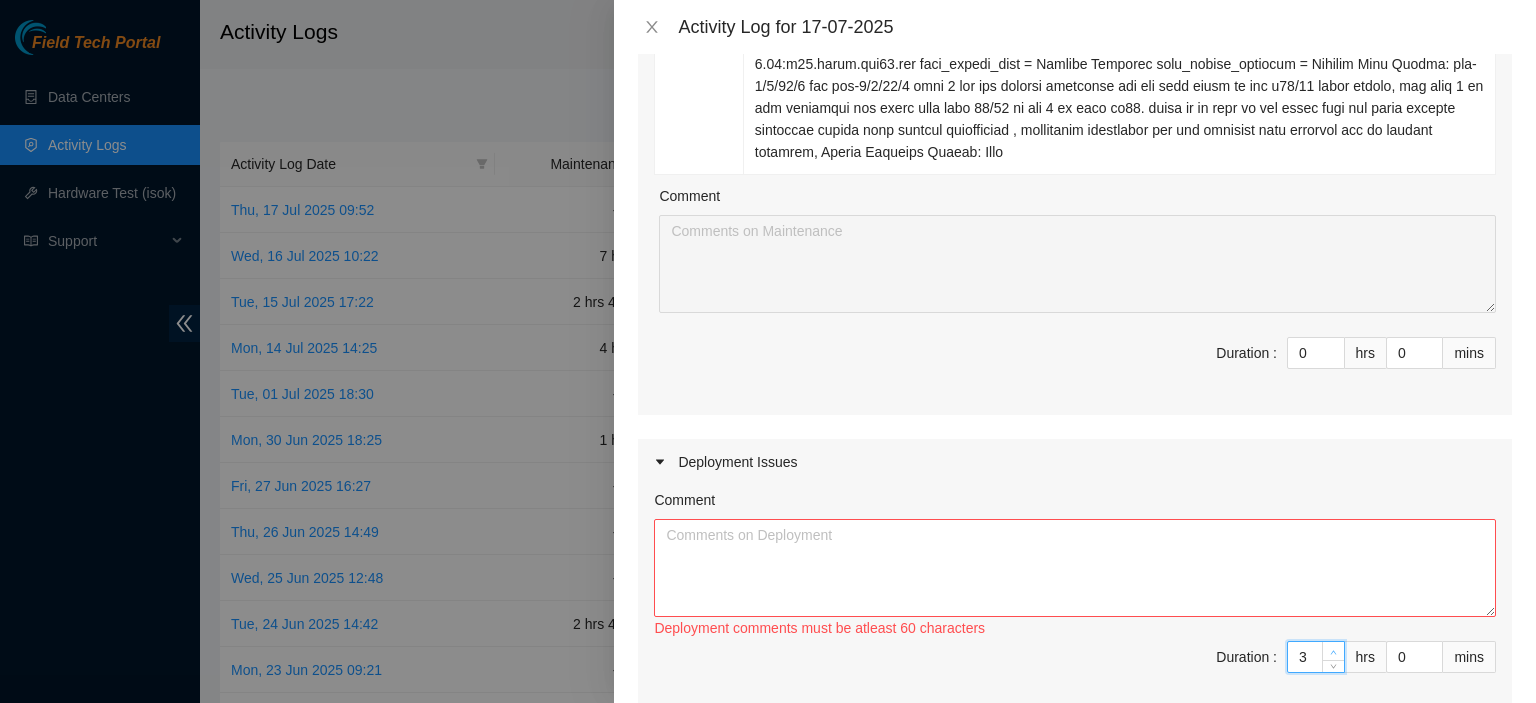 click at bounding box center (1334, 652) 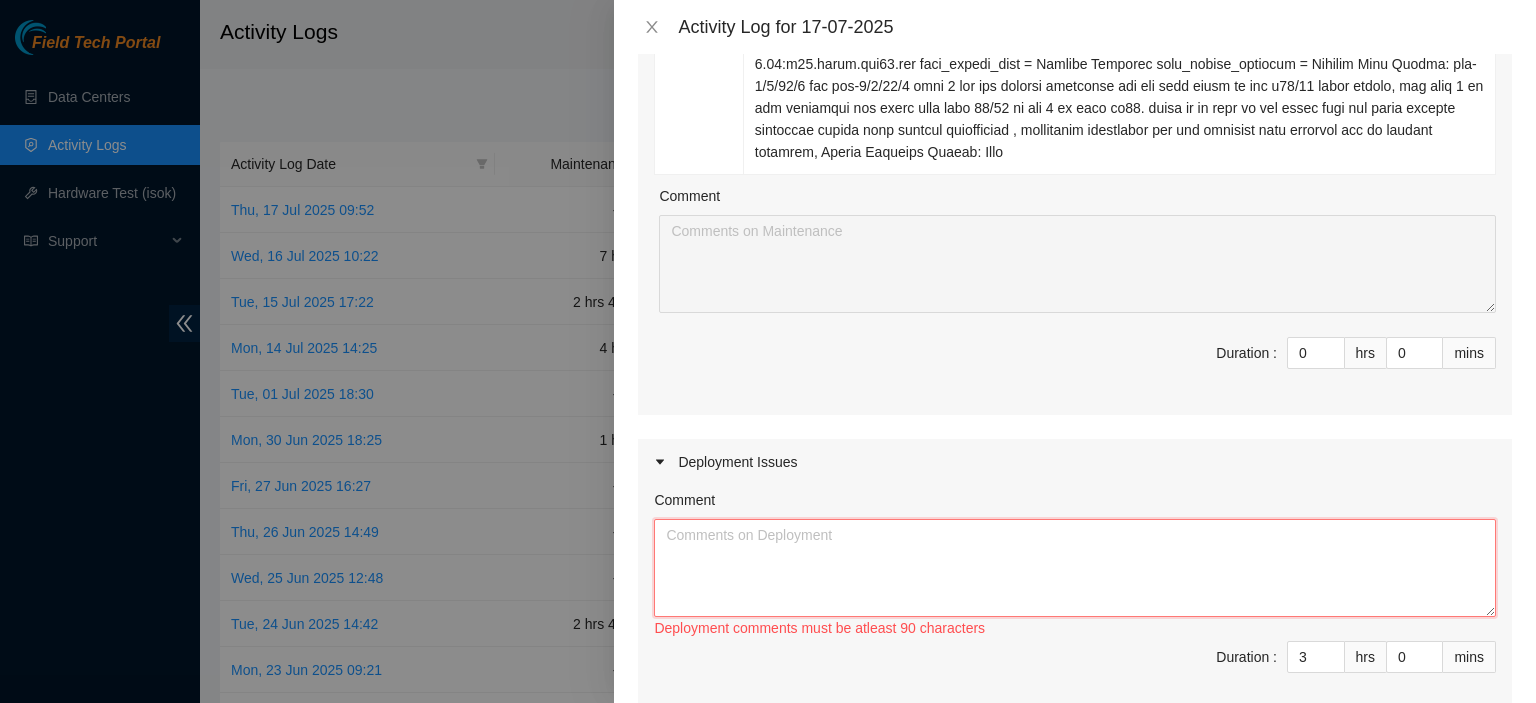 click on "Comment" at bounding box center (1075, 568) 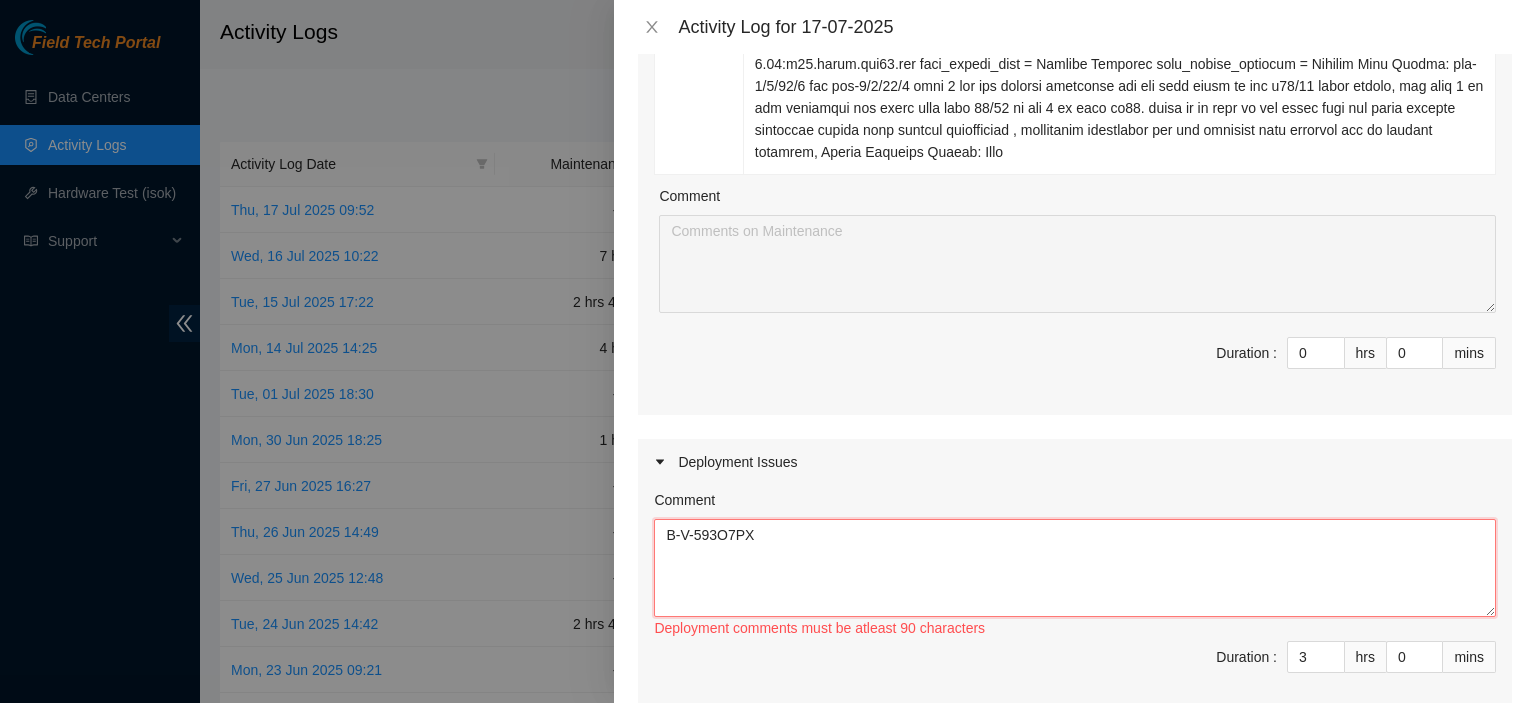 paste on "*Please contact NOCC and request access to ESSL rack*
Please pack the following assets for RMA B-V-593O7UX
DF05.G.05 1 CT-4160323-00190
DF05.G.05 2 CT-4160323-00179
DF05.G.05 3 CT-4160323-00191
DF05.G.05 4 CT-4160323-00177
DF05.G.05 5 CT-4160323-00194
DF05.G.05 6 CT-4160323-00185
DF05.G.05 7 CT-4160323-00110
DF05.G.05 8 CT-4160323-00198
DF05.G.05 9 CT-4160323-00100
DF05.G.05 10 CT-4160323-00122
DF05.G.05 11 CT-4160323-00104
DF05.G.05 12 CT-4160323-00121
DF05.G.05 13 CT-4160323-00186
DF05.G.05 14 CT-4160323-00187
DF05.G.05 15 CT-4160323-00261
DF05.G.05 16 CT-4160323-00262
DF05.G.05 17 CT-4160323-00251
DF05.G.05 18 CT-4160323-00210
DF05.G.05 19 CT-4160425-00038
DF05.G.05 20 CT-4160323-00263
DF05.G.05 21 CT-4160323-00266
DF05.G.05 22 CT-4160323-00127
DF05.G.05 23 CT-4160323-00183
DF05.G.05 24 CT-4160323-00257
DF05.G.05 25 CT-4160323-00258
DF05.G.05 26 CT-4160323-00182
DF05.G.05 27 CT-4160323-00184
DF05.G.05 28 CT-4160323-00233
DF05.G.05 29 CT-4160323-00204
DF05.G.05 30 CT-4160323-00227
DF05.G.05 31 CT-4160323..." 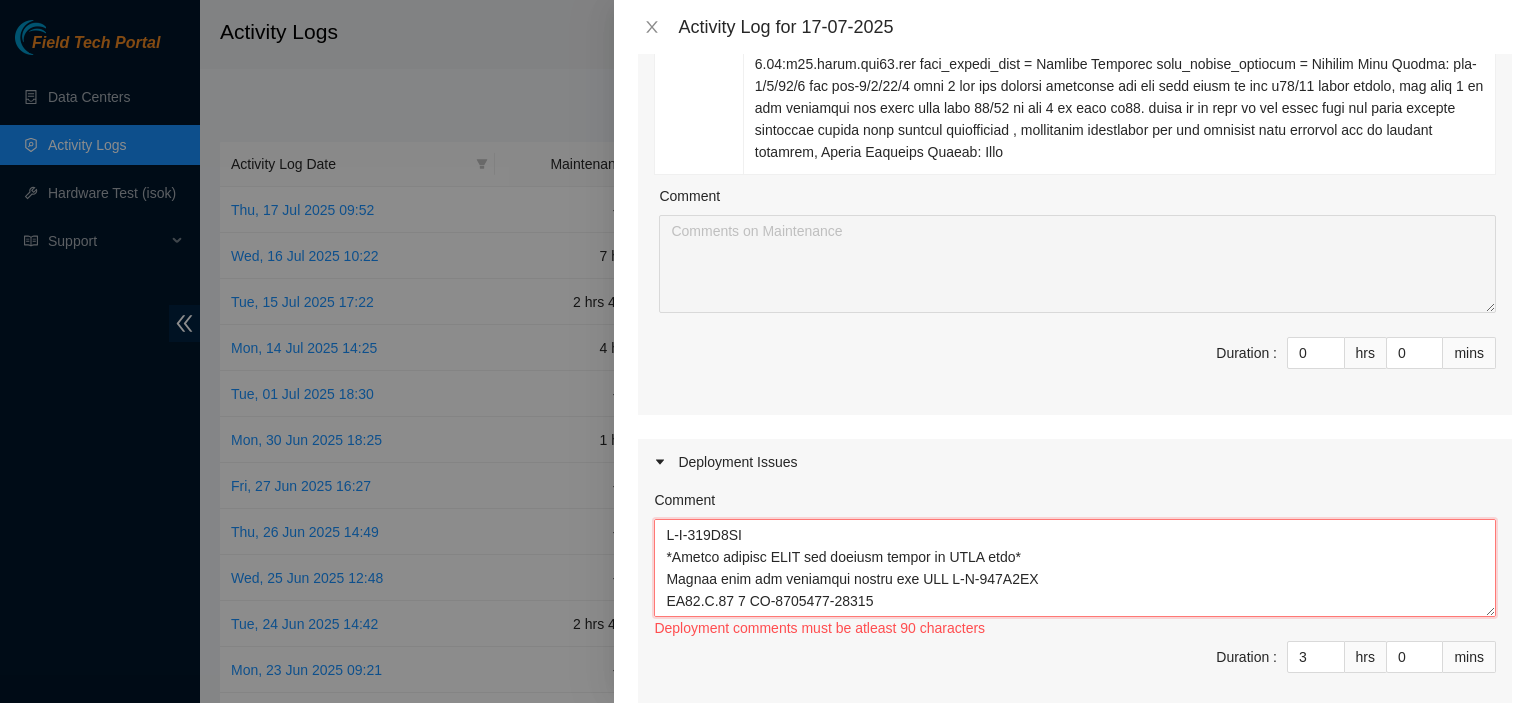 scroll, scrollTop: 1292, scrollLeft: 0, axis: vertical 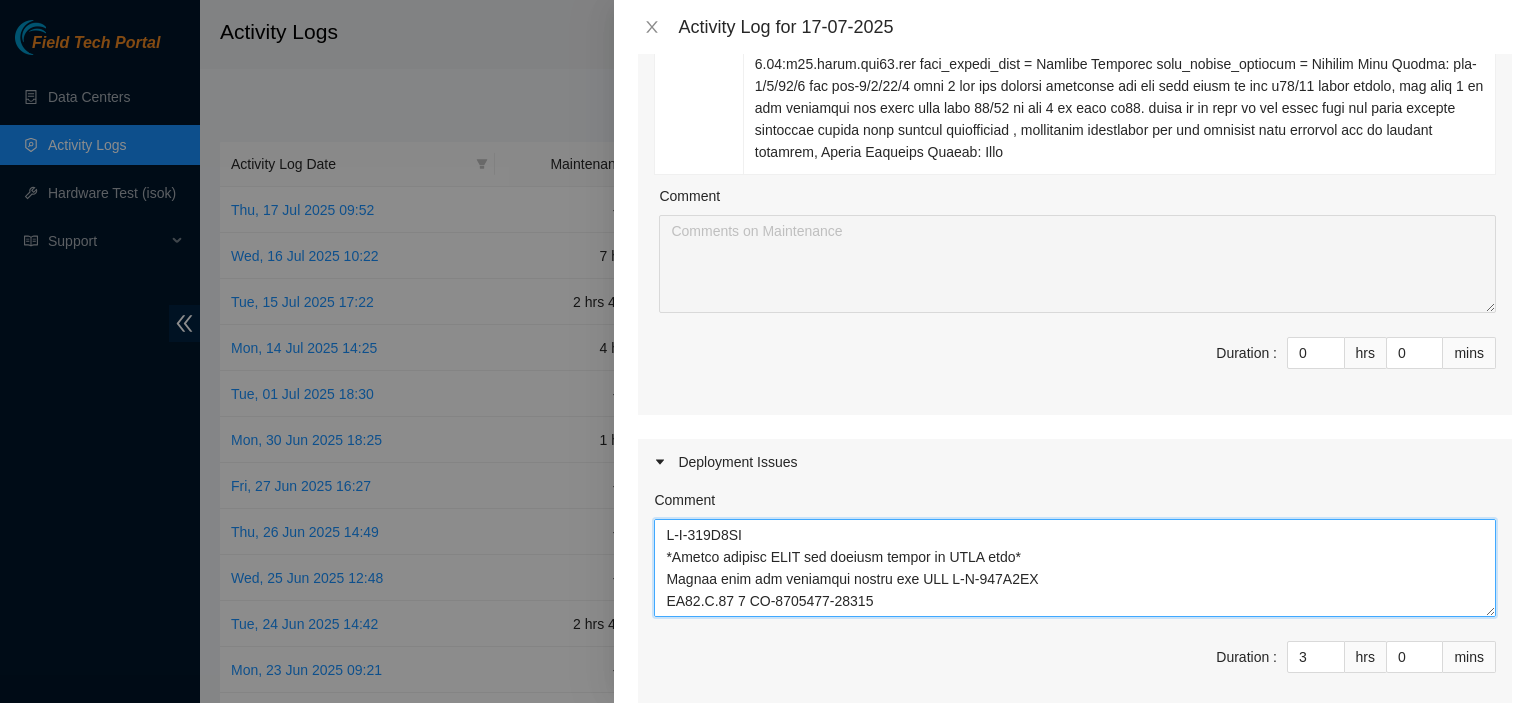 click on "Comment" at bounding box center [1075, 568] 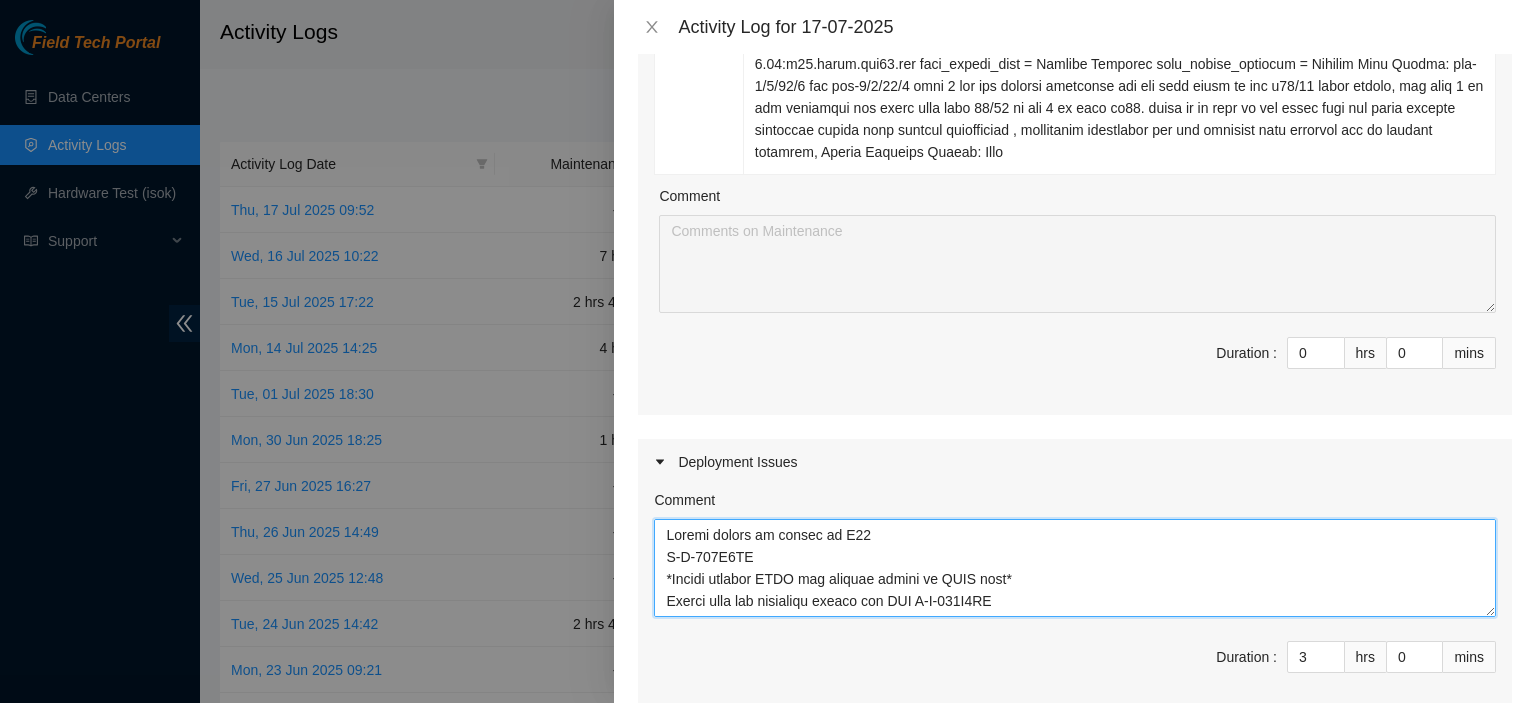 click on "Comment" at bounding box center [1075, 568] 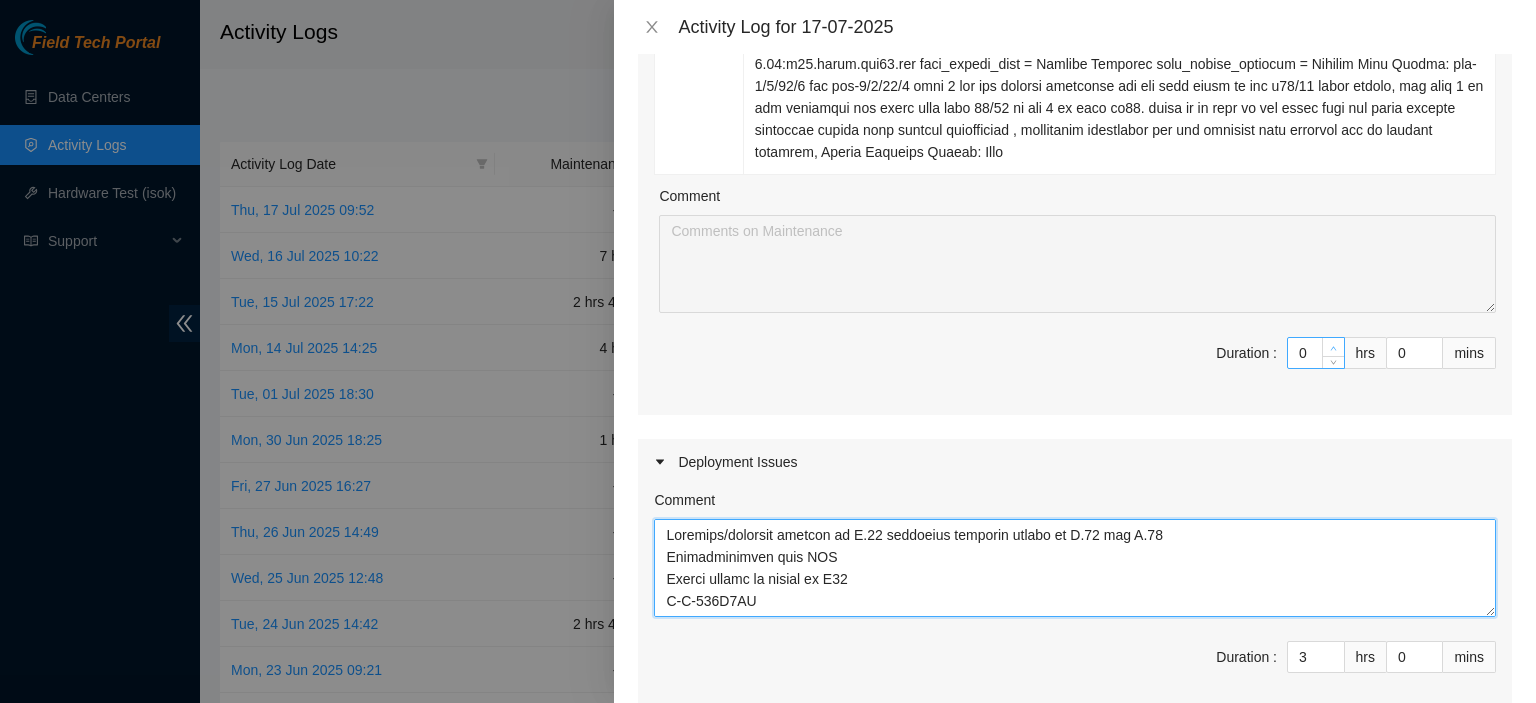 type on "Unracked/uncabled servers in G.10 installed blanking panels in G.10 and G.11
Communications with CWA
Helped finish up pallet on G05
B-V-593O7PX
*Please contact NOCC and request access to ESSL rack*
Please pack the following assets for RMA B-V-593O7UX
DF05.G.05 1 CT-4160323-00190
DF05.G.05 2 CT-4160323-00179
DF05.G.05 3 CT-4160323-00191
DF05.G.05 4 CT-4160323-00177
DF05.G.05 5 CT-4160323-00194
DF05.G.05 6 CT-4160323-00185
DF05.G.05 7 CT-4160323-00110
DF05.G.05 8 CT-4160323-00198
DF05.G.05 9 CT-4160323-00100
DF05.G.05 10 CT-4160323-00122
DF05.G.05 11 CT-4160323-00104
DF05.G.05 12 CT-4160323-00121
DF05.G.05 13 CT-4160323-00186
DF05.G.05 14 CT-4160323-00187
DF05.G.05 15 CT-4160323-00261
DF05.G.05 16 CT-4160323-00262
DF05.G.05 17 CT-4160323-00251
DF05.G.05 18 CT-4160323-00210
DF05.G.05 19 CT-4160425-00038
DF05.G.05 20 CT-4160323-00263
DF05.G.05 21 CT-4160323-00266
DF05.G.05 22 CT-4160323-00127
DF05.G.05 23 CT-4160323-00183
DF05.G.05 24 CT-4160323-00257
DF05.G.05 25 CT-4160323-00258
DF05.G.05 26 CT-4160323-0018..." 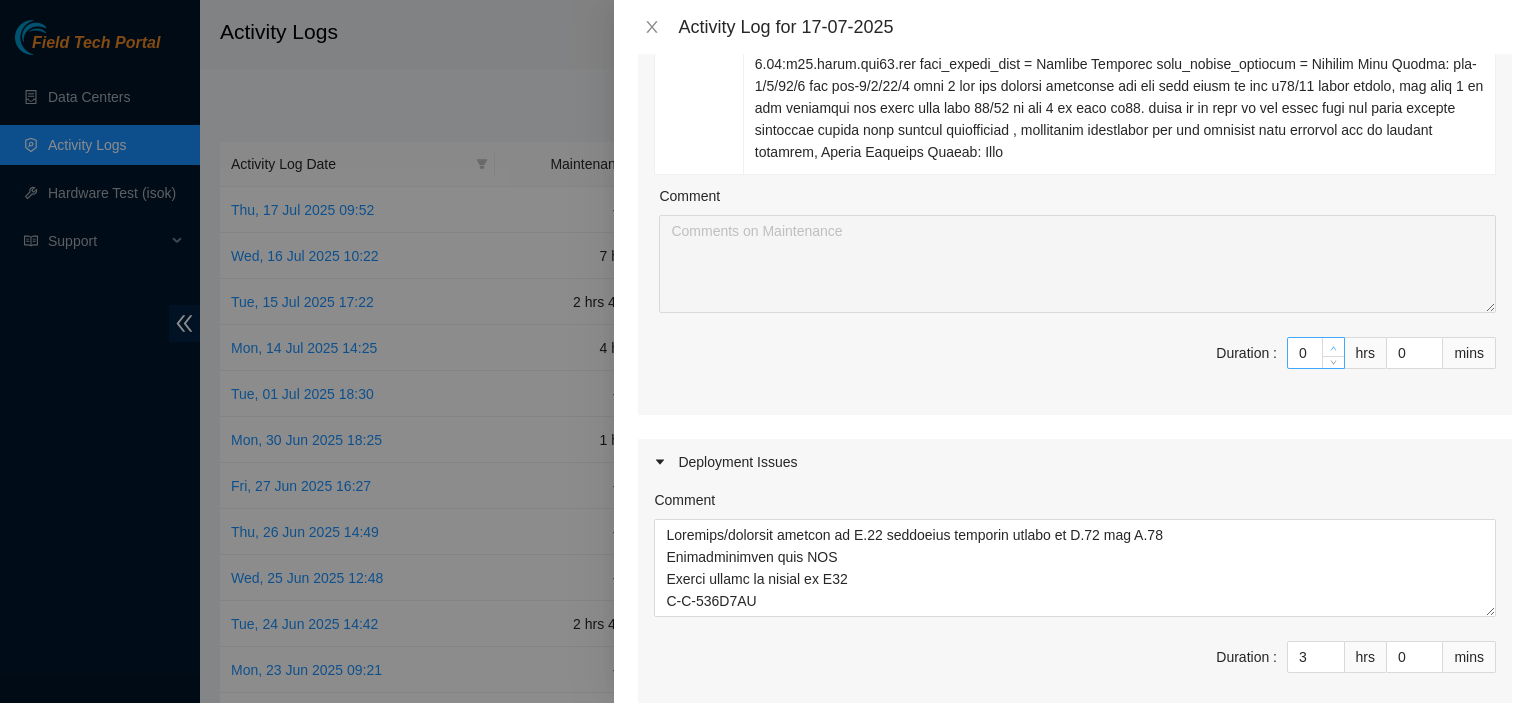 click 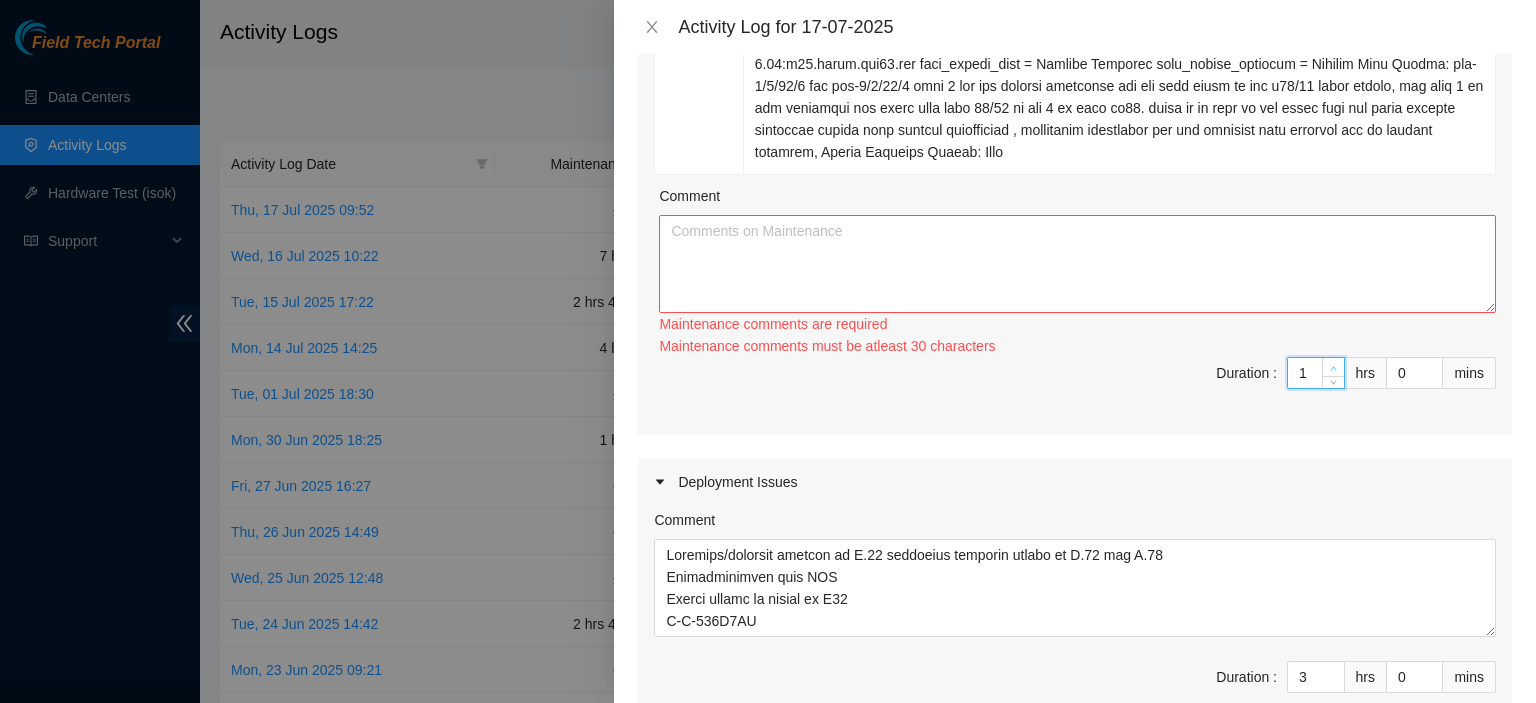 type on "2" 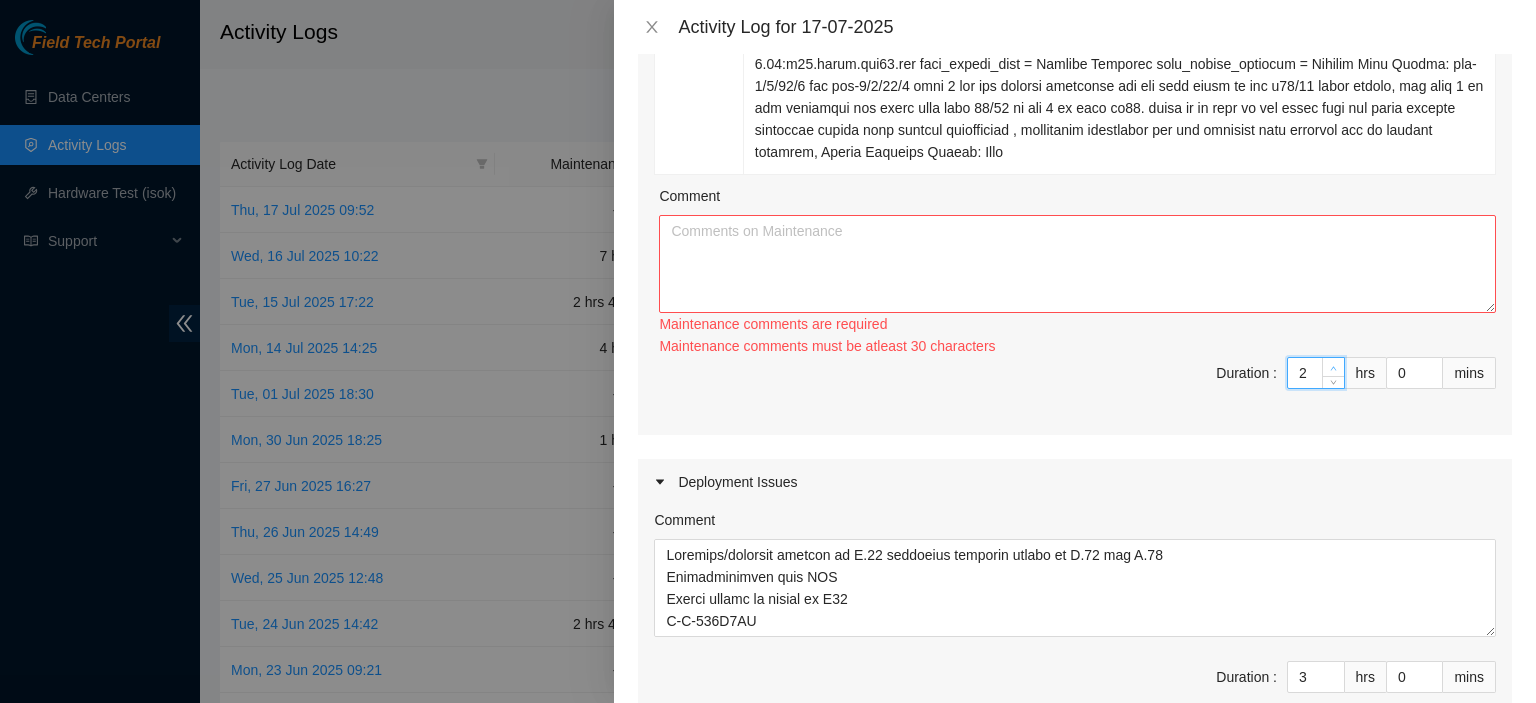 click at bounding box center (1333, 367) 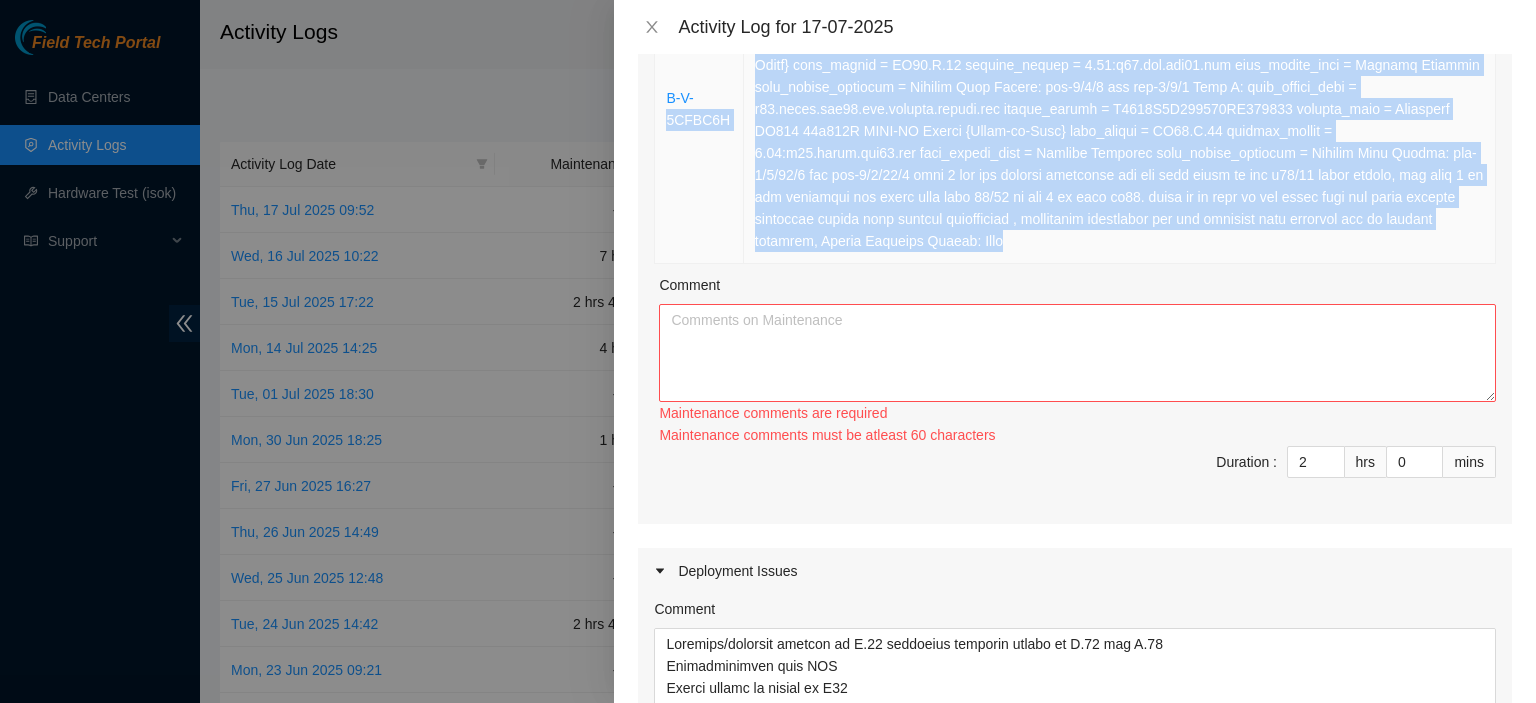 scroll, scrollTop: 380, scrollLeft: 0, axis: vertical 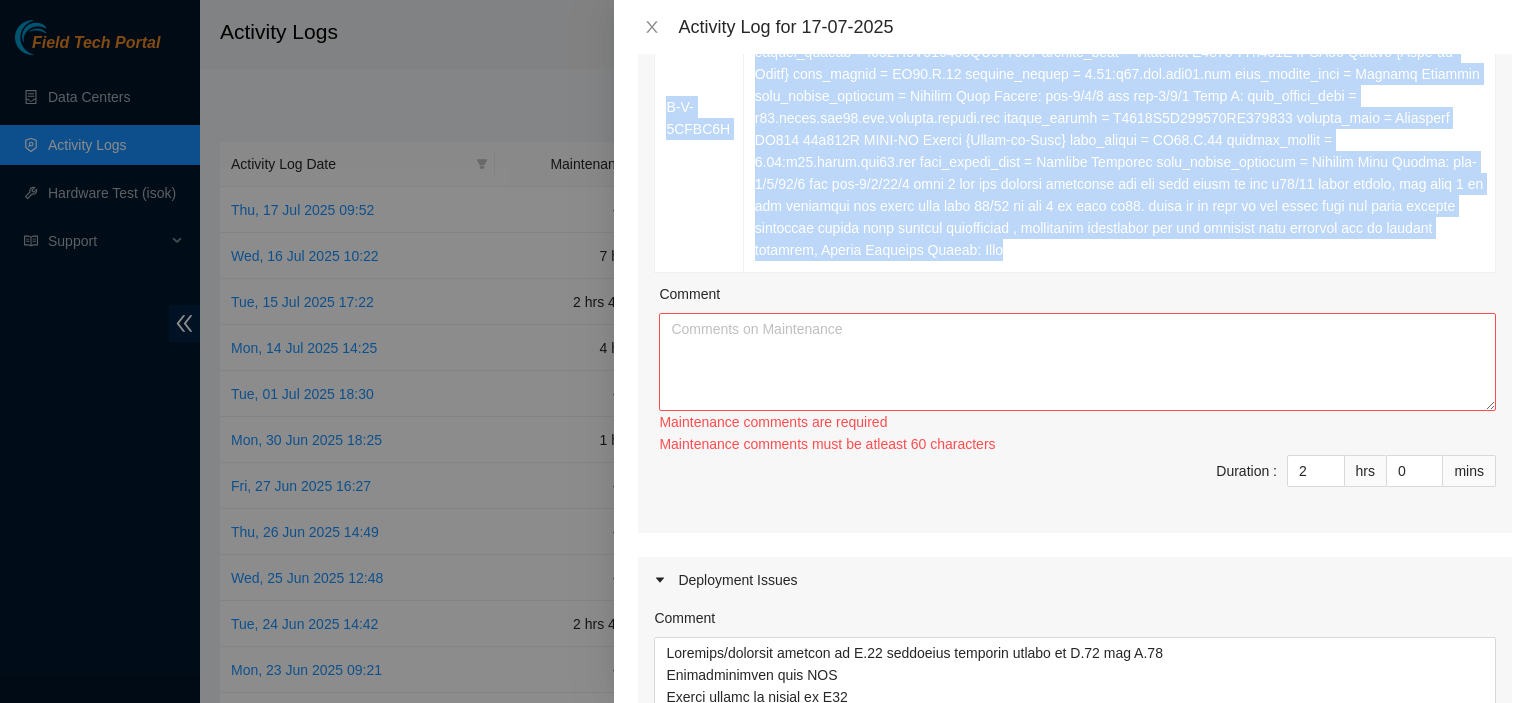 drag, startPoint x: 1049, startPoint y: 155, endPoint x: 621, endPoint y: 95, distance: 432.18515 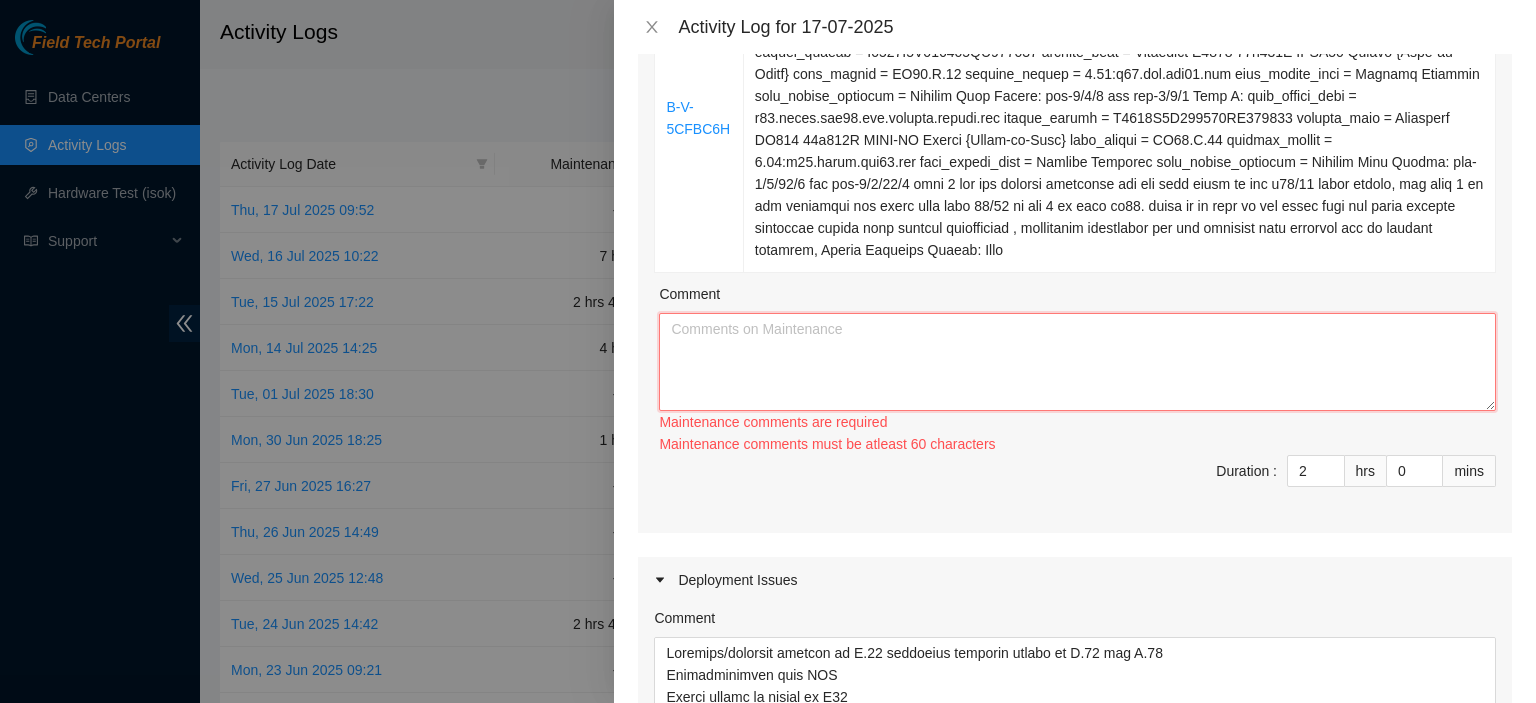 click on "Comment" at bounding box center (1077, 362) 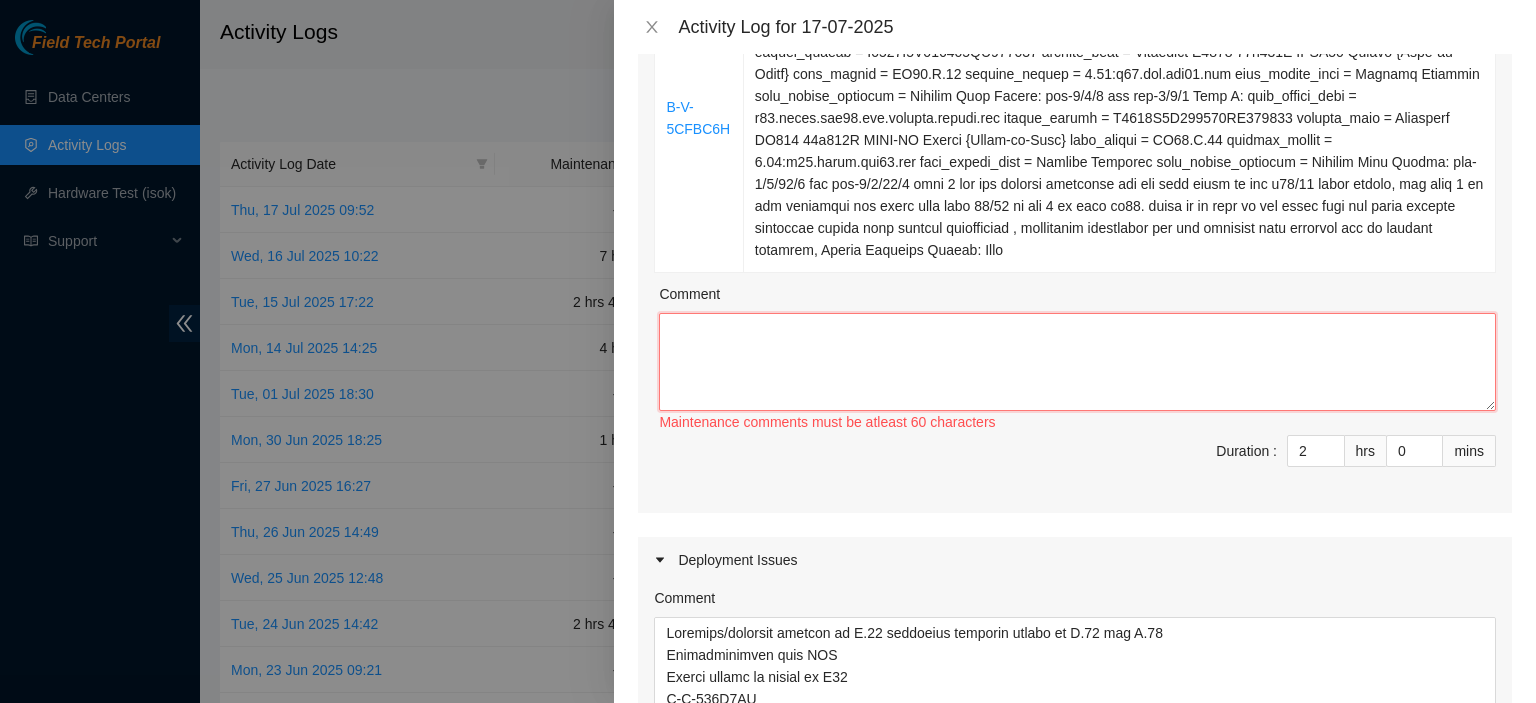 paste on "Ticket Number	Resolution
B-V-5CFBC6H	Resolution: Other, Clean/Replaced optic, Comment: Please reach NIE nverdi to continue work on this ongoing issue in 2 ports between r09.tor.sea01.sdn and r01.spine.sea01.sdn found the 1. Scope, clean, & reseat fiber and include any patch panel connections in between. Side A: fqdn_router_name = r09.tor.sea01.sdn.netarch.akamai.com serial_number = R3250B2F155306AK301045 product_name = Celestica D6040 64x100G QSFP28 Switch {Rear-to-Front} rack_number = DF05.F.09 machine_number = 0.01:r09.tor.sea01.sdn data_center_name = Digital Fortress data_center_location = Seattle Port Number: eth-1/1/3 and eth-1/1/4 Side Z: fqdn_router_name = r01.spine.sea01.sdn.netarch.akamai.com serial_number = R3240F2B142204AK200106 product_name = Celestica DX450 32x400G QSFP-DD Switch {Front-to-Rear} rack_number = DF04.B.17 machine_number = 0.09:r01.spine.sea01.sdn data_center_name = Digital Fortress data_center_location = Seattle Port Number: eth-1/1/27/3 and eth-1/1/27/4 port 3 was not labeled co..." 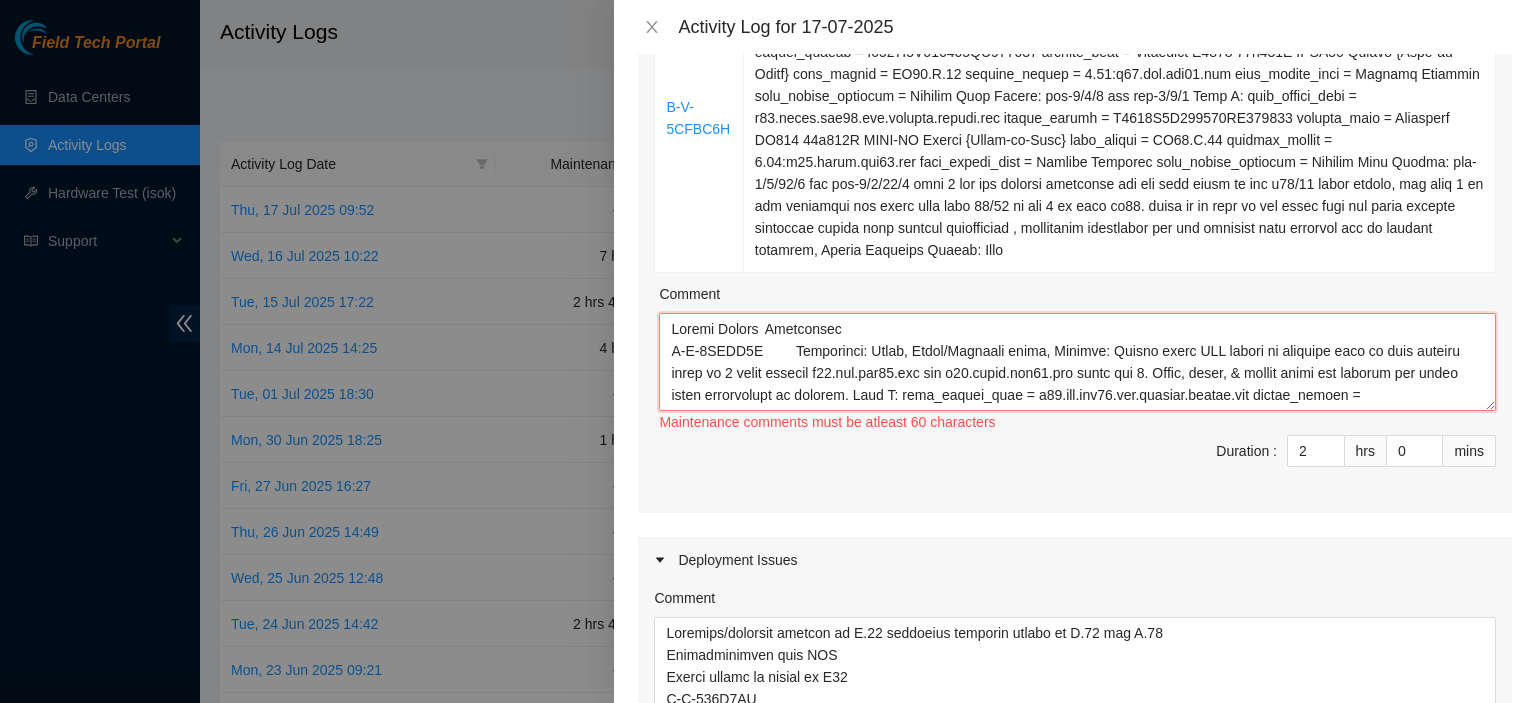 scroll, scrollTop: 236, scrollLeft: 0, axis: vertical 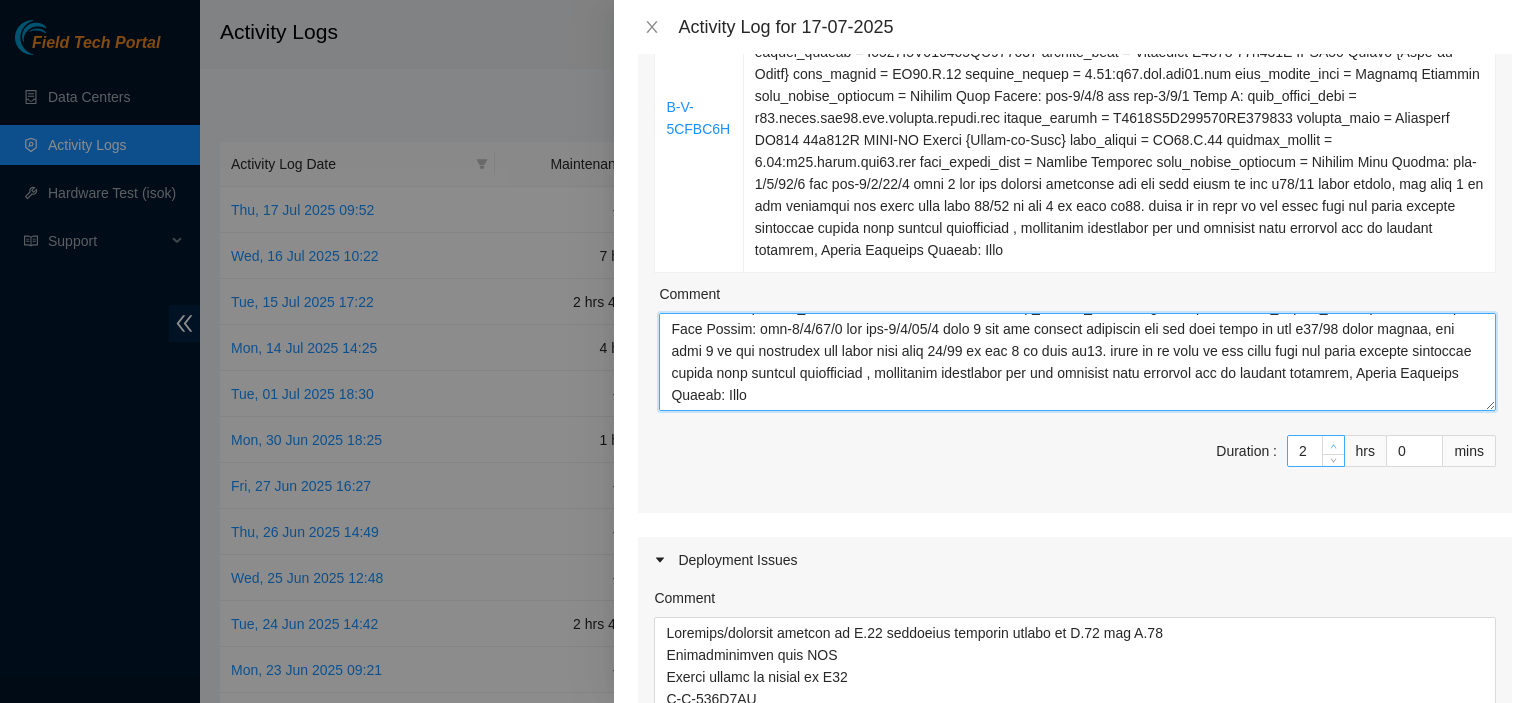 type on "Ticket Number	Resolution
B-V-5CFBC6H	Resolution: Other, Clean/Replaced optic, Comment: Please reach NIE nverdi to continue work on this ongoing issue in 2 ports between r09.tor.sea01.sdn and r01.spine.sea01.sdn found the 1. Scope, clean, & reseat fiber and include any patch panel connections in between. Side A: fqdn_router_name = r09.tor.sea01.sdn.netarch.akamai.com serial_number = R3250B2F155306AK301045 product_name = Celestica D6040 64x100G QSFP28 Switch {Rear-to-Front} rack_number = DF05.F.09 machine_number = 0.01:r09.tor.sea01.sdn data_center_name = Digital Fortress data_center_location = [CITY] Port Number: eth-1/1/3 and eth-1/1/4 Side Z: fqdn_router_name = r01.spine.sea01.sdn.netarch.akamai.com serial_number = R3240F2B142204AK200106 product_name = Celestica DX450 32x400G QSFP-DD Switch {Front-to-Rear} rack_number = DF04.B.17 machine_number = 0.09:r01.spine.sea01.sdn data_center_name = Digital Fortress data_center_location = [CITY] Port Number: eth-1/1/27/3 and eth-1/1/27/4 port 3 was not labeled ..." 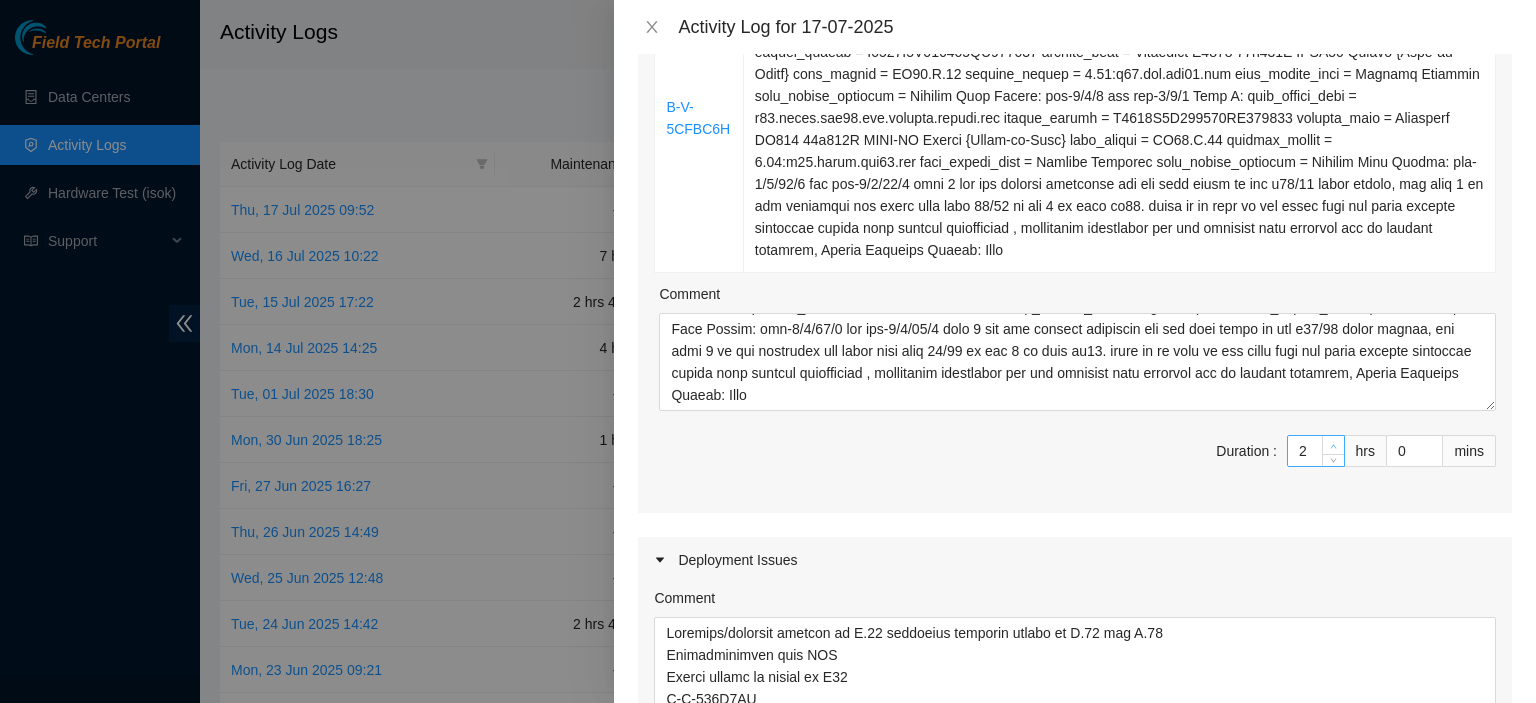 type on "3" 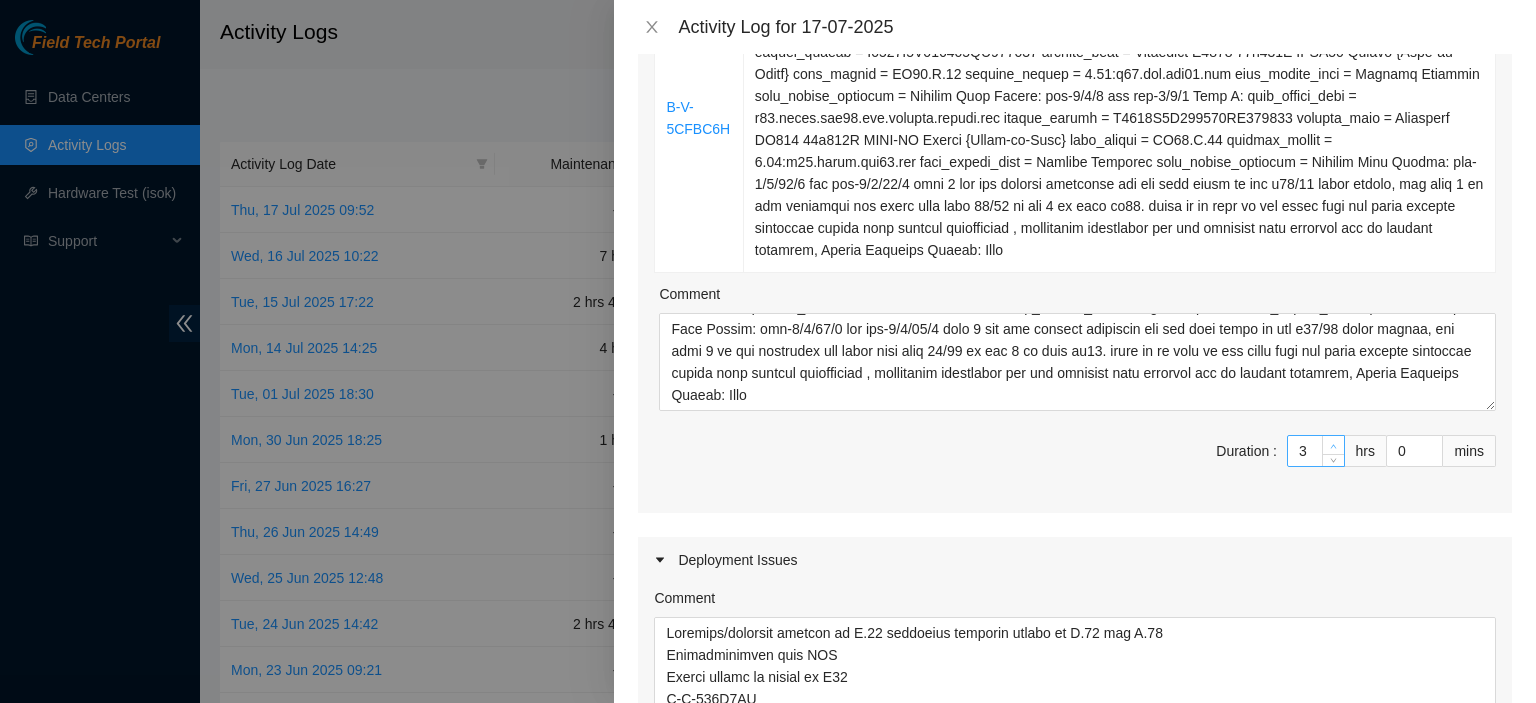 click at bounding box center [1333, 445] 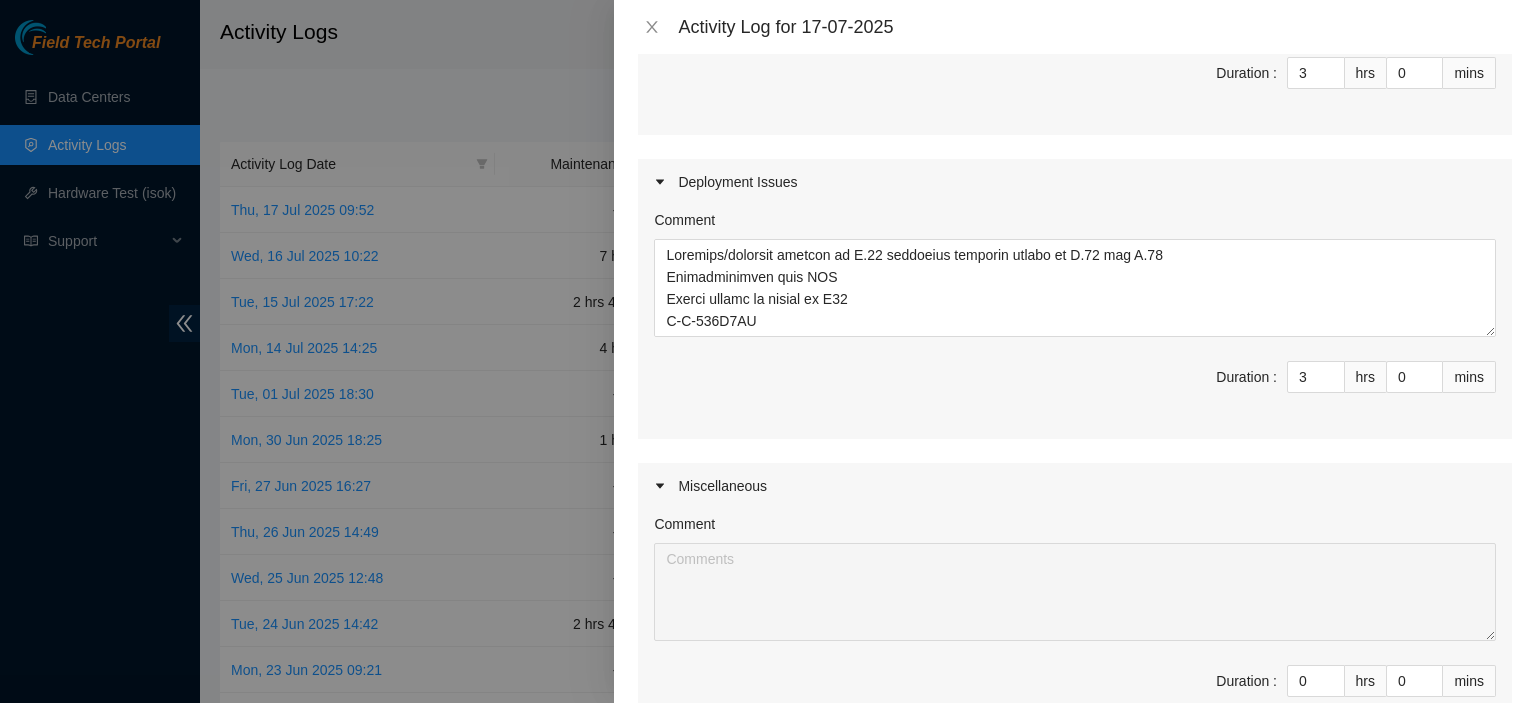 scroll, scrollTop: 1011, scrollLeft: 0, axis: vertical 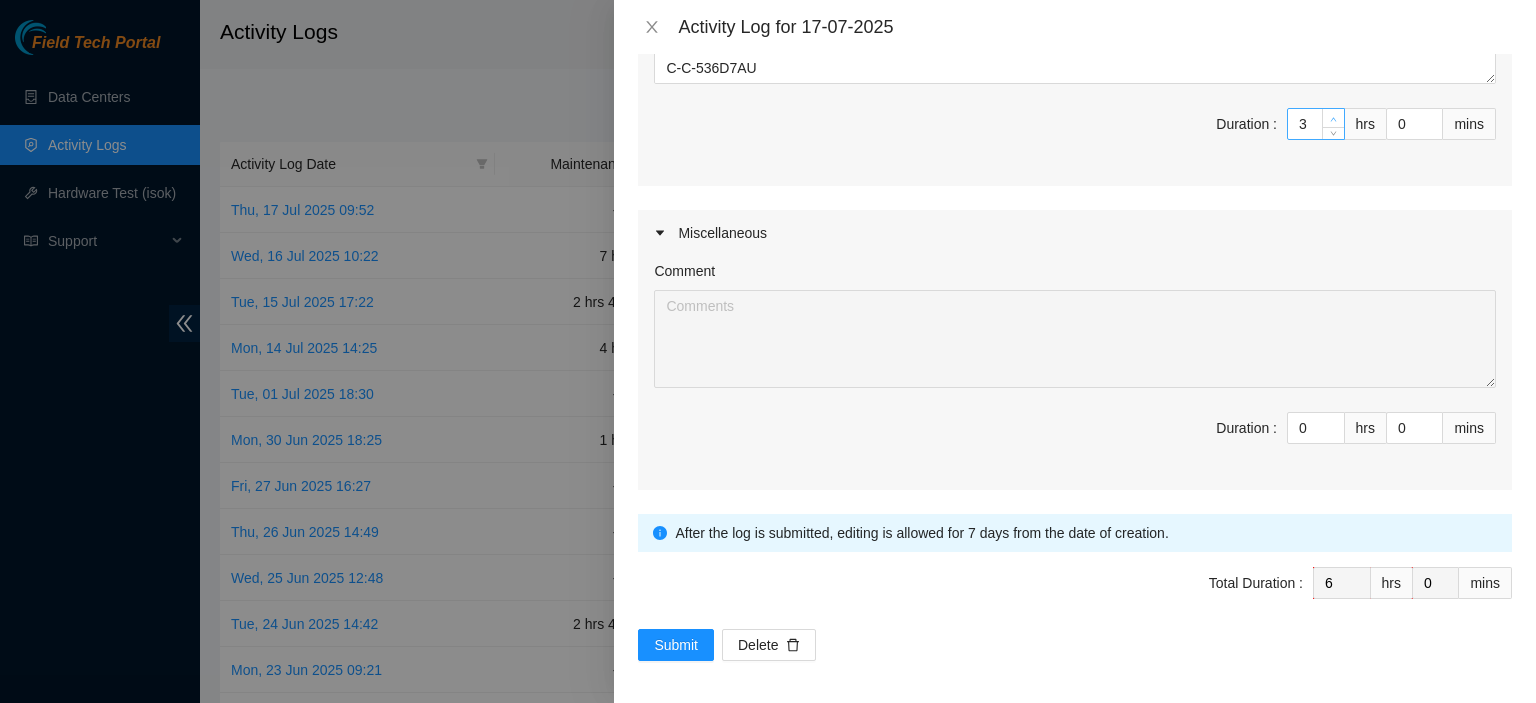 click 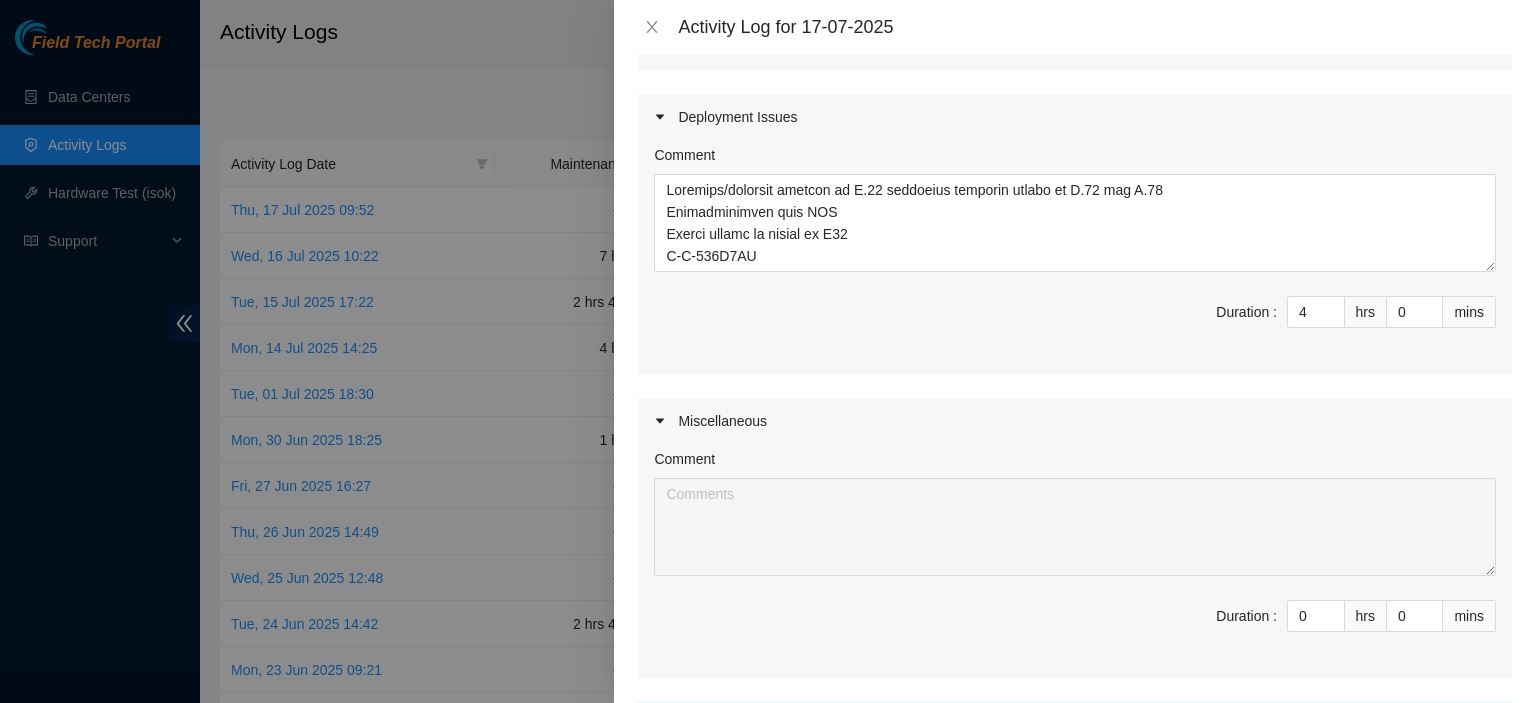 scroll, scrollTop: 818, scrollLeft: 0, axis: vertical 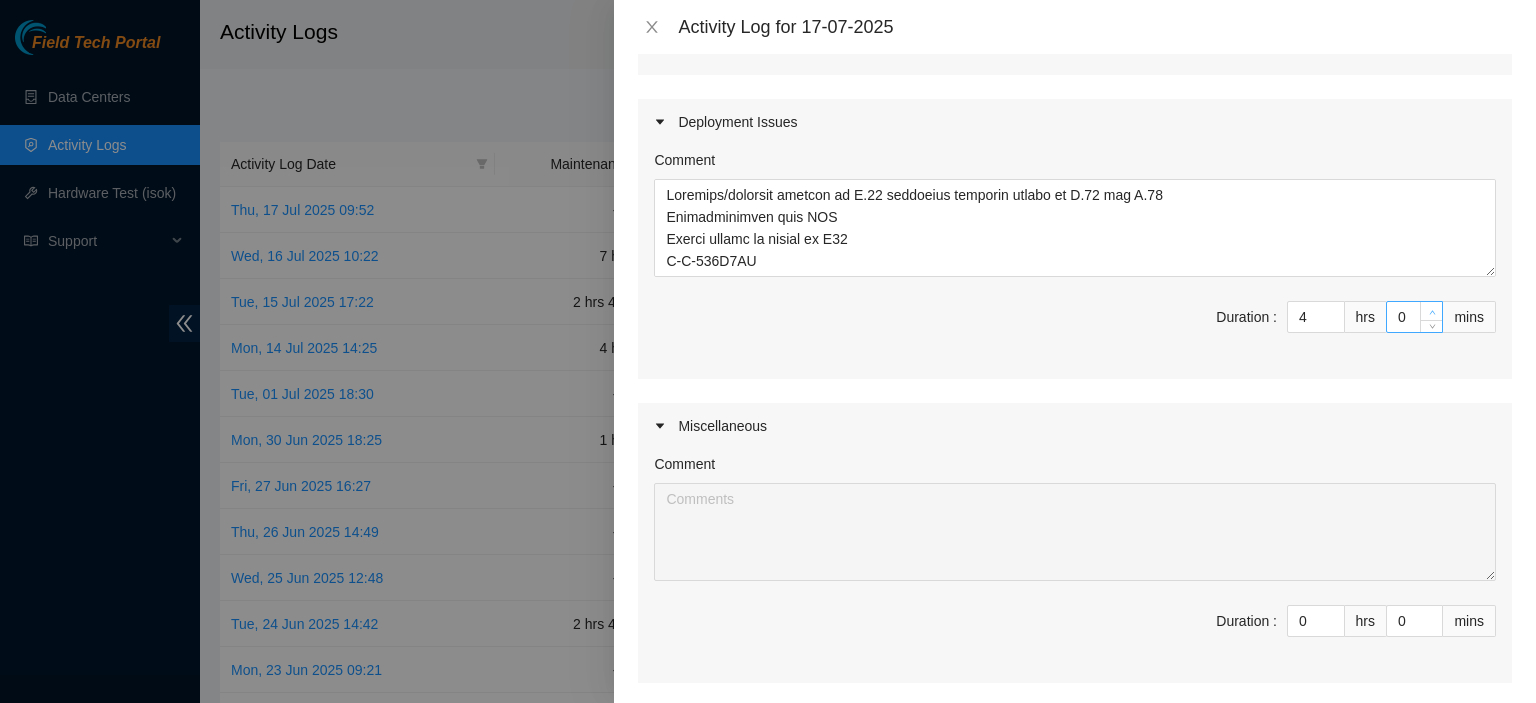 click at bounding box center (1432, 312) 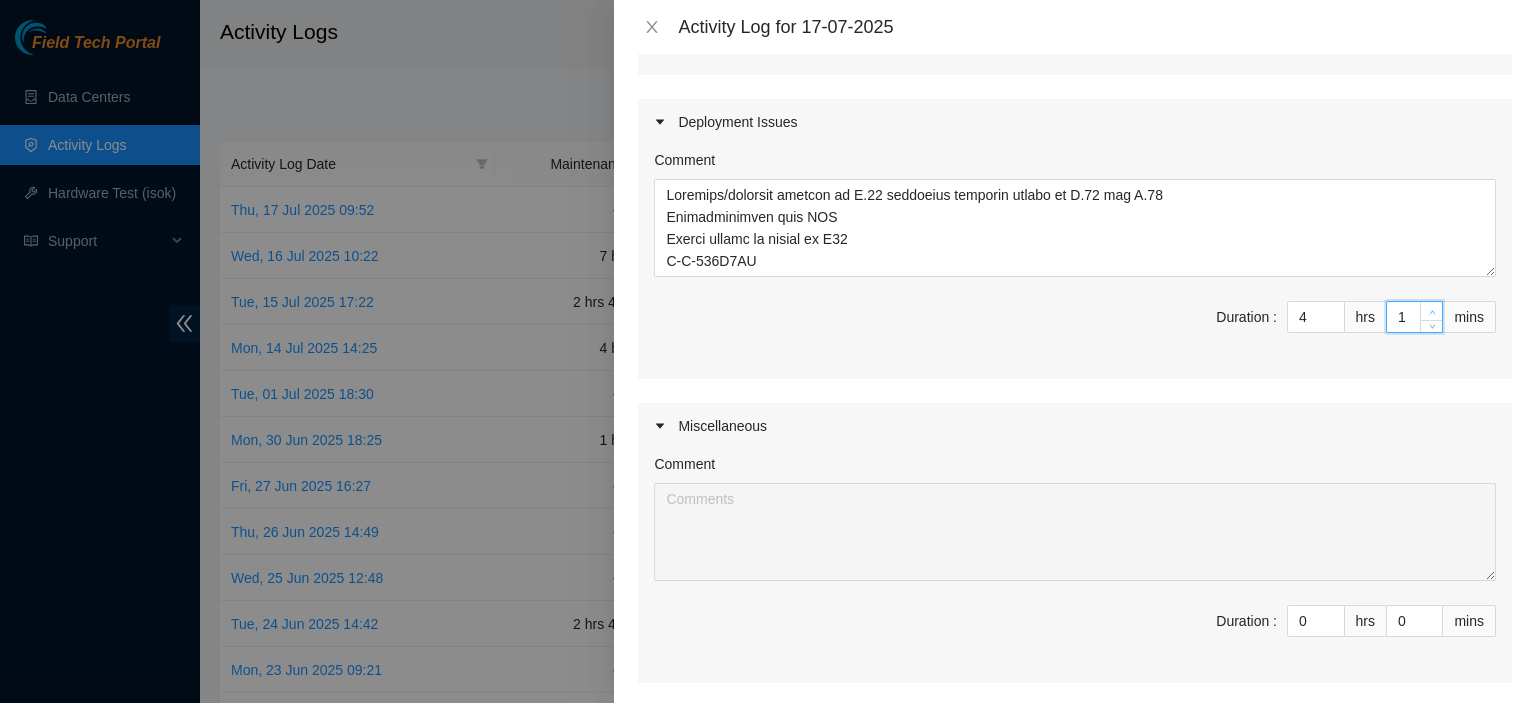 click at bounding box center [1432, 312] 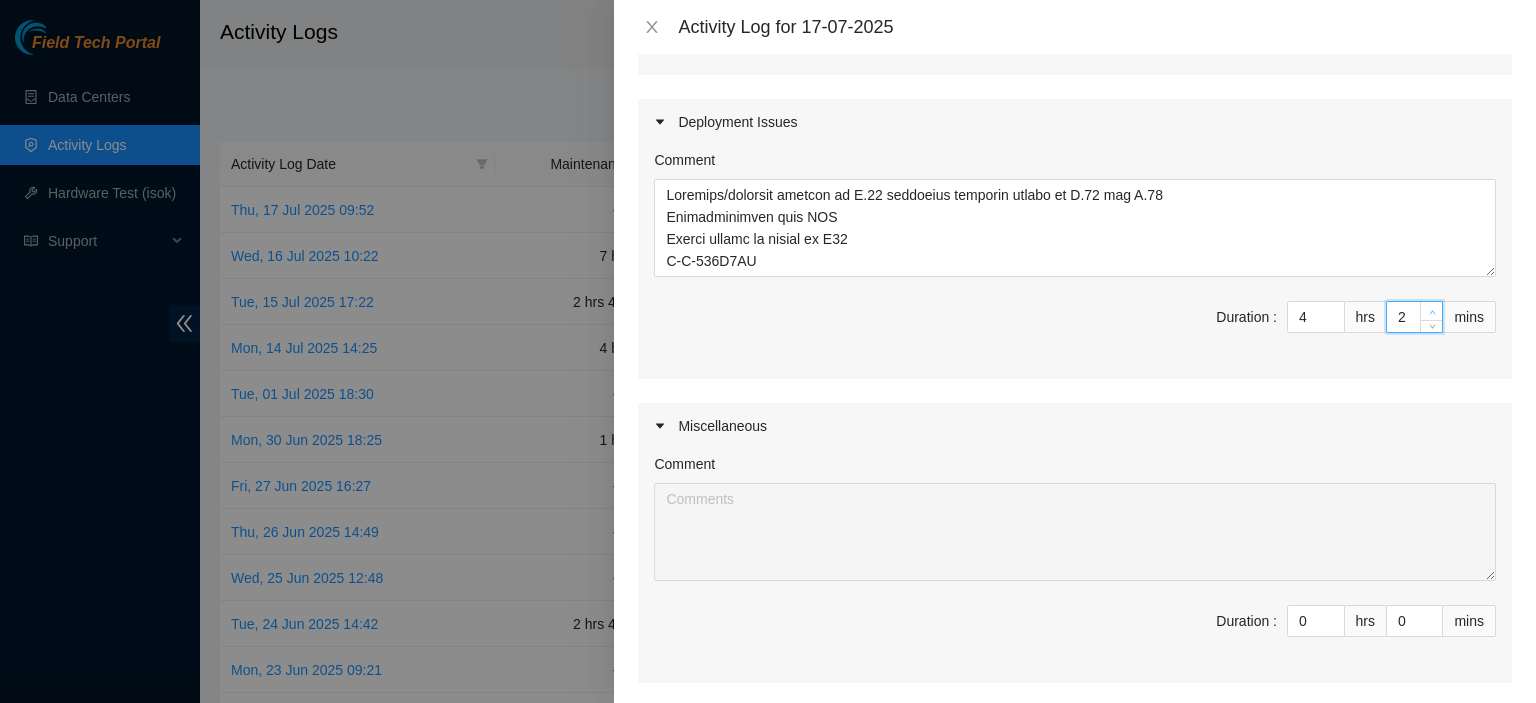 click at bounding box center [1432, 312] 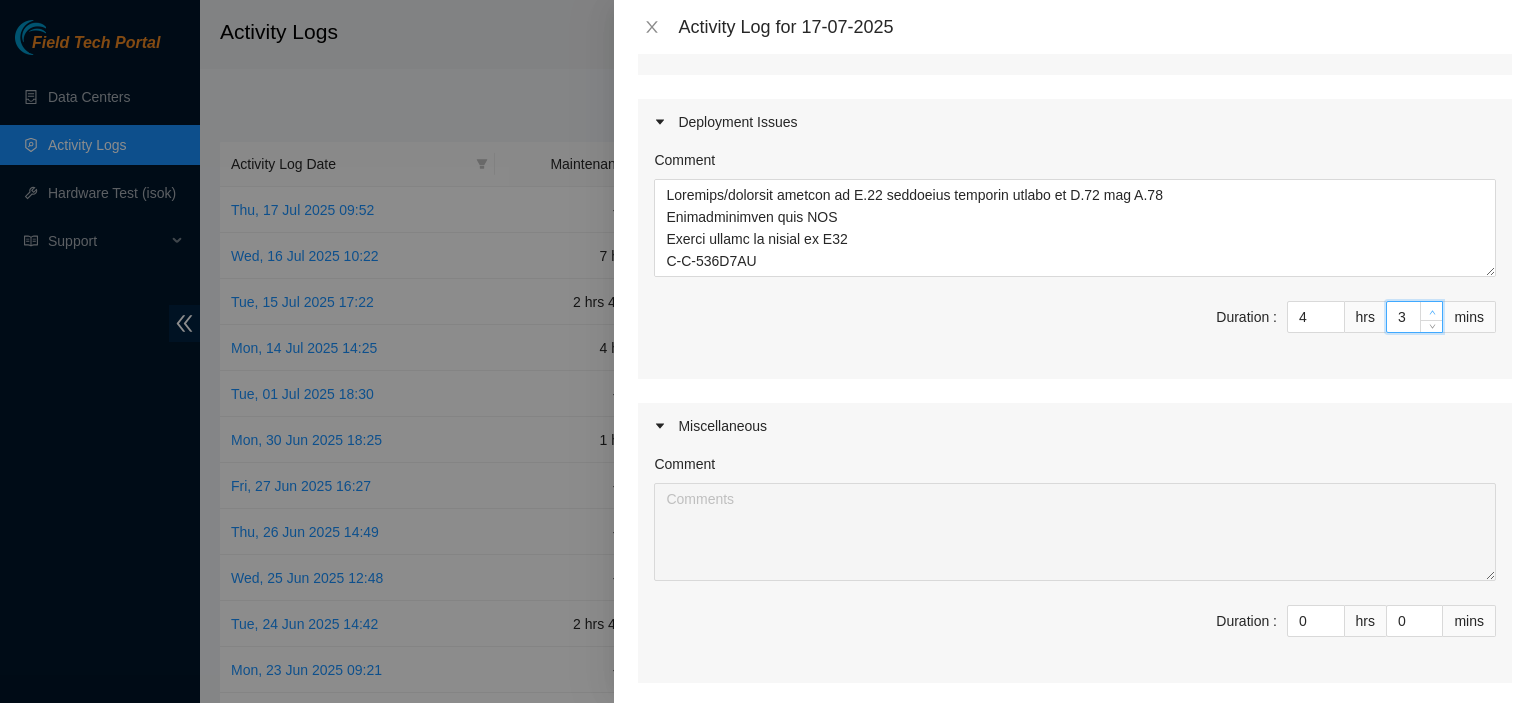 click at bounding box center [1432, 312] 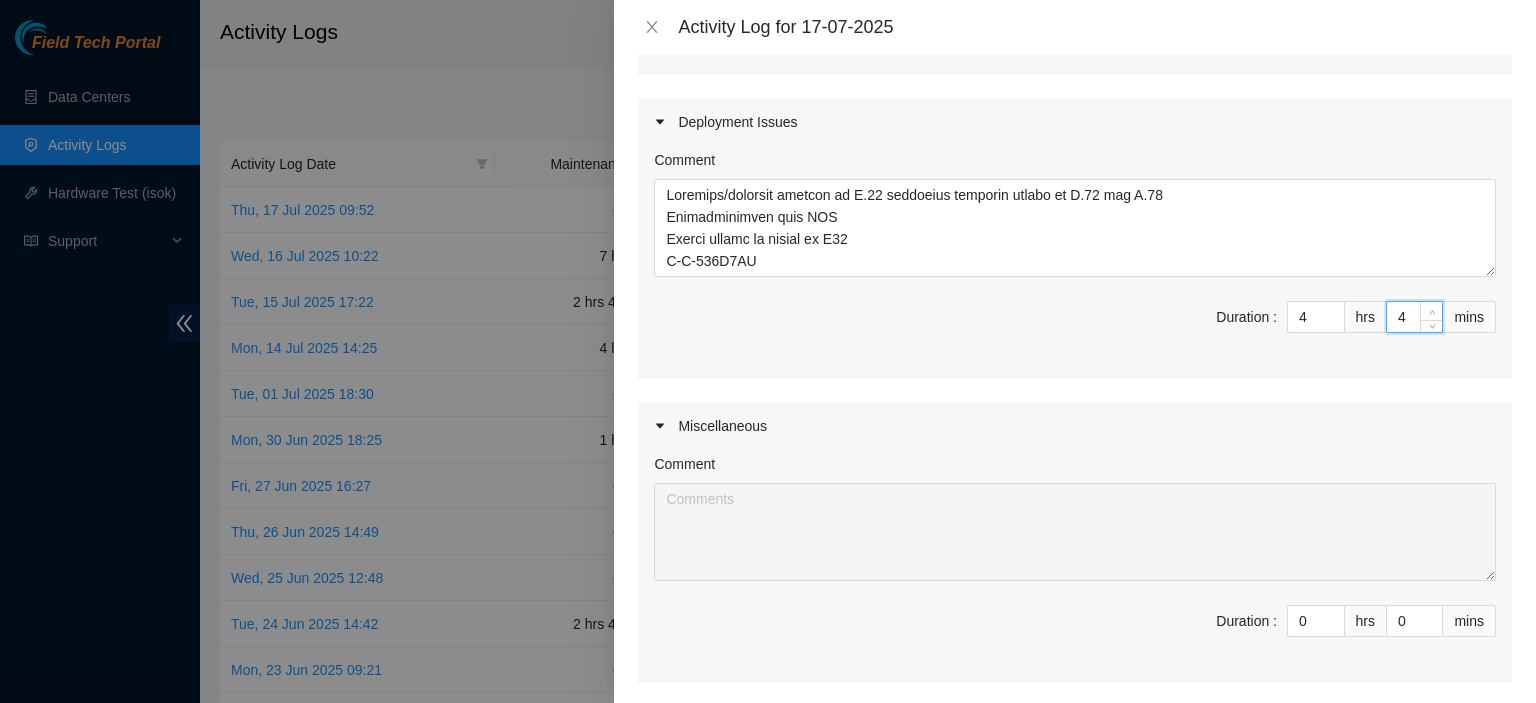 click at bounding box center [1432, 312] 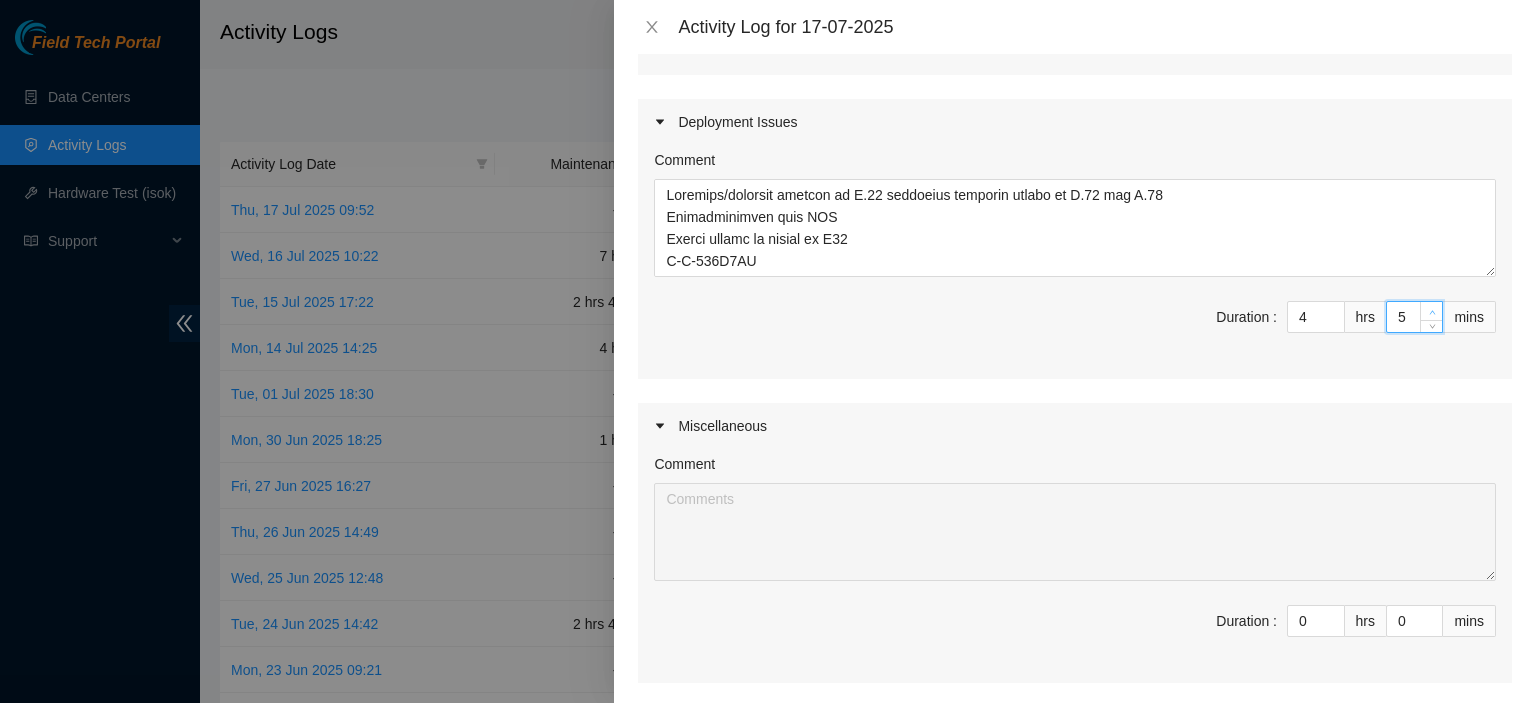 click at bounding box center [1432, 312] 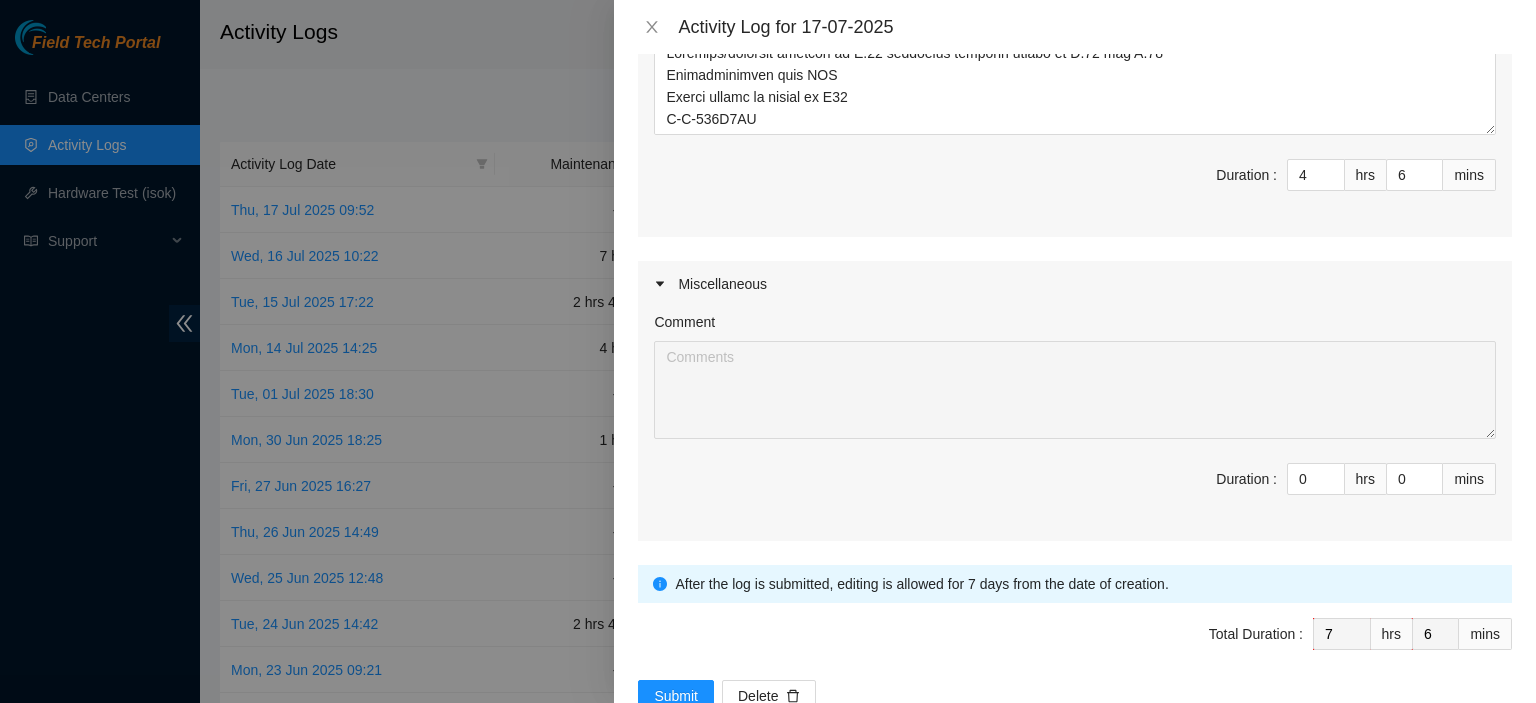 scroll, scrollTop: 972, scrollLeft: 0, axis: vertical 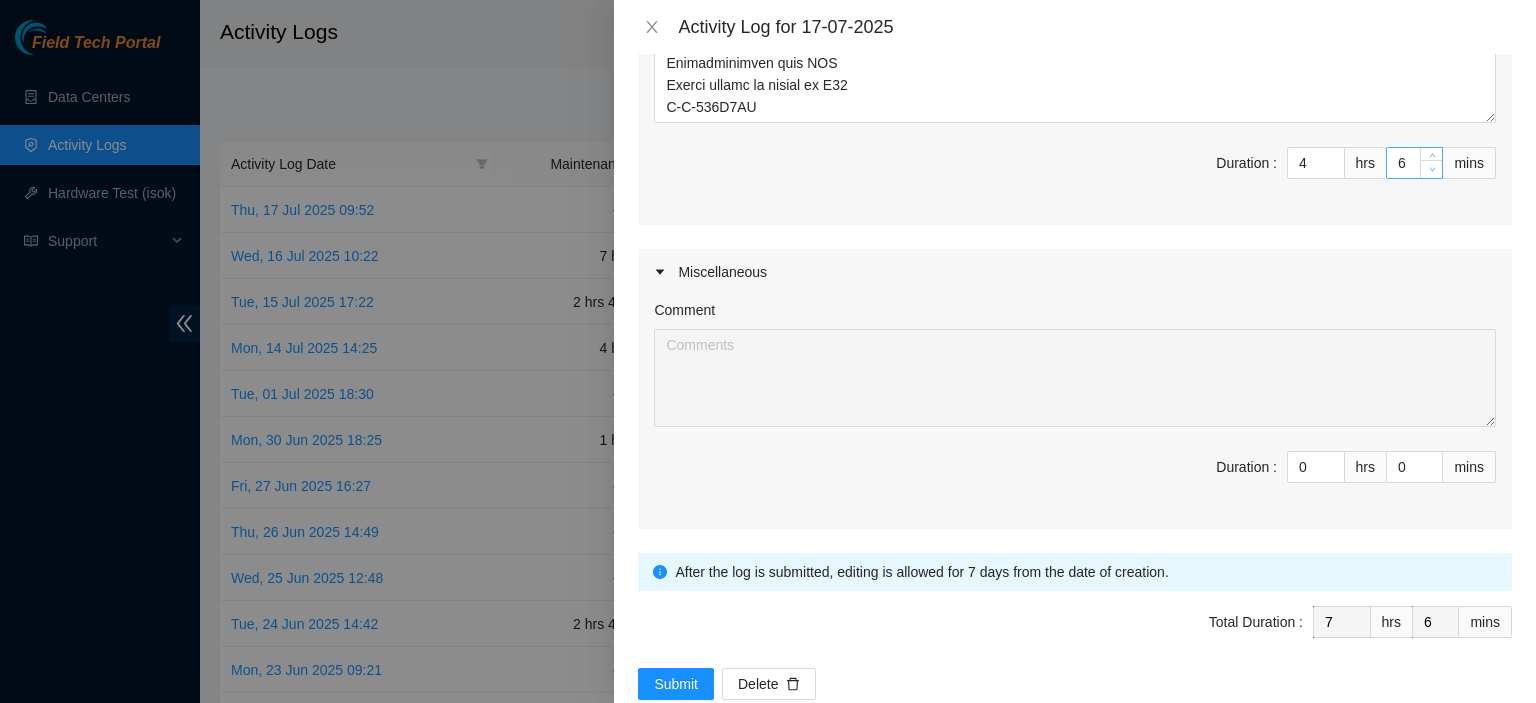 type on "5" 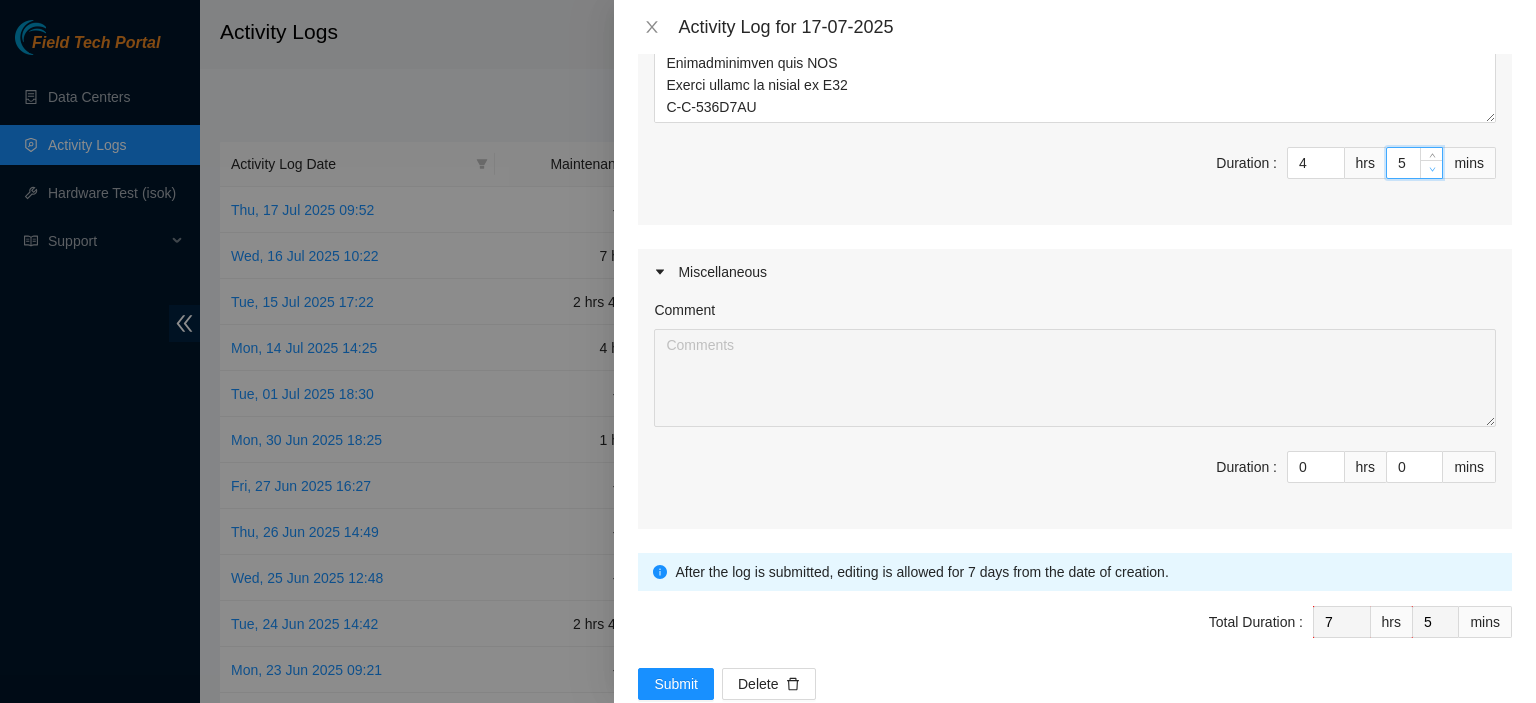 click 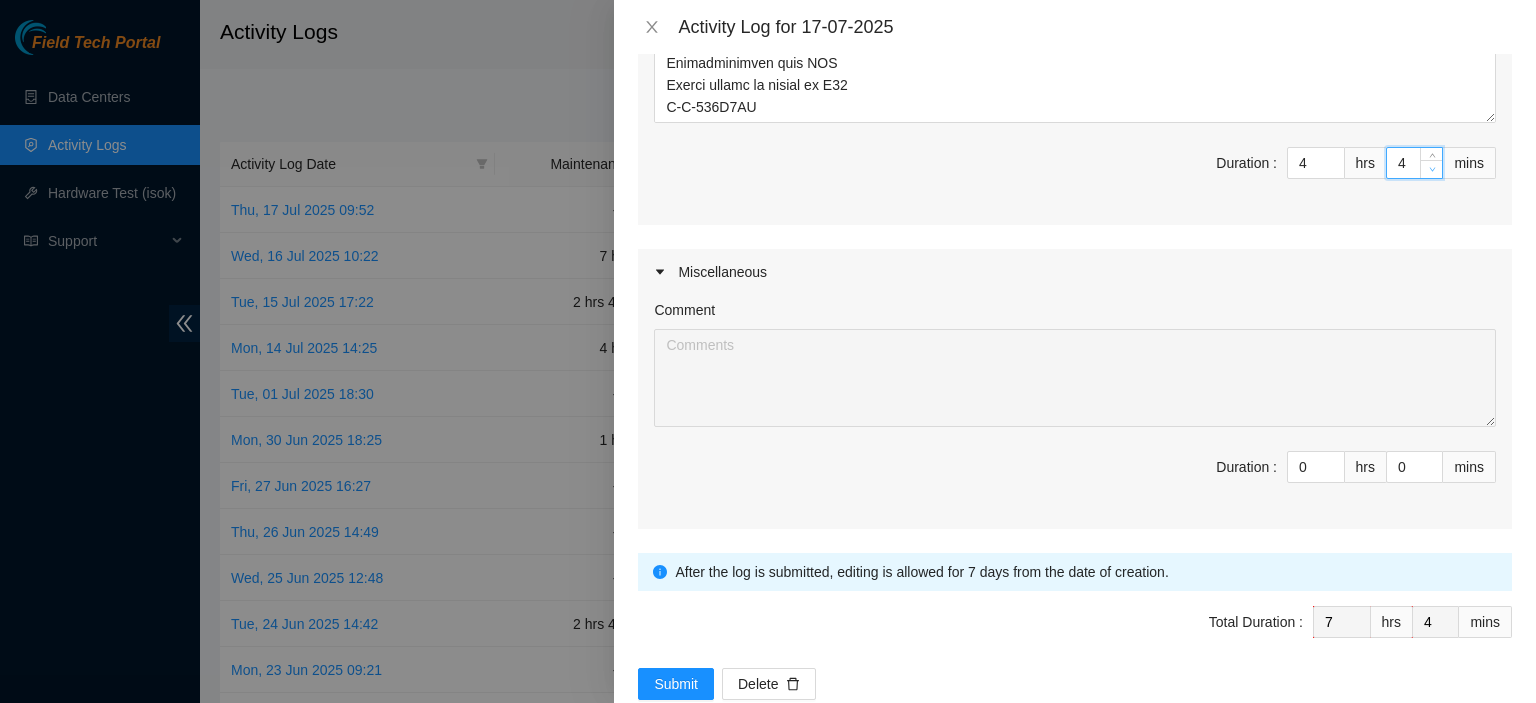 click 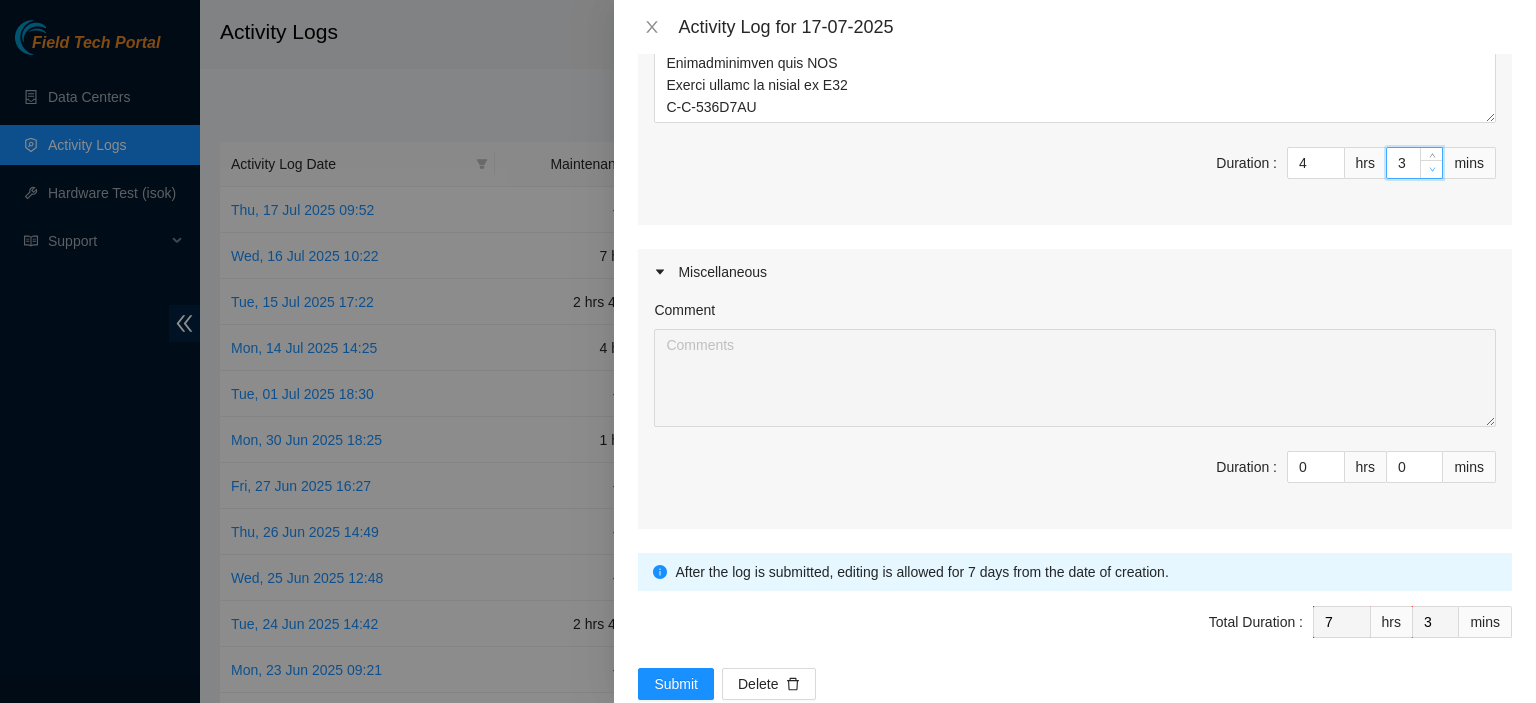click 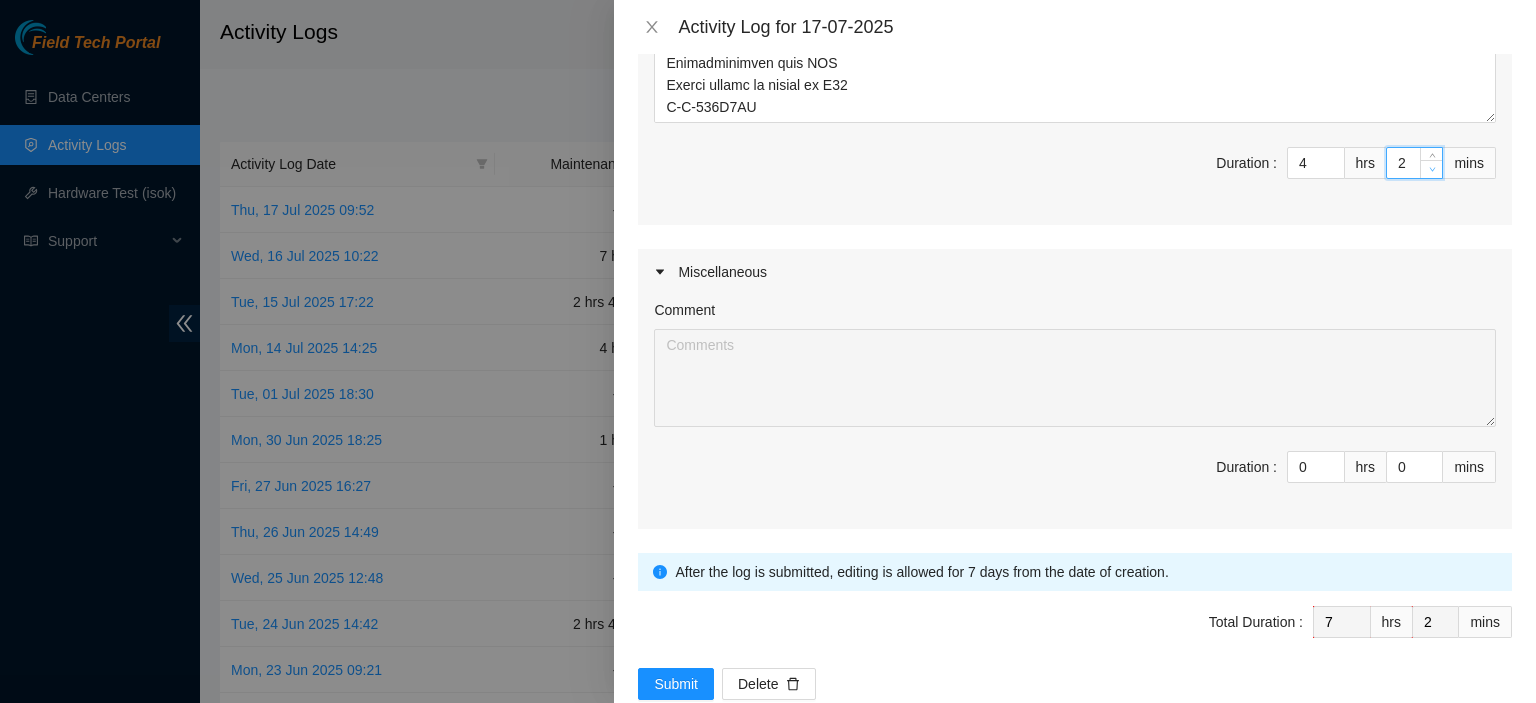 click 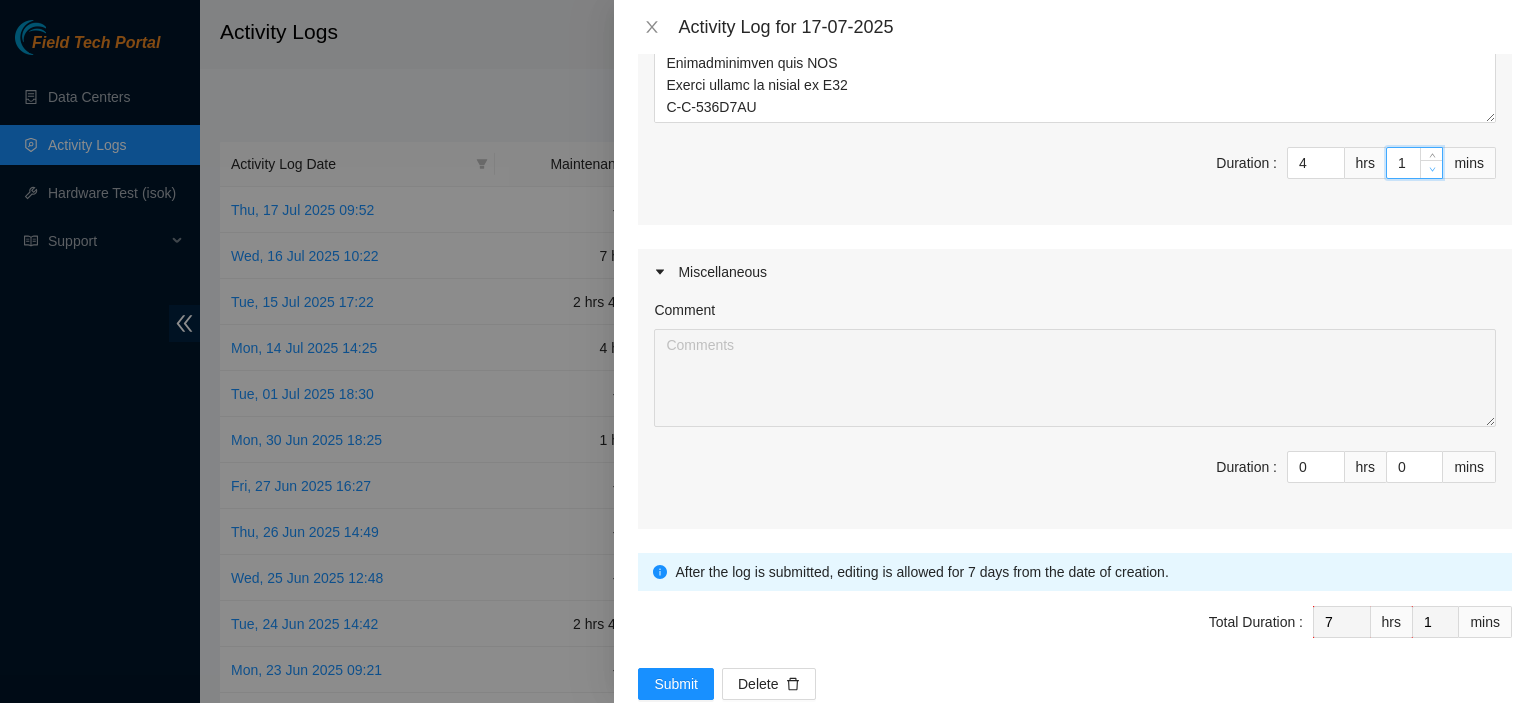 click 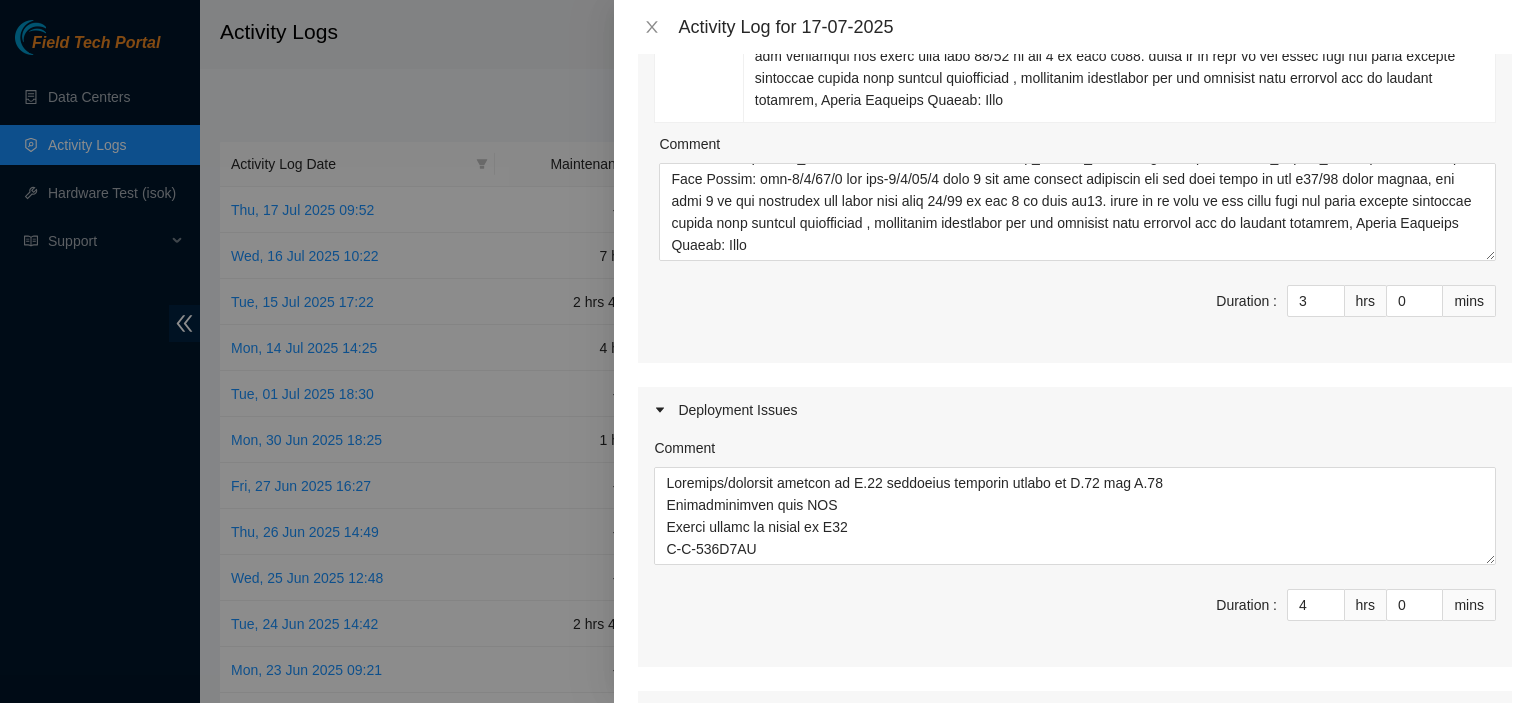 scroll, scrollTop: 524, scrollLeft: 0, axis: vertical 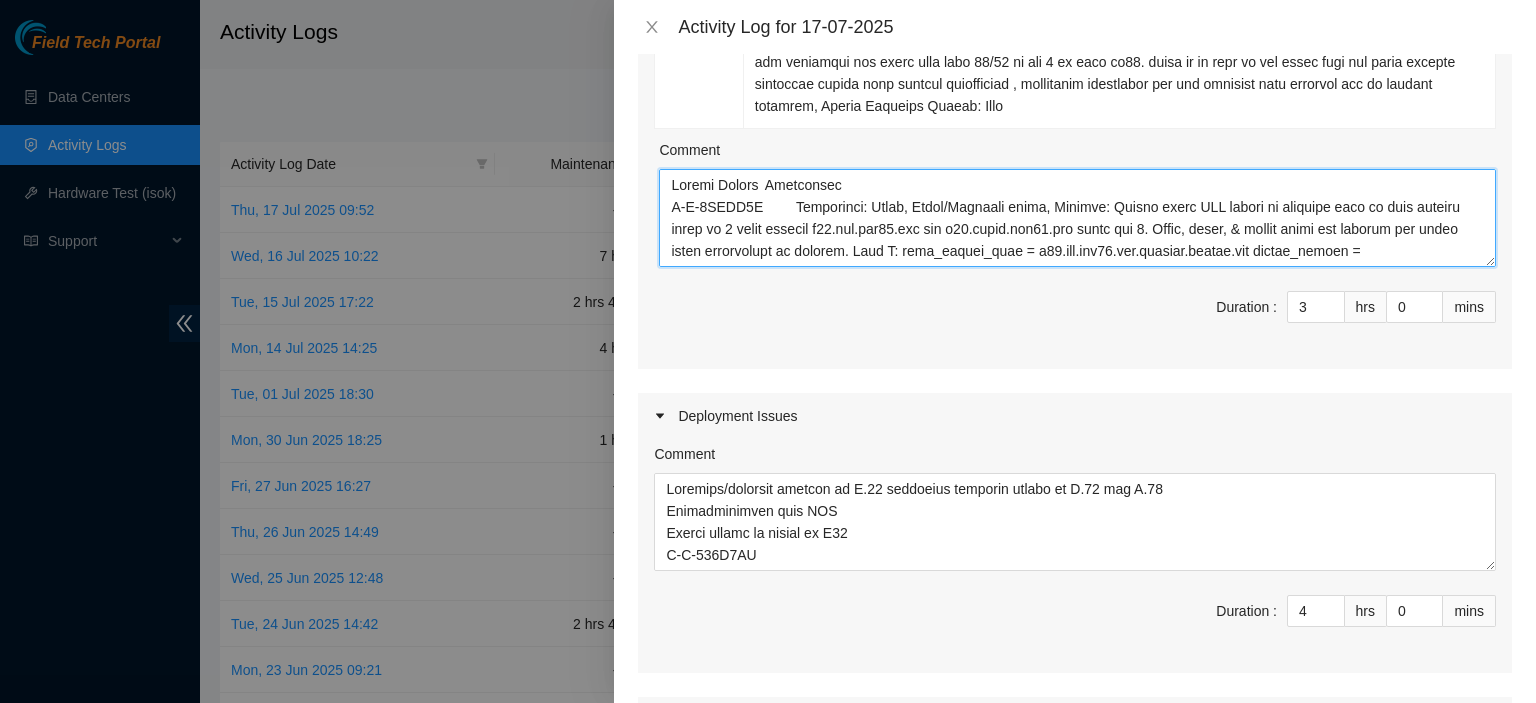 click on "Comment" at bounding box center (1077, 218) 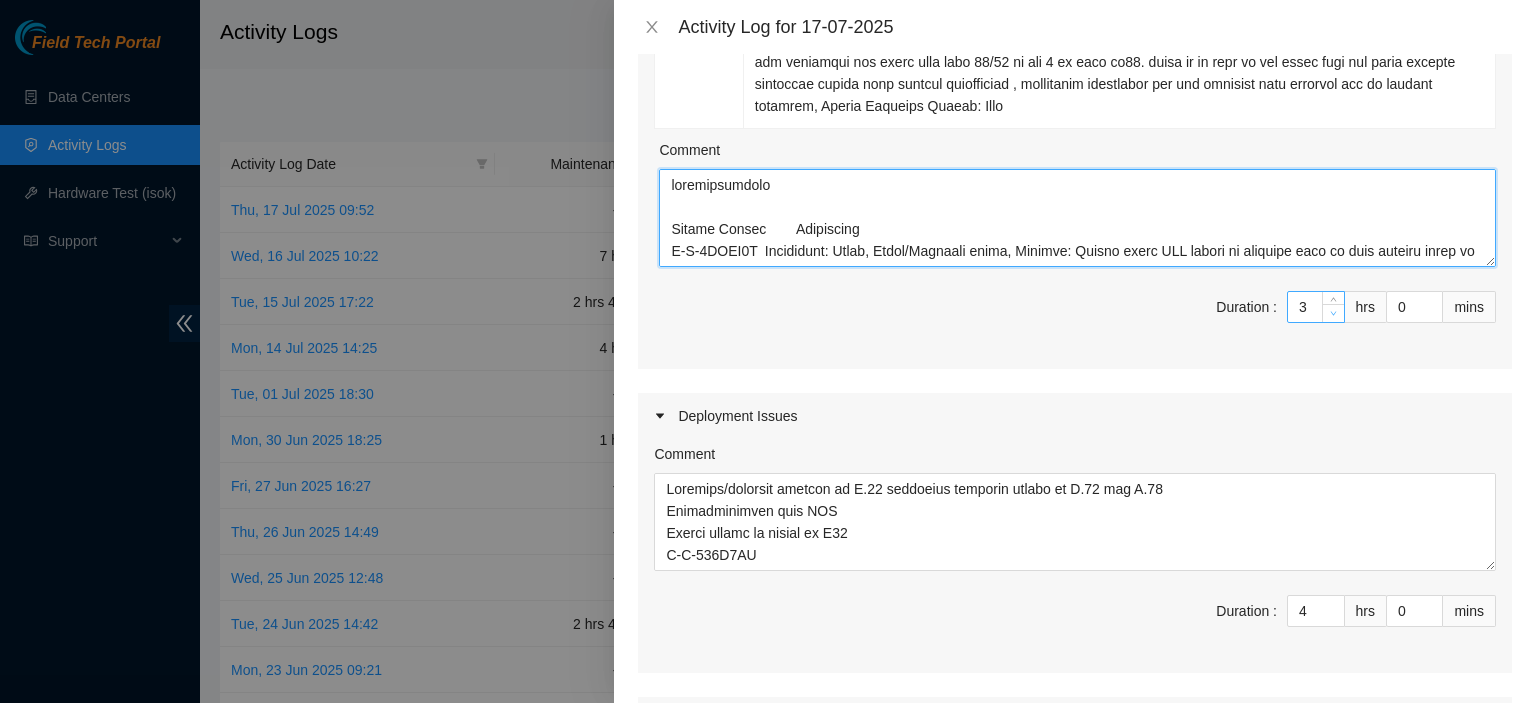 type on "communications
Ticket Number	Resolution
B-V-5CFBC6H	Resolution: Other, Clean/Replaced optic, Comment: Please reach NIE nverdi to continue work on this ongoing issue in 2 ports between r09.tor.sea01.sdn and r01.spine.sea01.sdn found the 1. Scope, clean, & reseat fiber and include any patch panel connections in between. Side A: fqdn_router_name = r09.tor.sea01.sdn.netarch.akamai.com serial_number = R3250B2F155306AK301045 product_name = Celestica D6040 64x100G QSFP28 Switch {Rear-to-Front} rack_number = DF05.F.09 machine_number = 0.01:r09.tor.sea01.sdn data_center_name = Digital Fortress data_center_location = [CITY] Port Number: eth-1/1/3 and eth-1/1/4 Side Z: fqdn_router_name = r01.spine.sea01.sdn.netarch.akamai.com serial_number = R3240F2B142204AK200106 product_name = Celestica DX450 32x400G QSFP-DD Switch {Front-to-Rear} rack_number = DF04.B.17 machine_number = 0.09:r01.spine.sea01.sdn data_center_name = Digital Fortress data_center_location = [CITY] Port Number: eth-1/1/27/3 and eth-1/1/27/4 port 3 wa..." 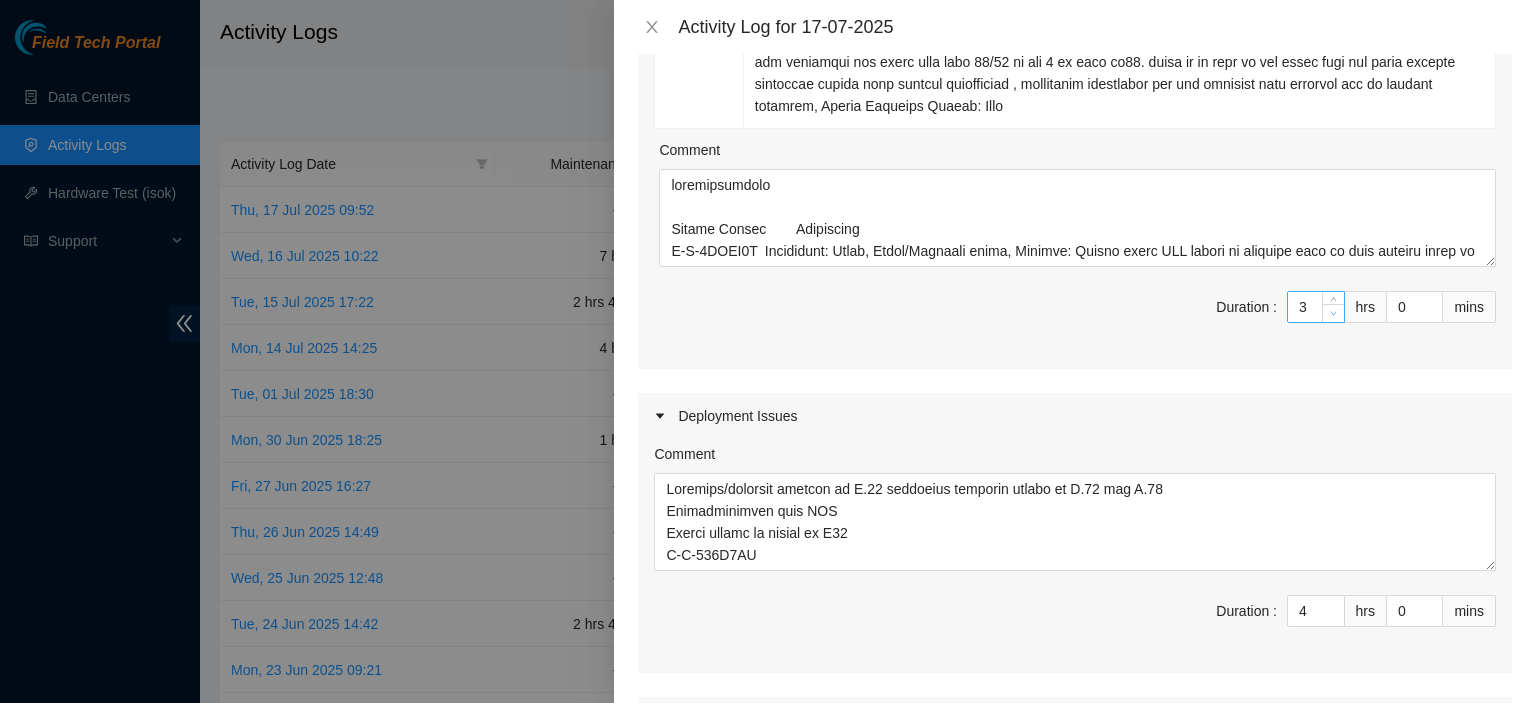 click 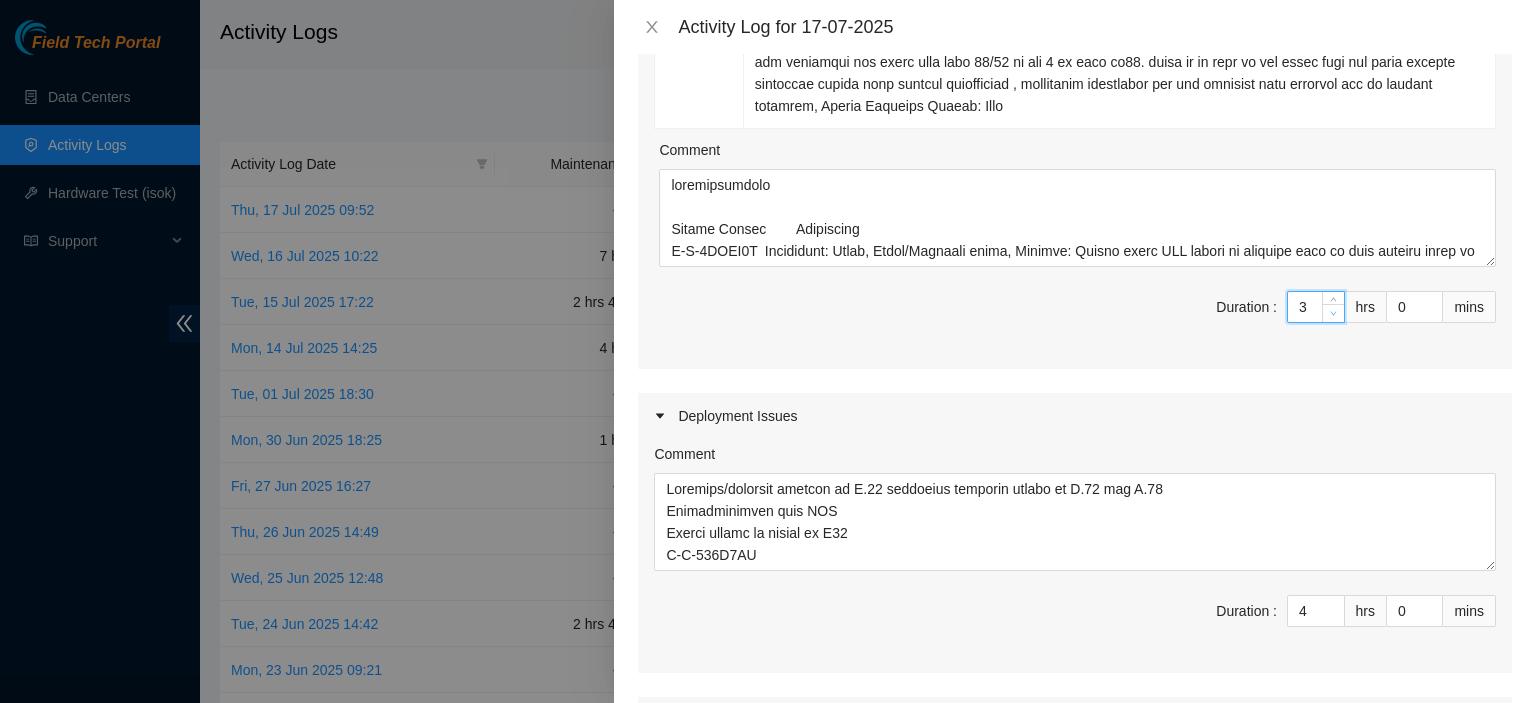 type on "2" 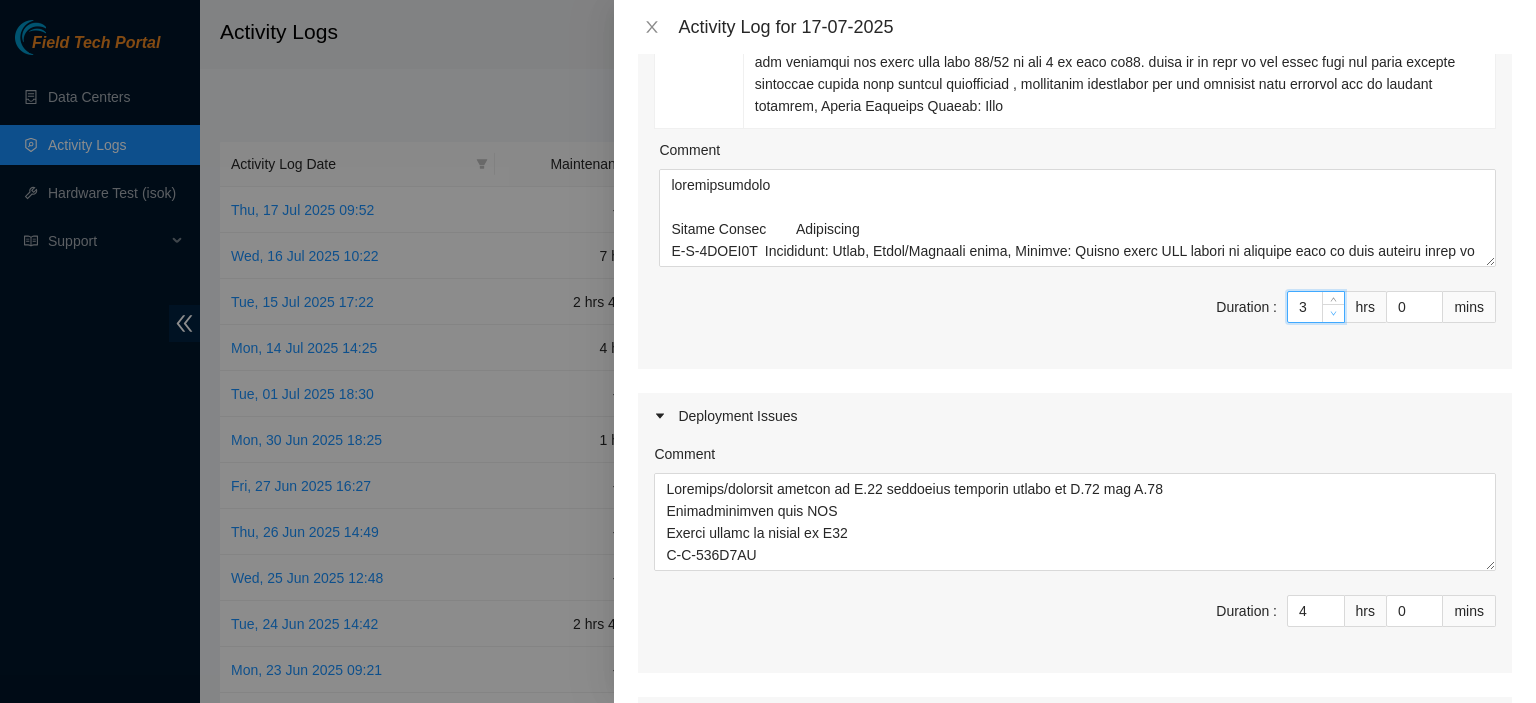 type on "6" 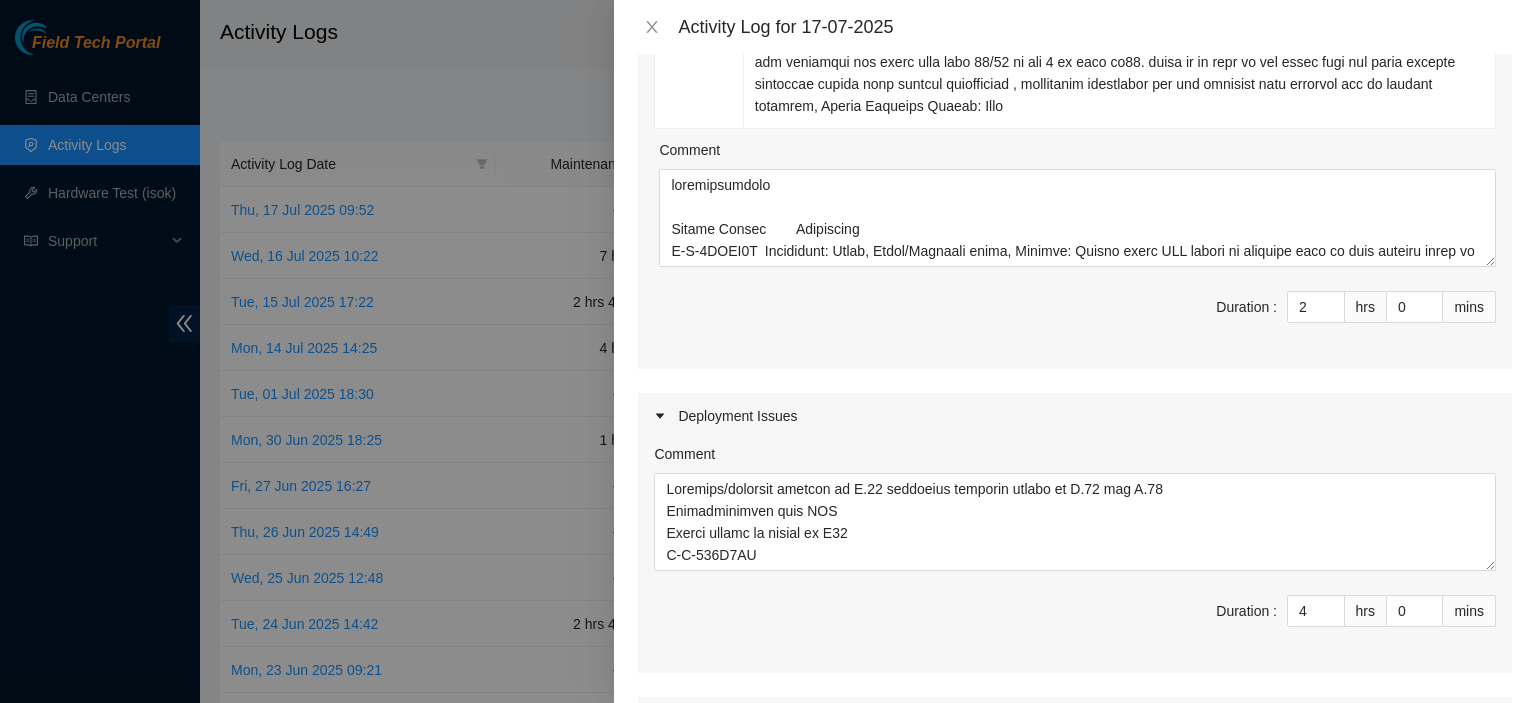 drag, startPoint x: 1528, startPoint y: 355, endPoint x: 1511, endPoint y: 359, distance: 17.464249 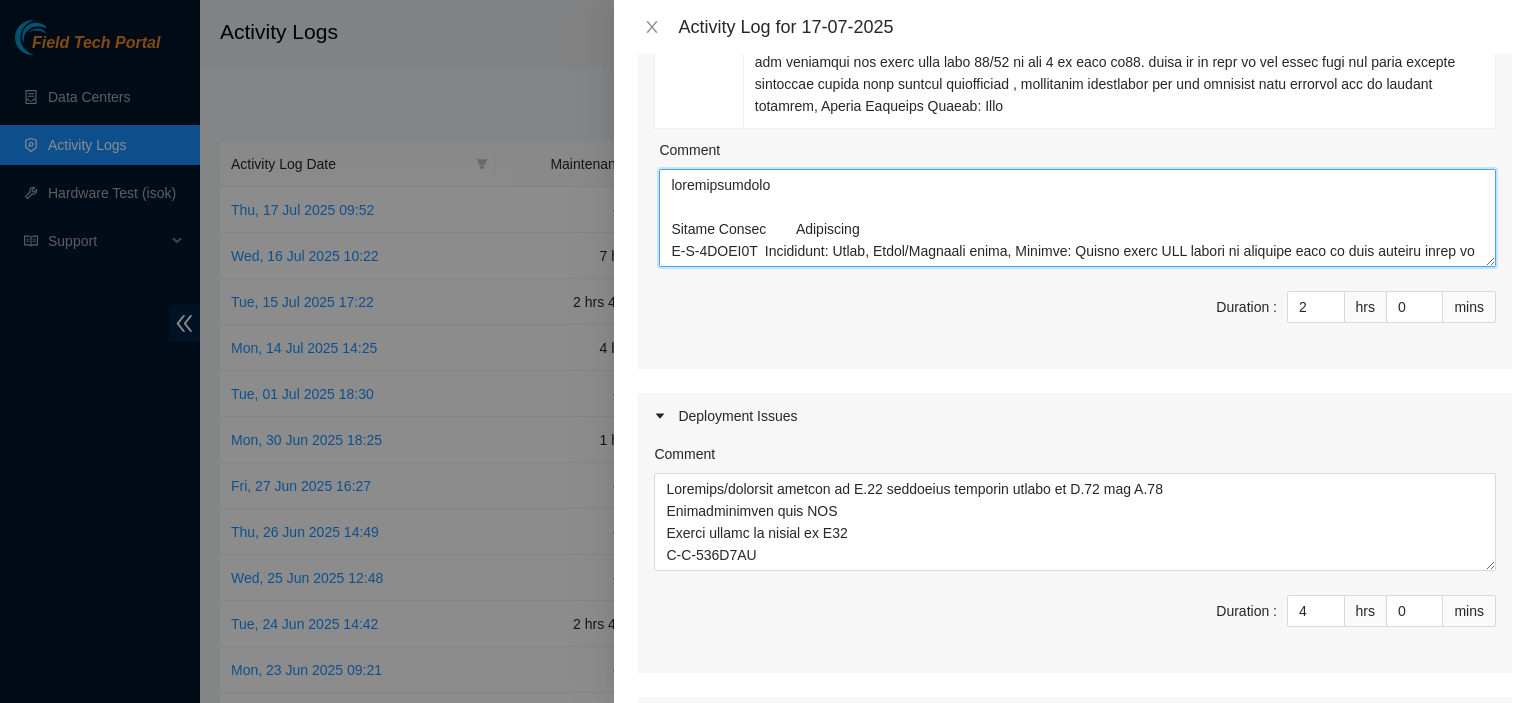 click on "Comment" at bounding box center [1077, 218] 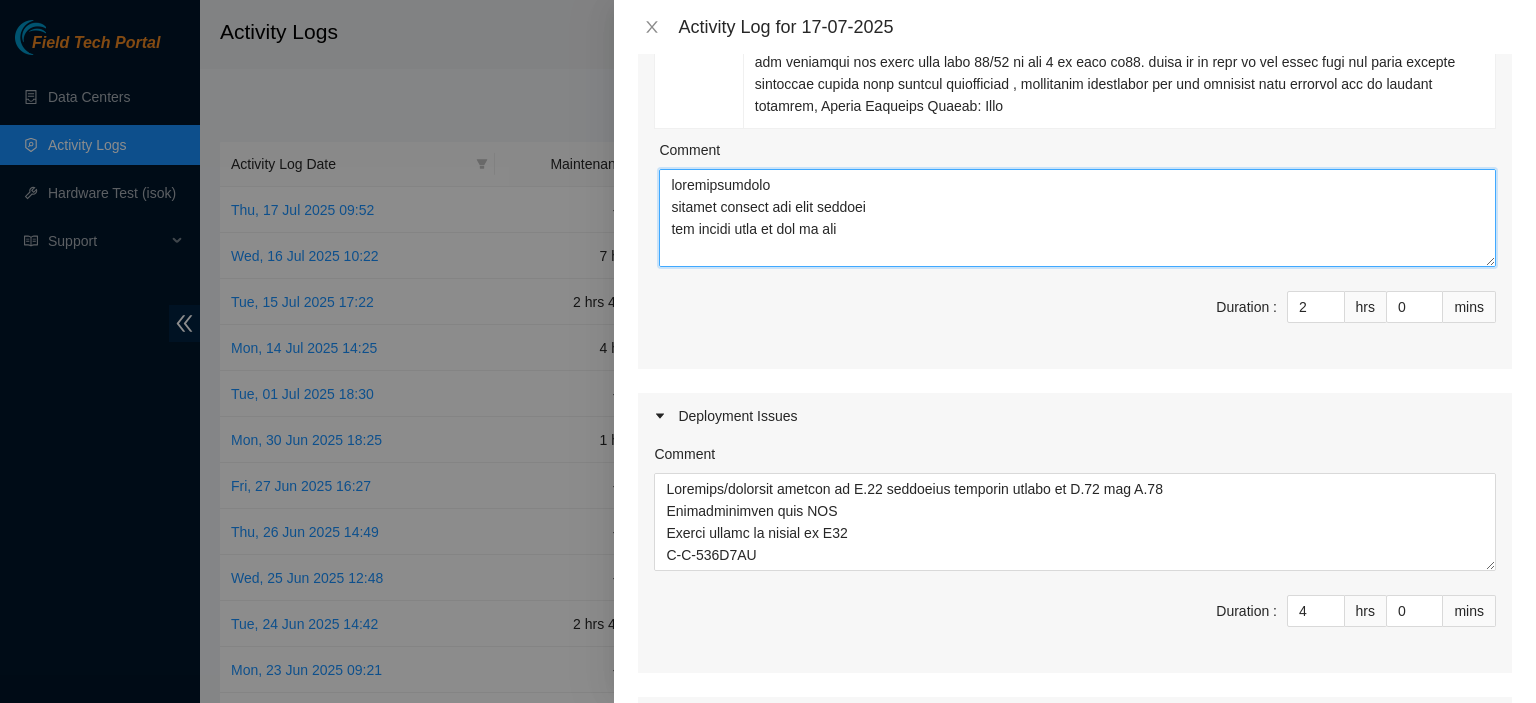 type on "communications
opening closing out essl request
may adjust logs at end of day
Ticket Number	Resolution
B-V-5CFBC6H	Resolution: Other, Clean/Replaced optic, Comment: Please reach NIE nverdi to continue work on this ongoing issue in 2 ports between r09.tor.sea01.sdn and r01.spine.sea01.sdn found the 1. Scope, clean, & reseat fiber and include any patch panel connections in between. Side A: fqdn_router_name = r09.tor.sea01.sdn.netarch.akamai.com serial_number = R3250B2F155306AK301045 product_name = Celestica D6040 64x100G QSFP28 Switch {Rear-to-Front} rack_number = DF05.F.09 machine_number = 0.01:r09.tor.sea01.sdn data_center_name = Digital Fortress data_center_location = Seattle Port Number: eth-1/1/3 and eth-1/1/4 Side Z: fqdn_router_name = r01.spine.sea01.sdn.netarch.akamai.com serial_number = R3240F2B142204AK200106 product_name = Celestica DX450 32x400G QSFP-DD Switch {Front-to-Rear} rack_number = DF04.B.17 machine_number = 0.09:r01.spine.sea01.sdn data_center_name = Digital Fortress data_center_location = Seattle Port Number: eth-1/1/27/3 and eth-1/1/27/4 port 3 was not labeled co..." 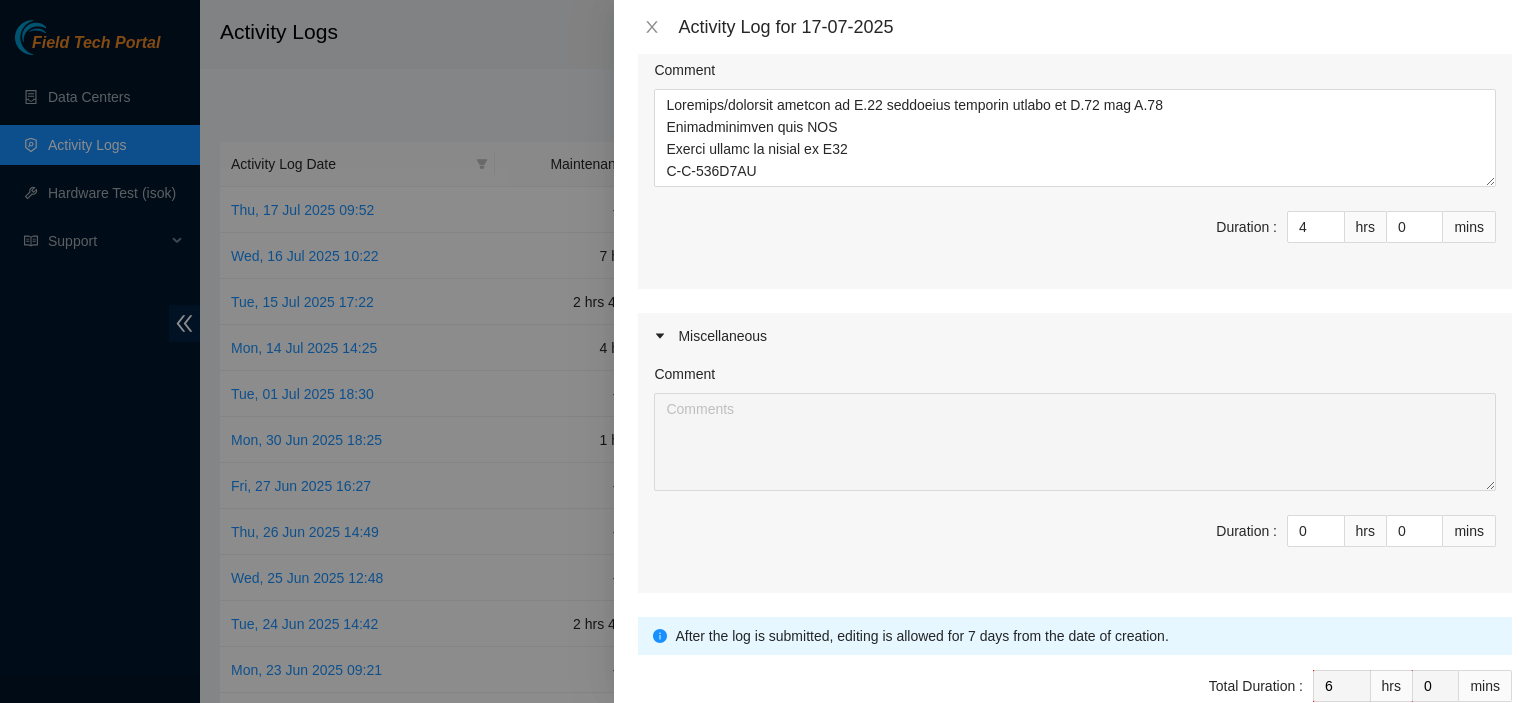 scroll, scrollTop: 920, scrollLeft: 0, axis: vertical 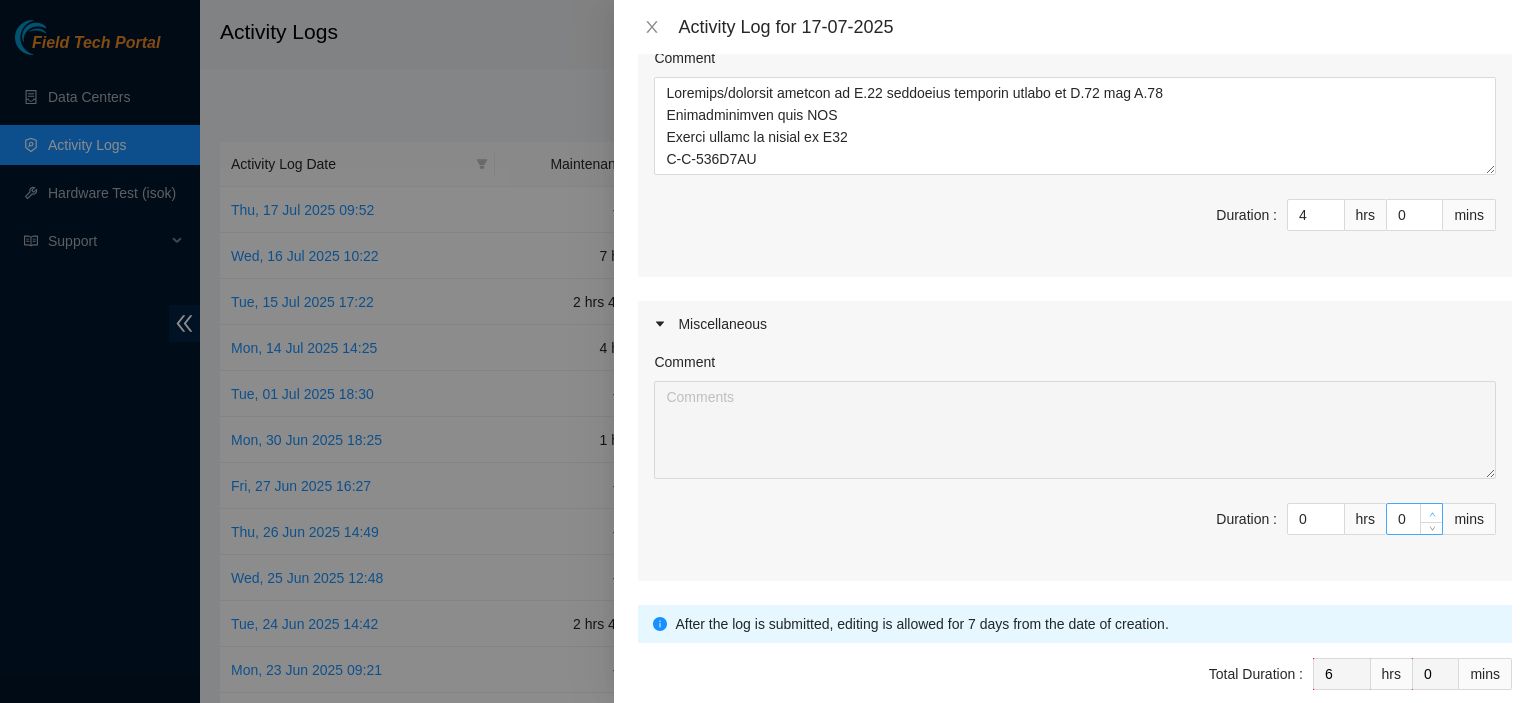 click at bounding box center (1431, 513) 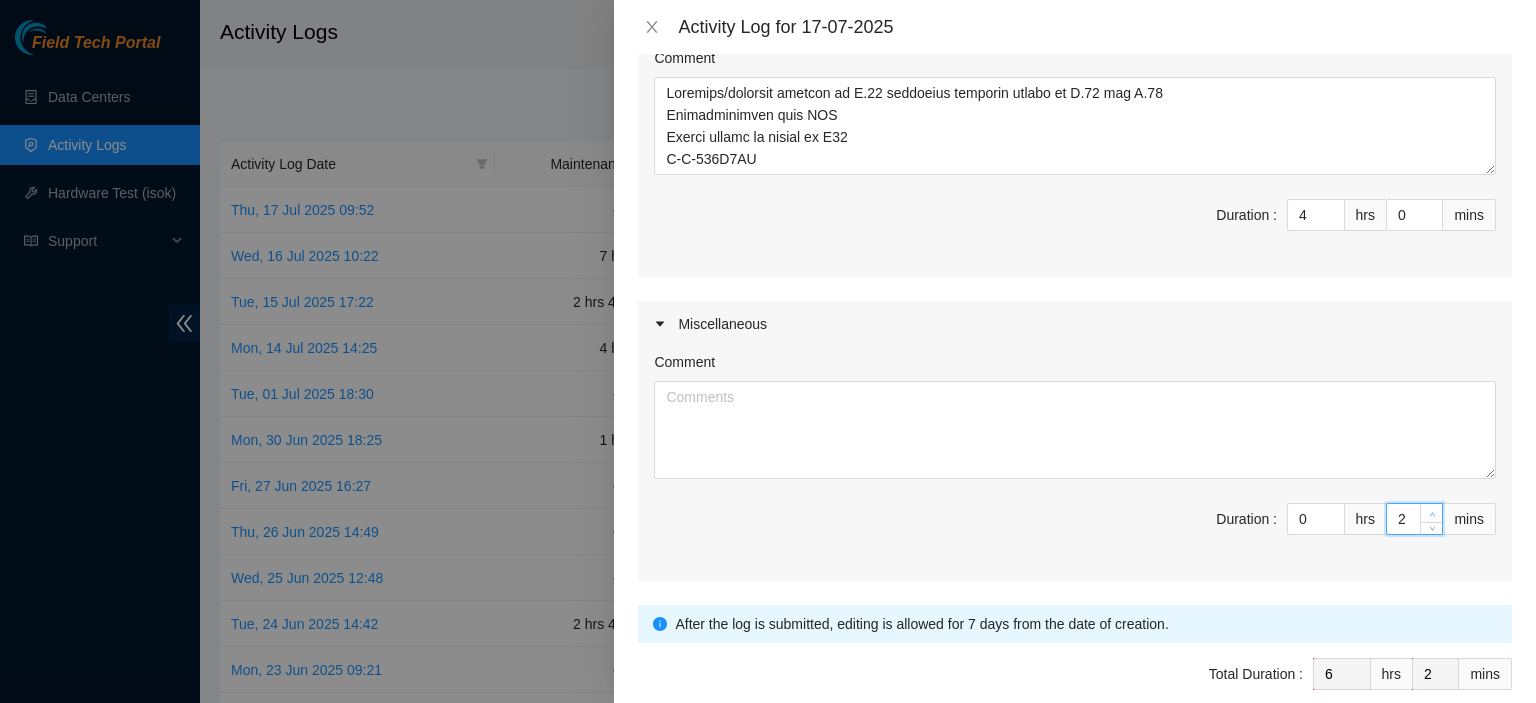 click at bounding box center (1431, 513) 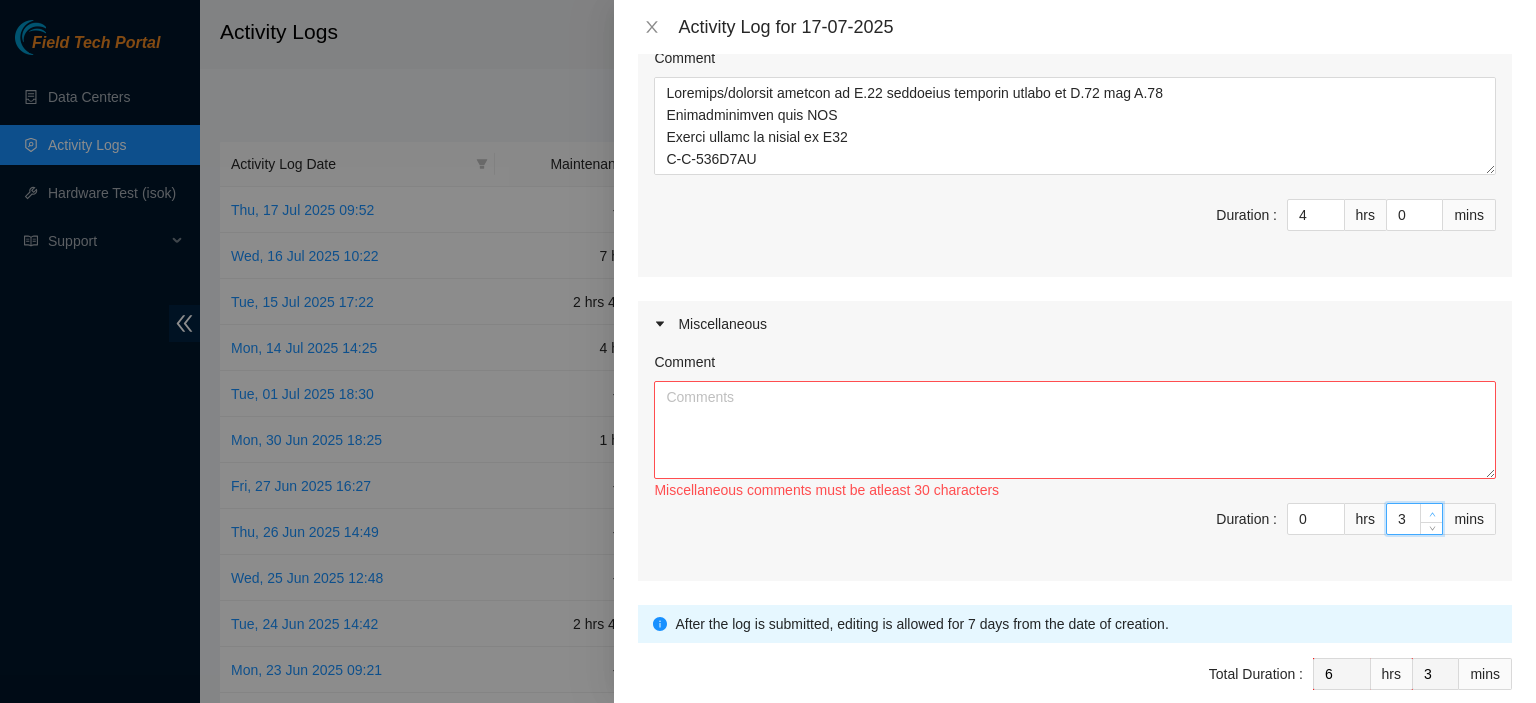 click at bounding box center [1431, 513] 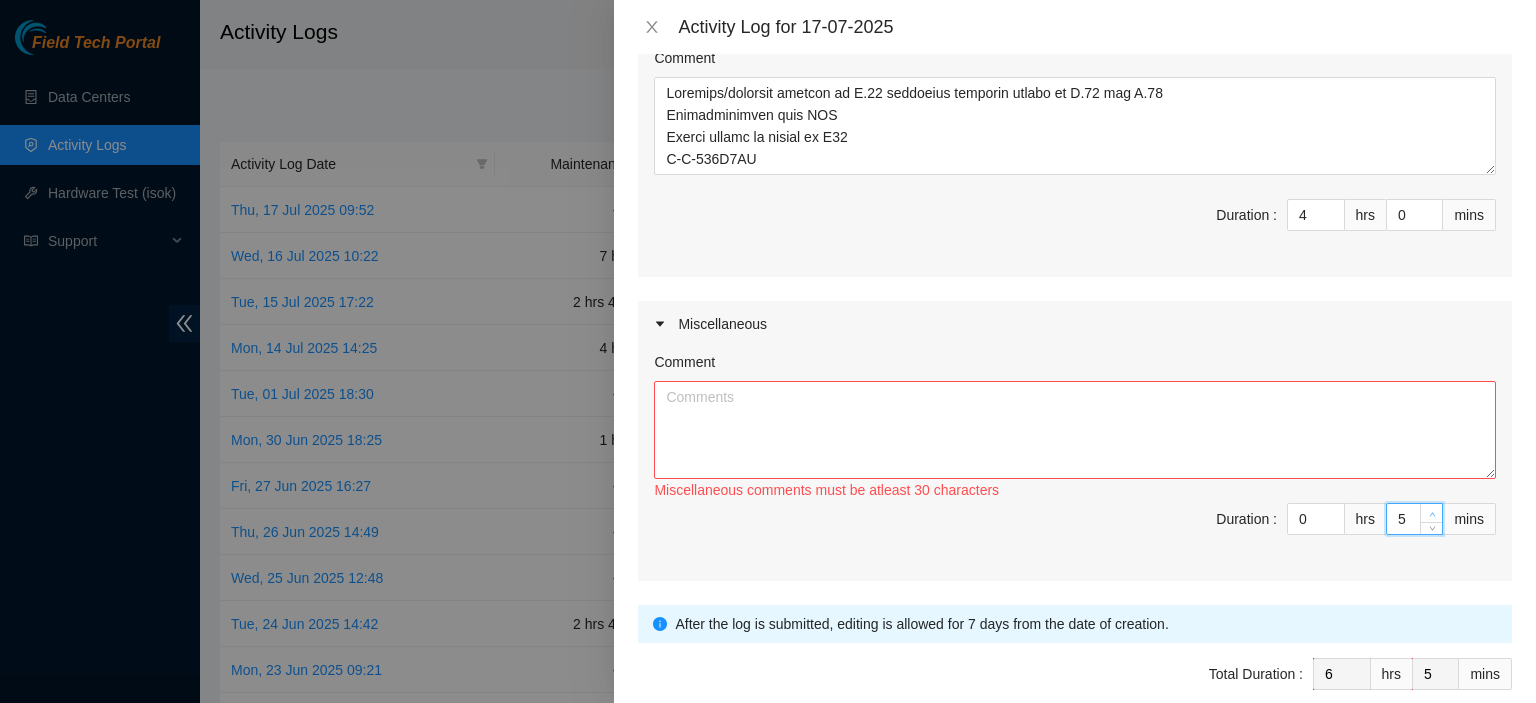click at bounding box center [1431, 513] 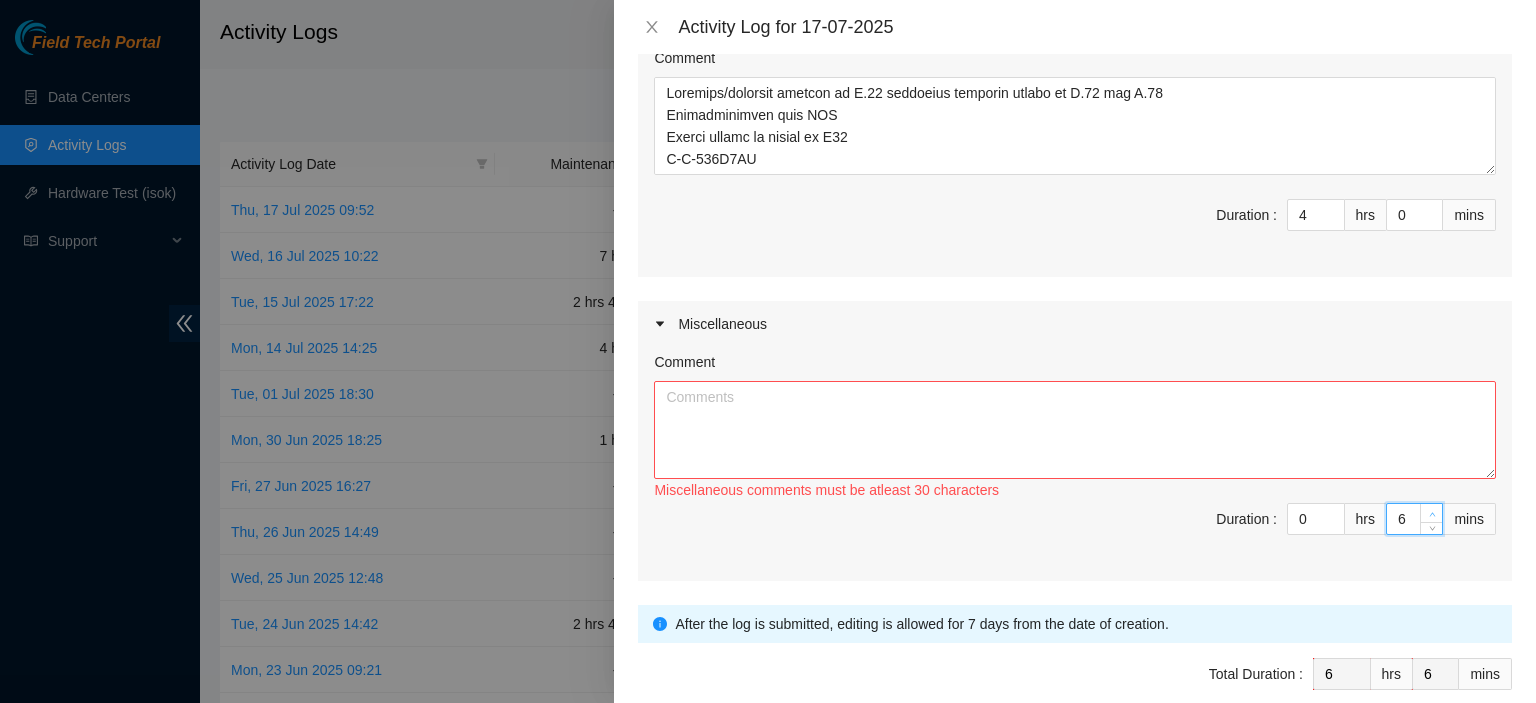 click at bounding box center [1431, 513] 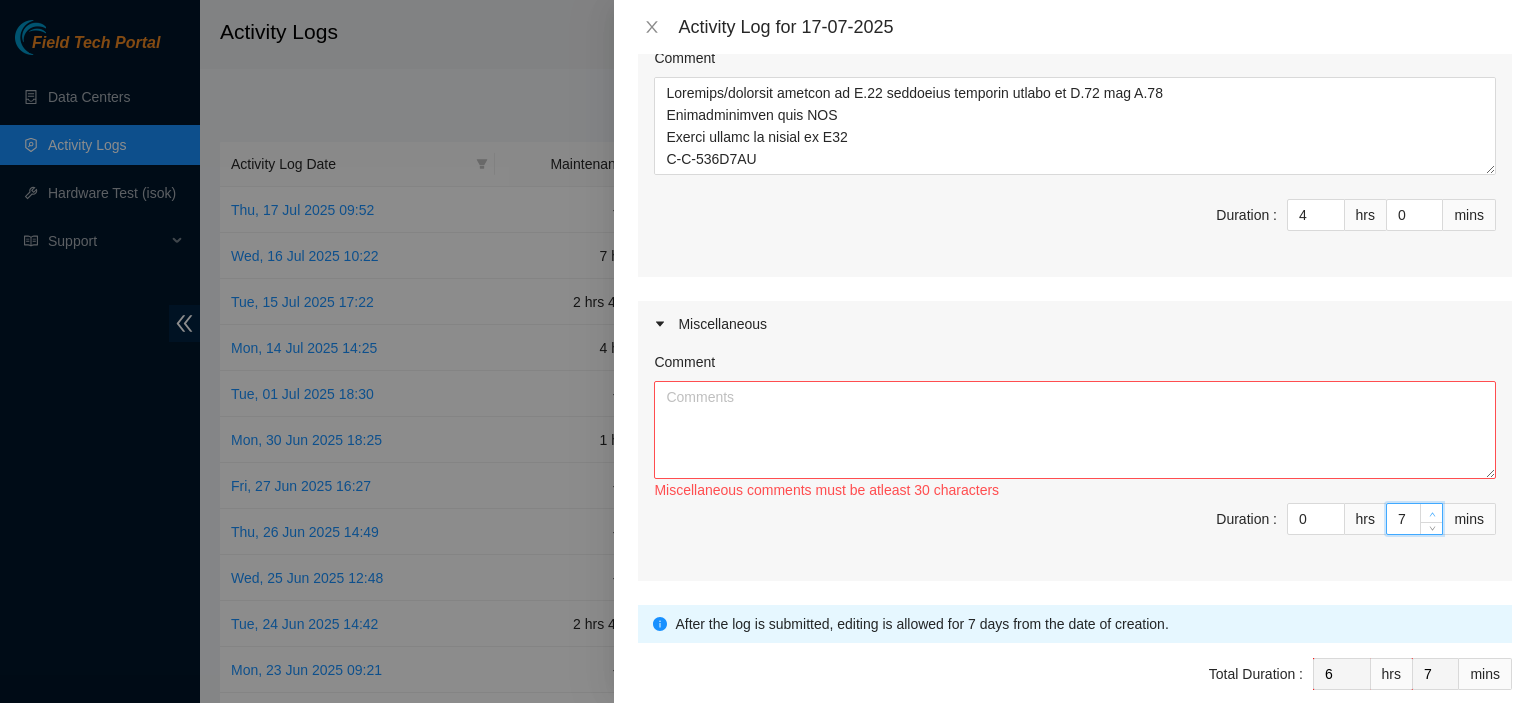 click at bounding box center (1431, 513) 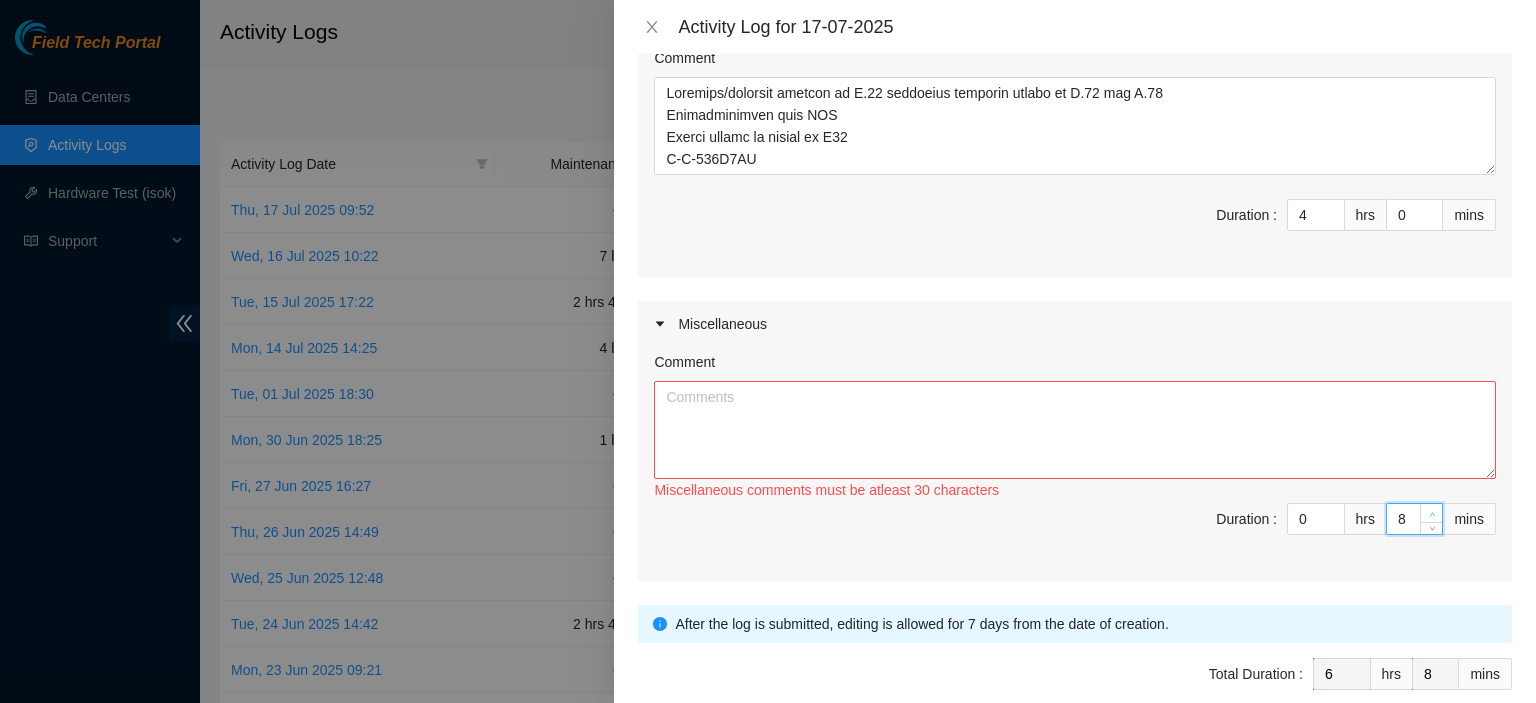 click at bounding box center (1431, 513) 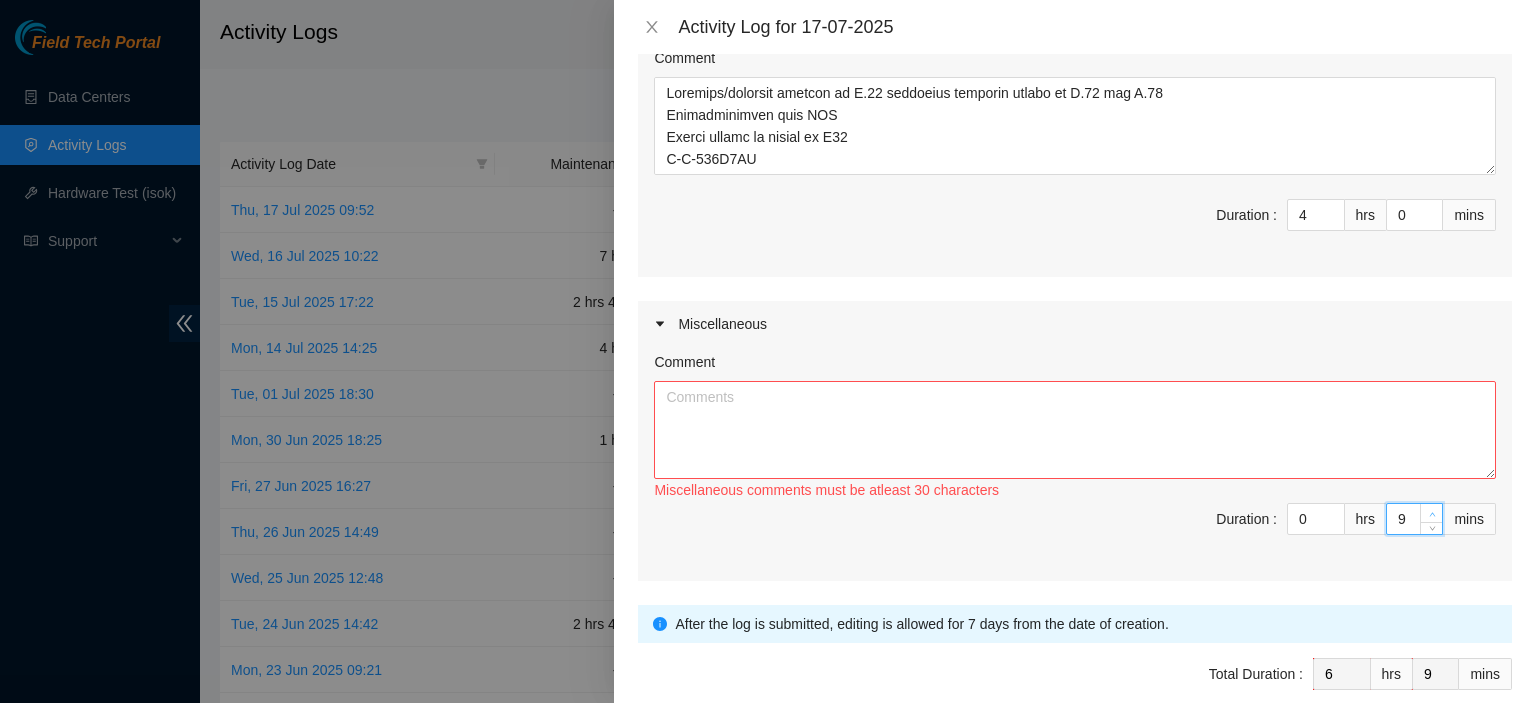 click at bounding box center (1431, 513) 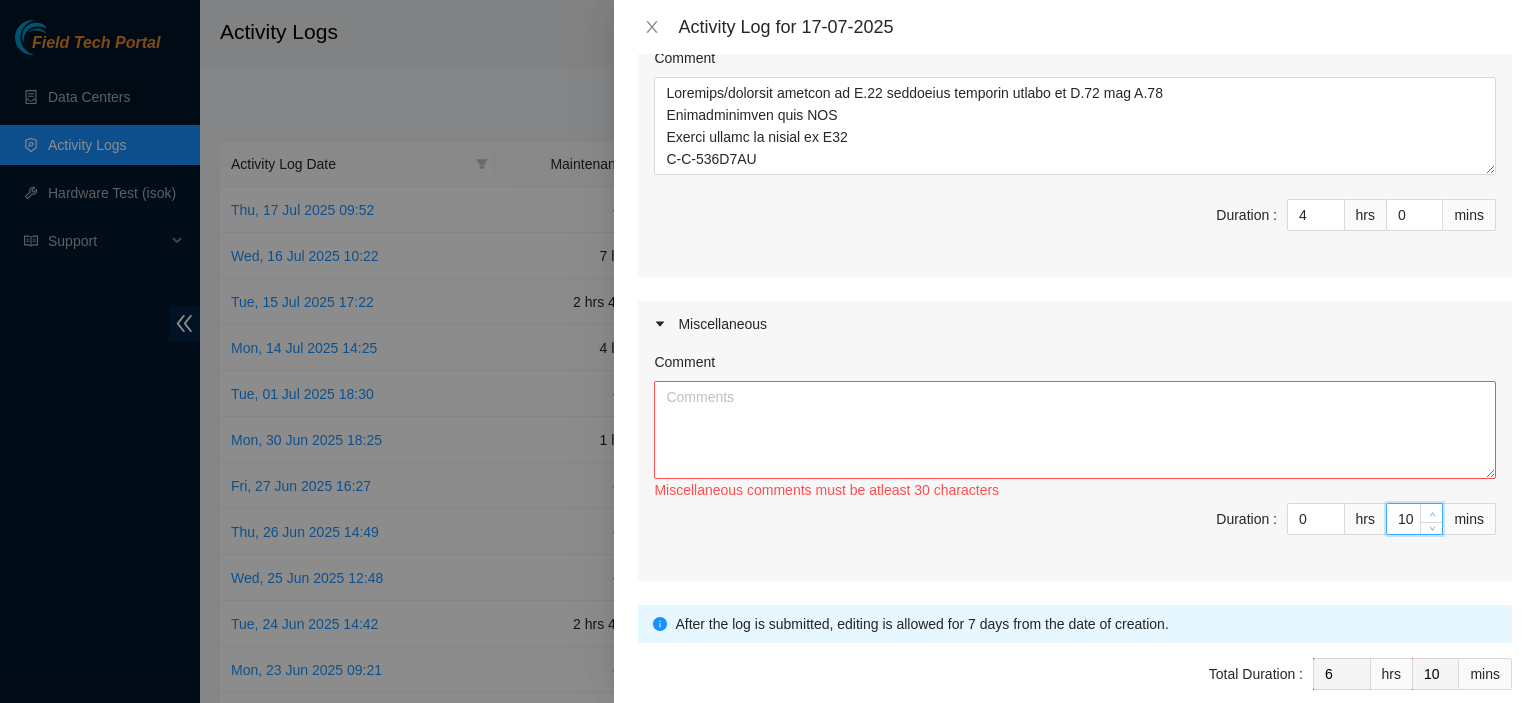 click at bounding box center [1431, 513] 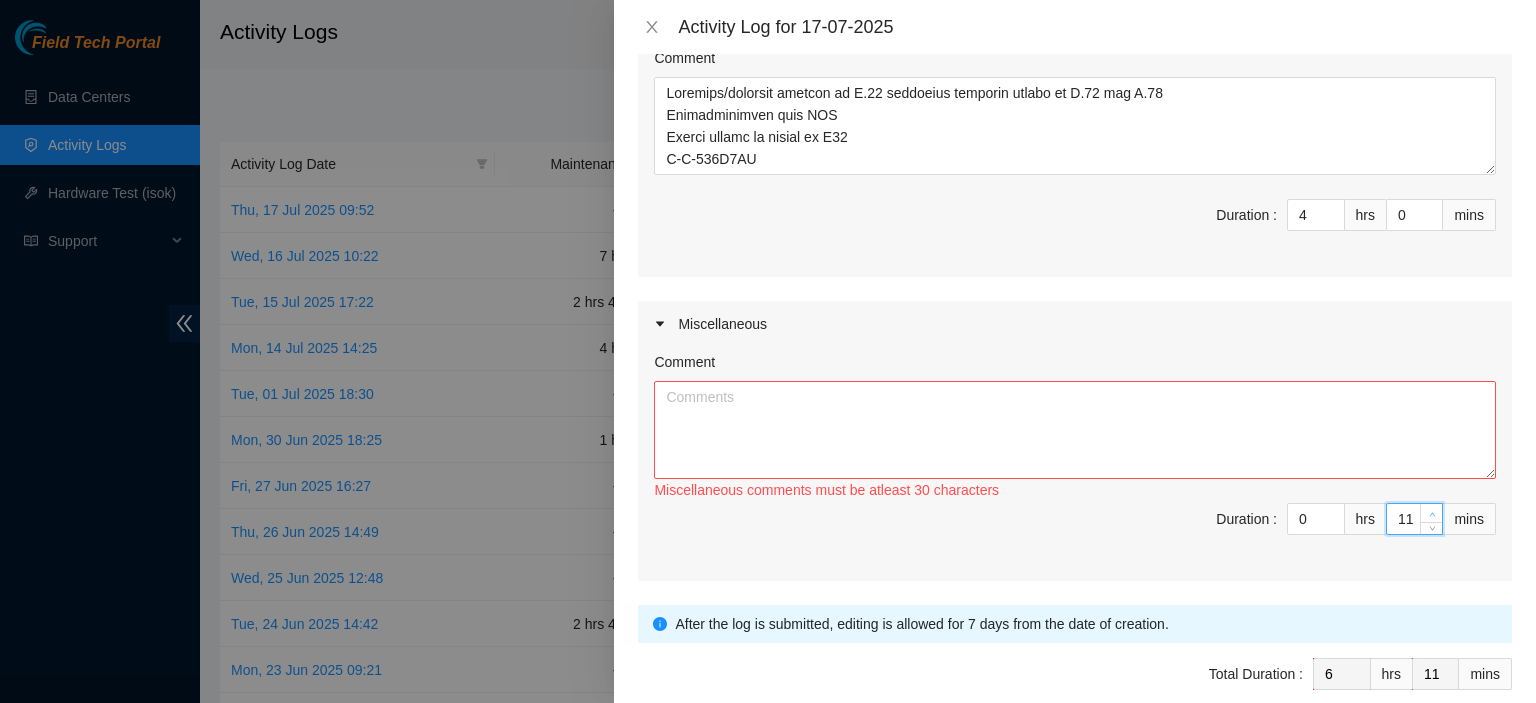 click at bounding box center (1431, 513) 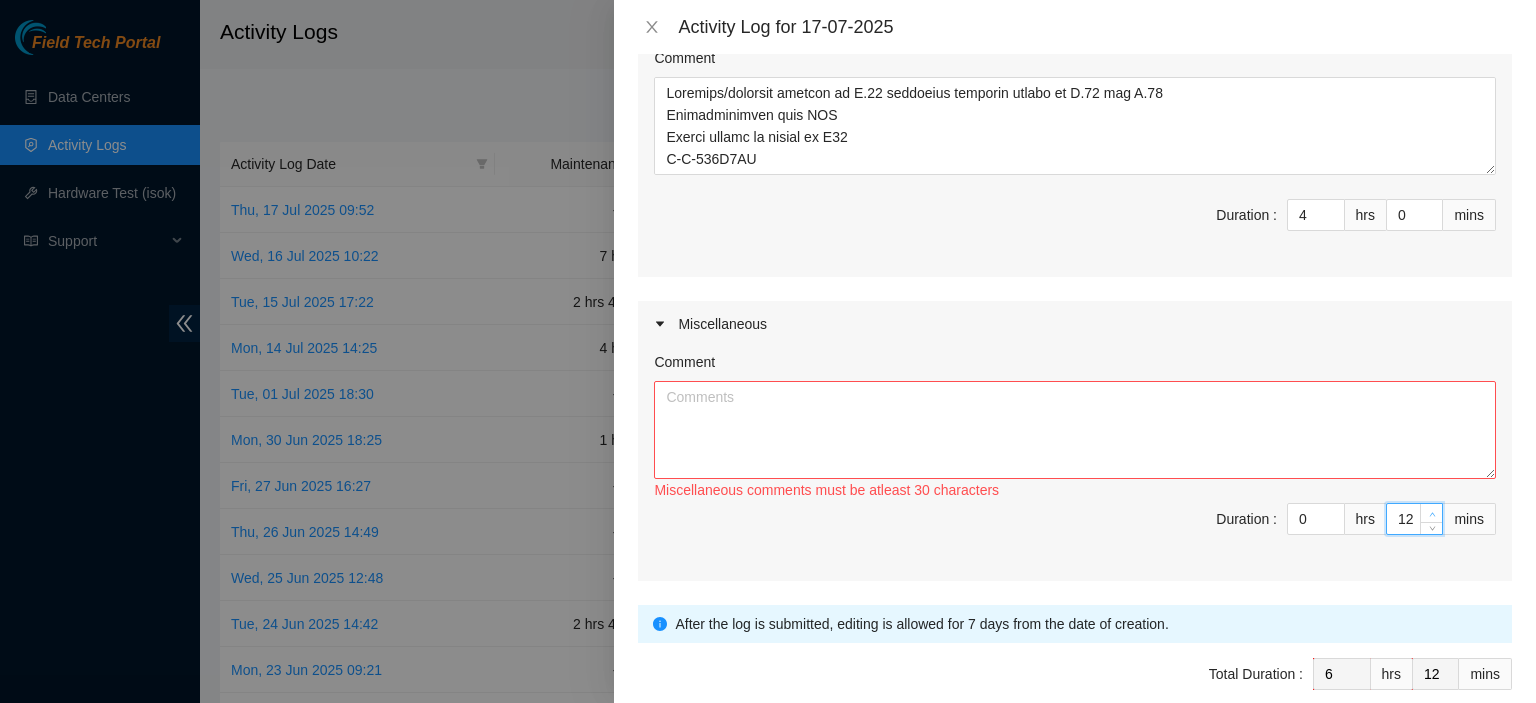 click at bounding box center (1431, 513) 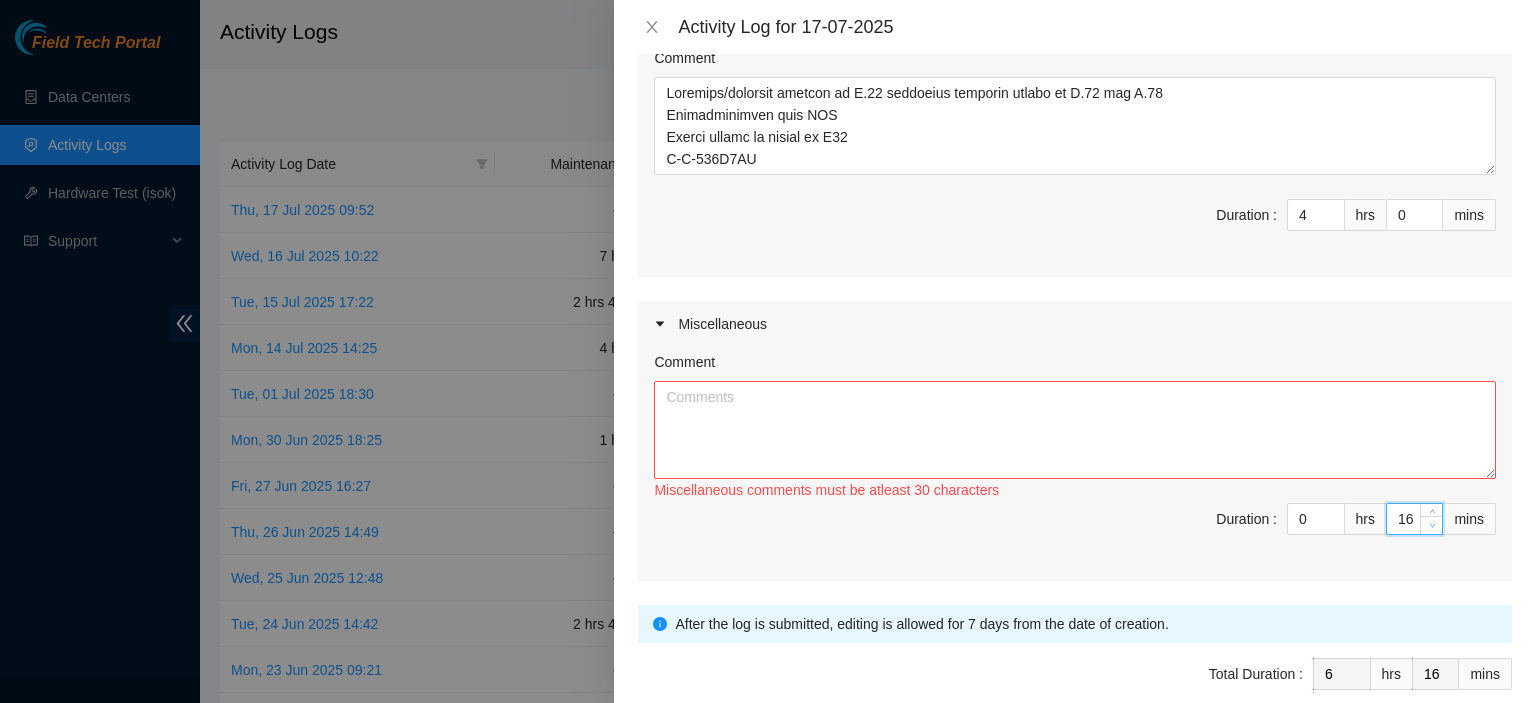 click at bounding box center (1432, 526) 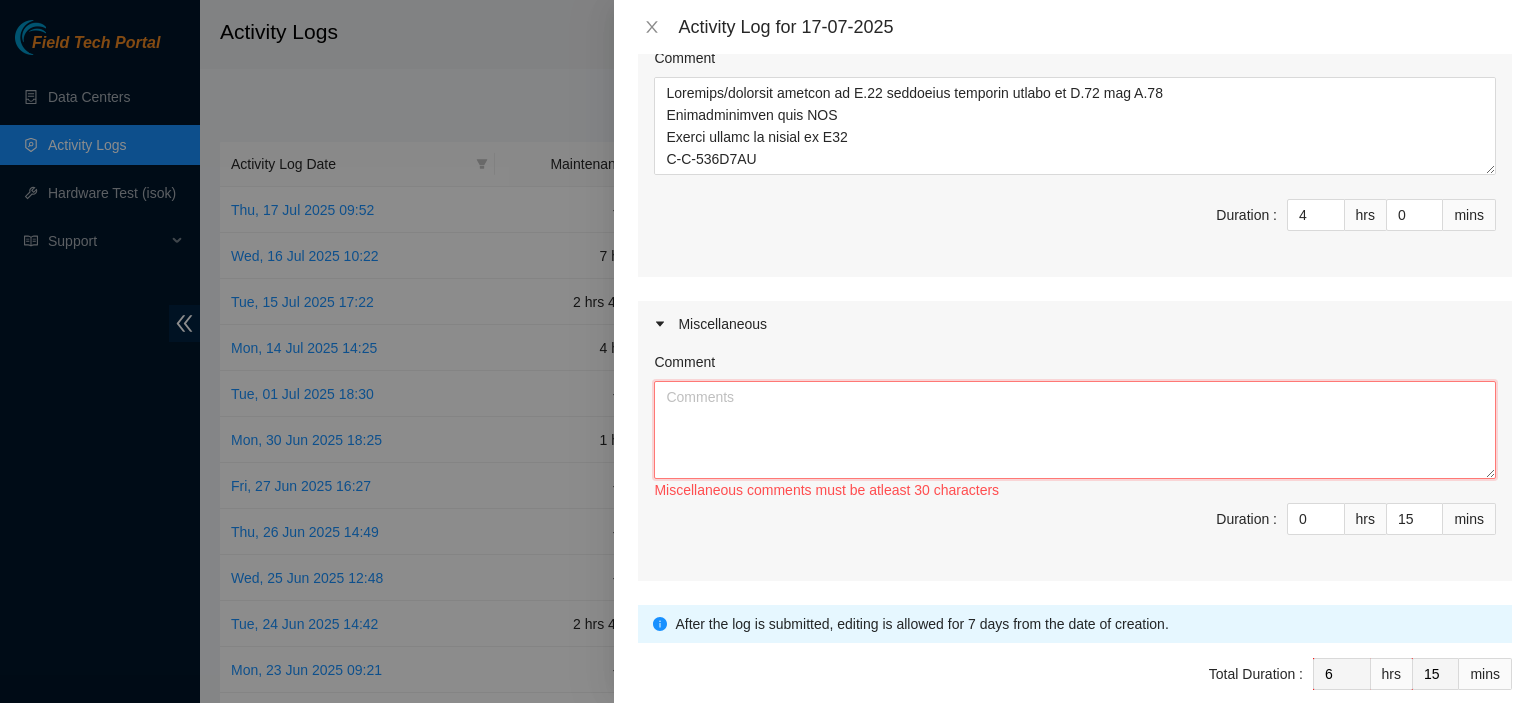 click on "Comment" at bounding box center [1075, 430] 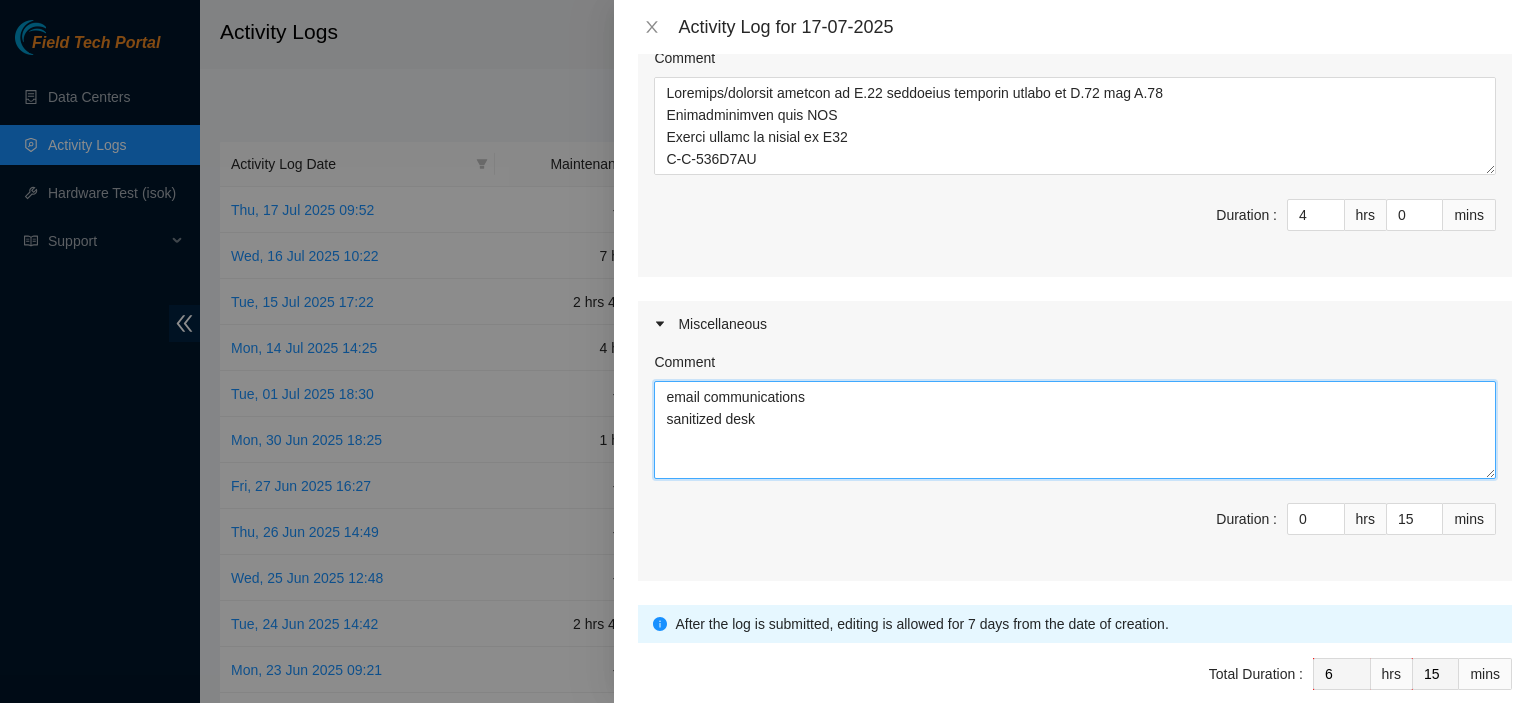 click on "email communications
sanitized desk" at bounding box center [1075, 430] 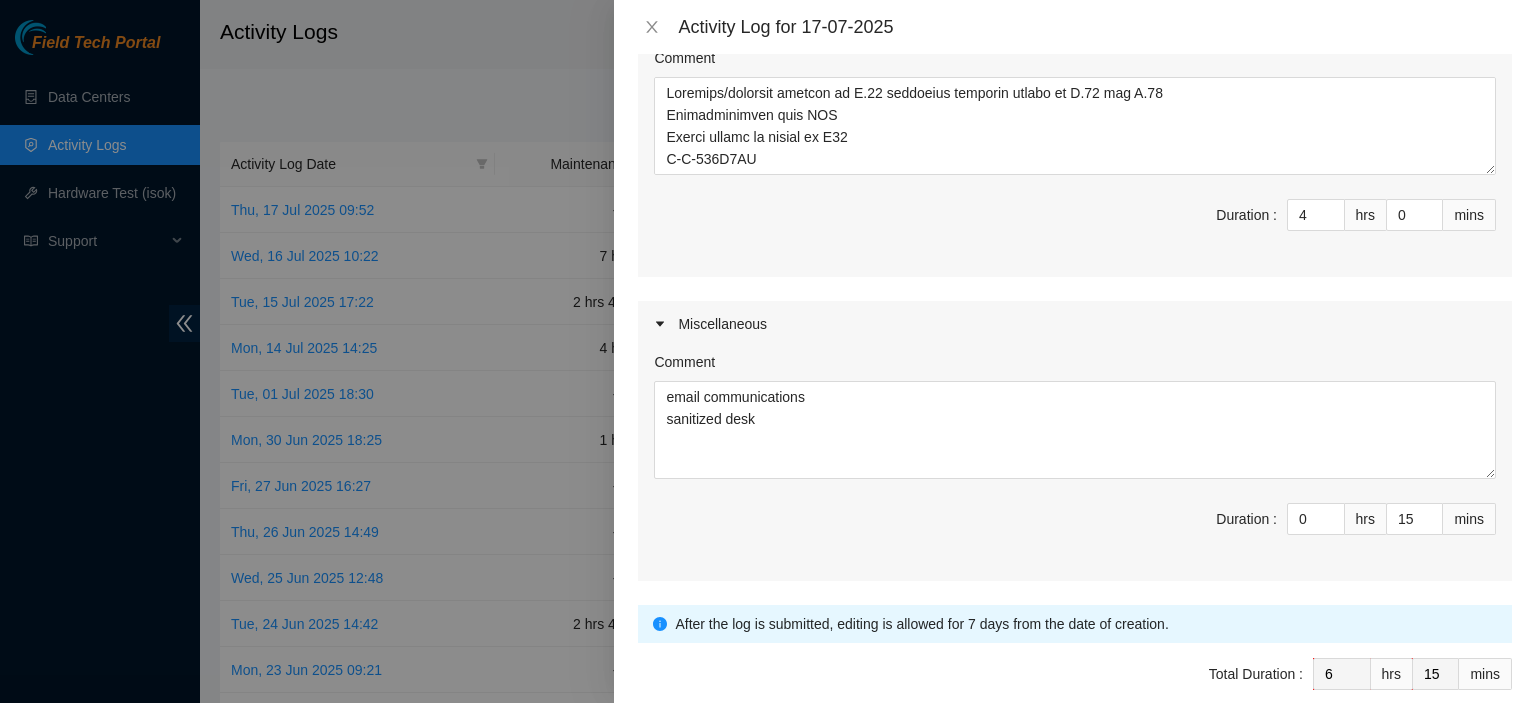 scroll, scrollTop: 1002, scrollLeft: 0, axis: vertical 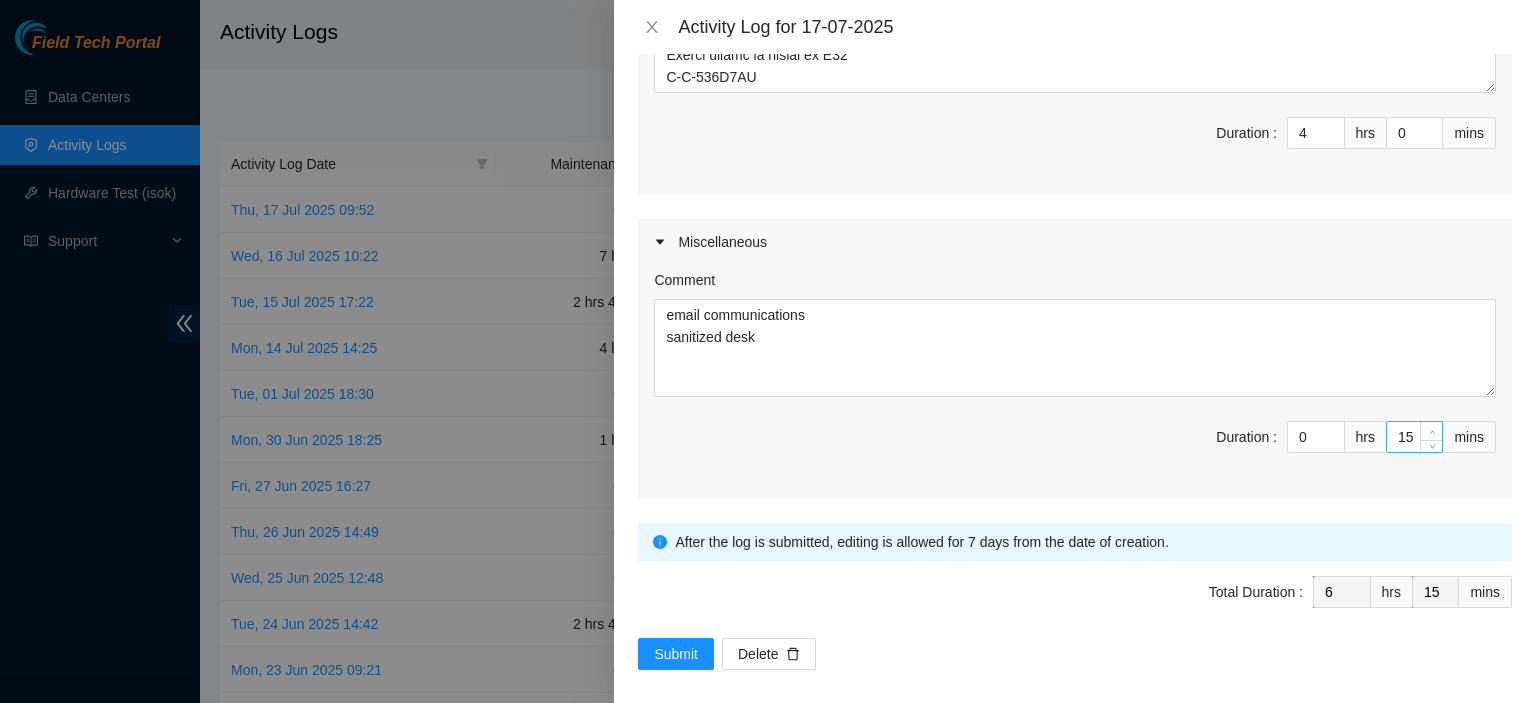 click 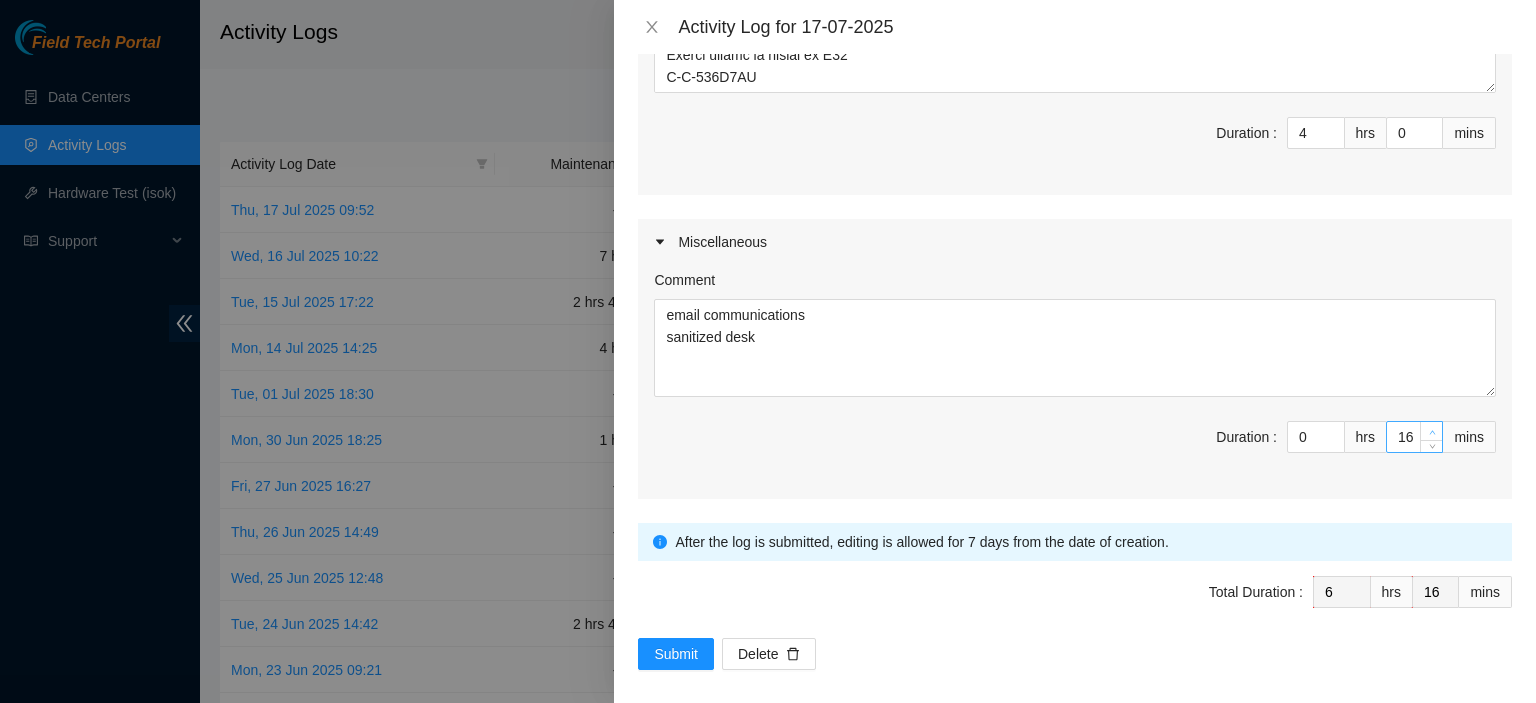 click 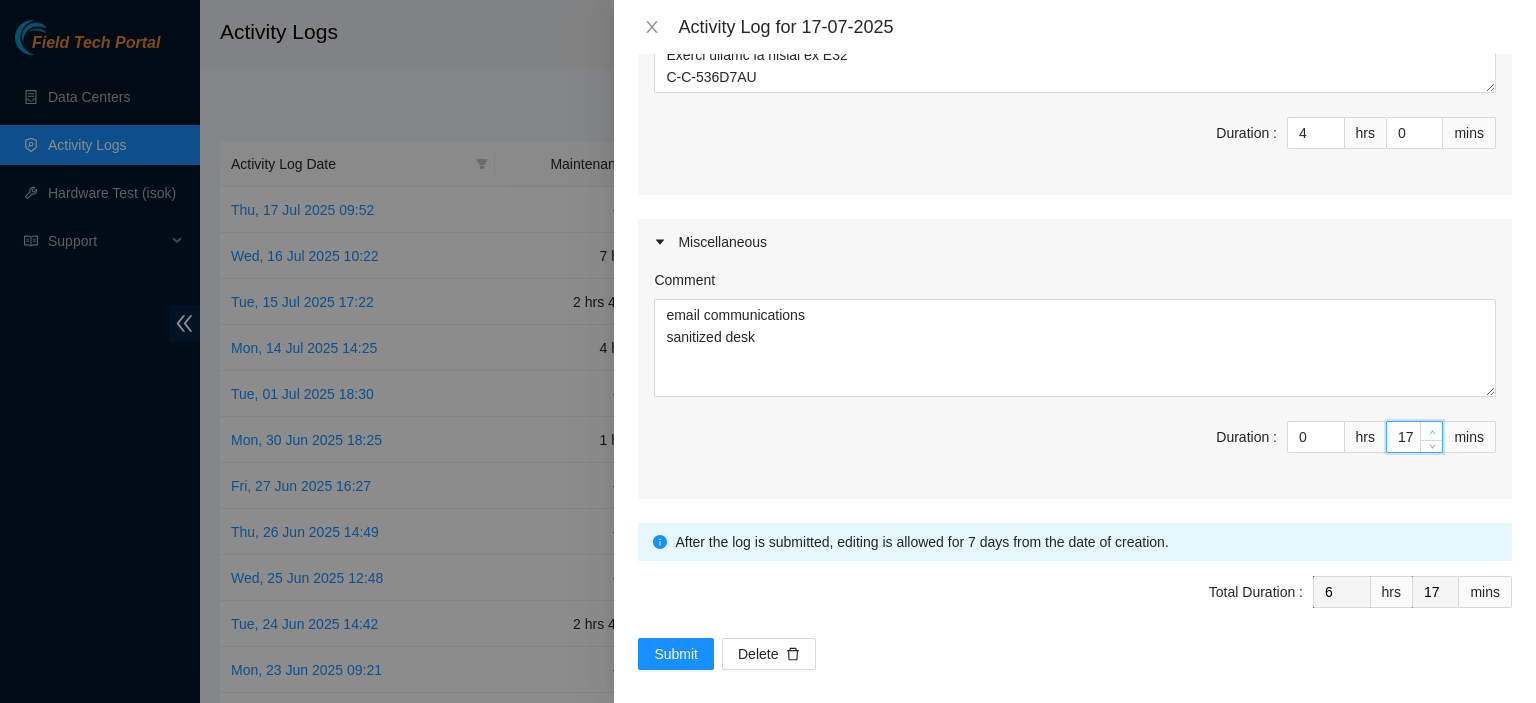 type on "18" 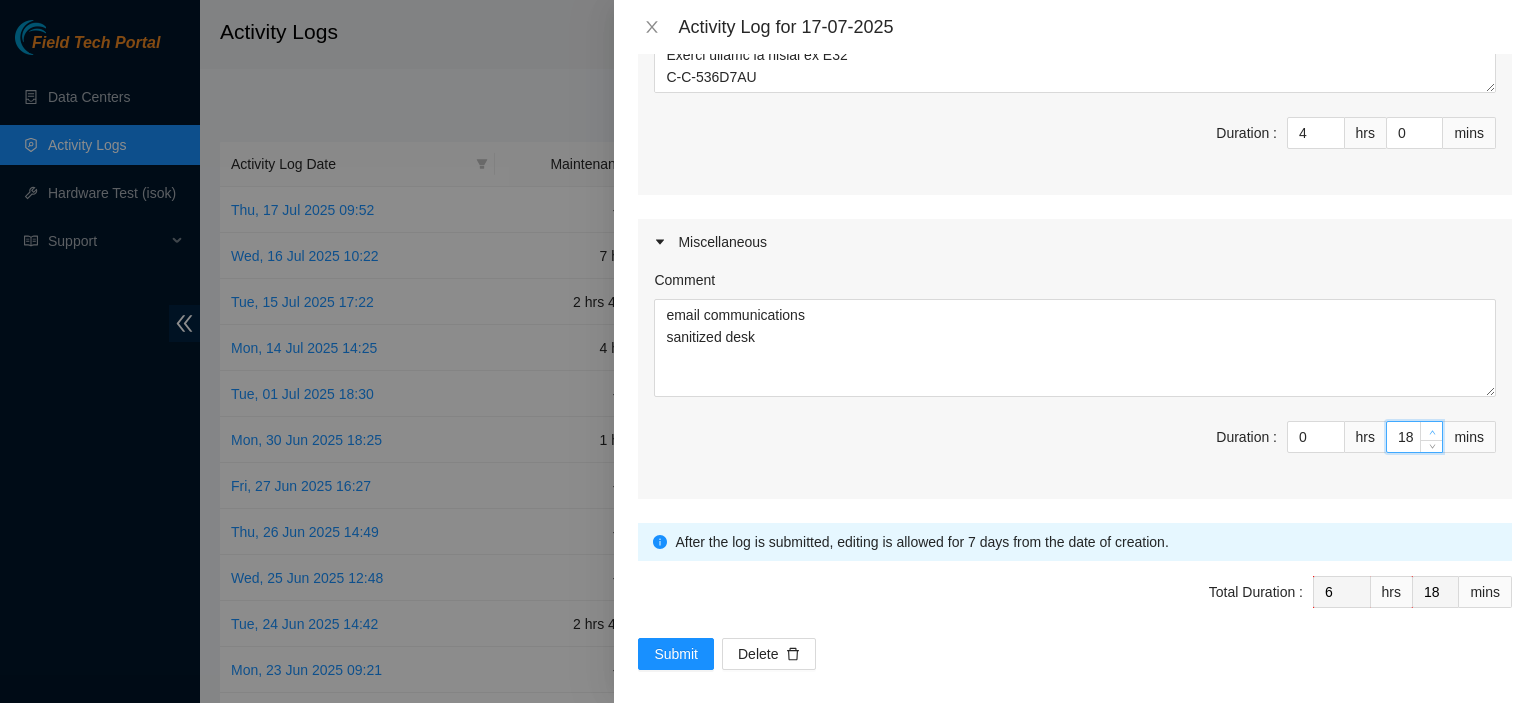 click 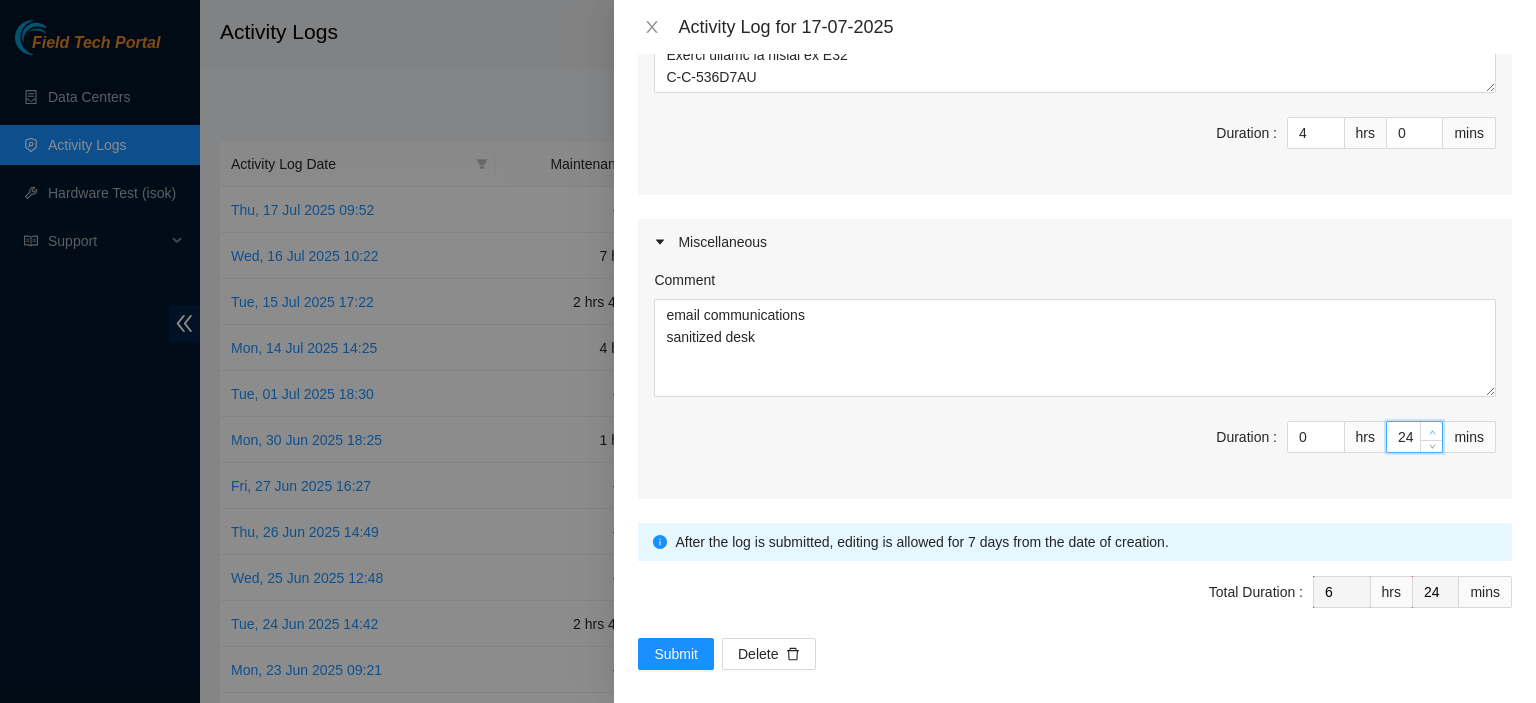 click 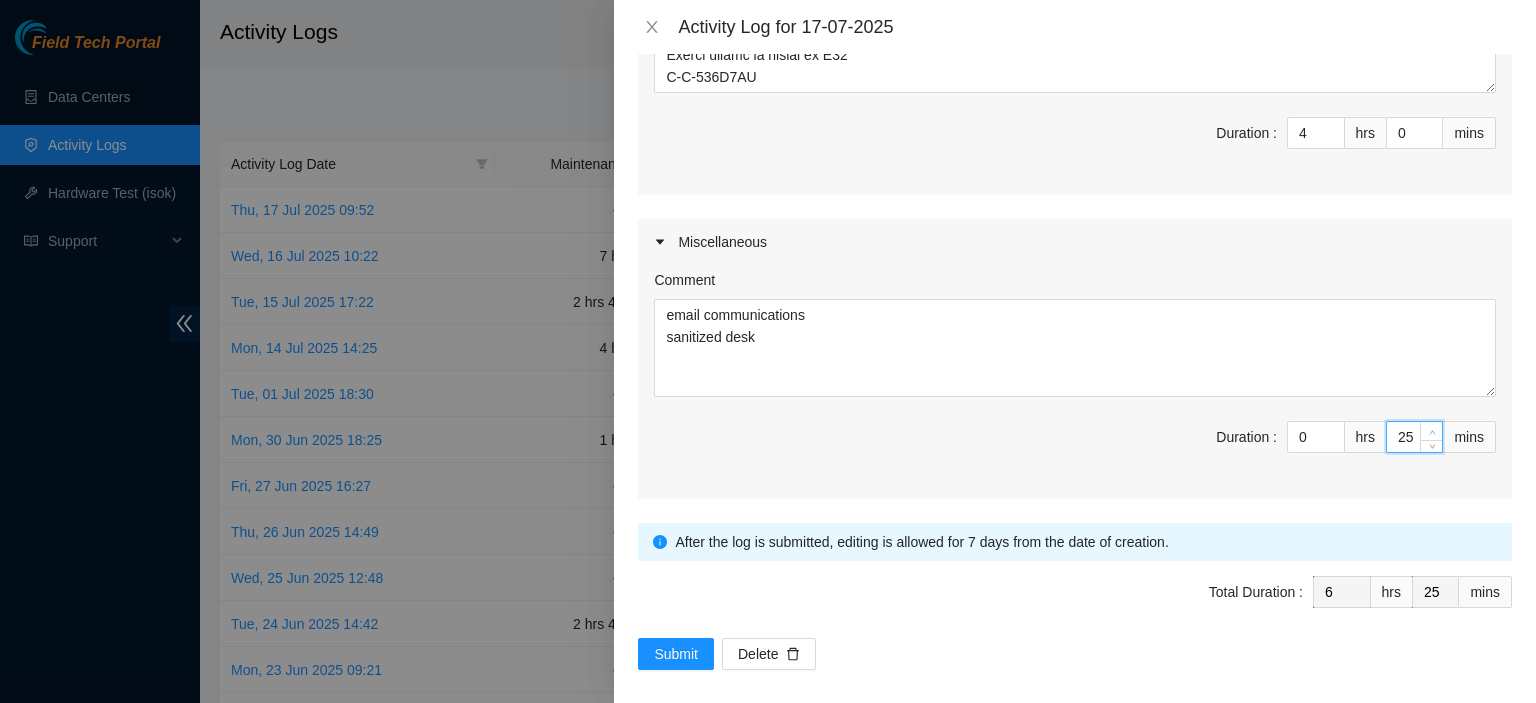 click 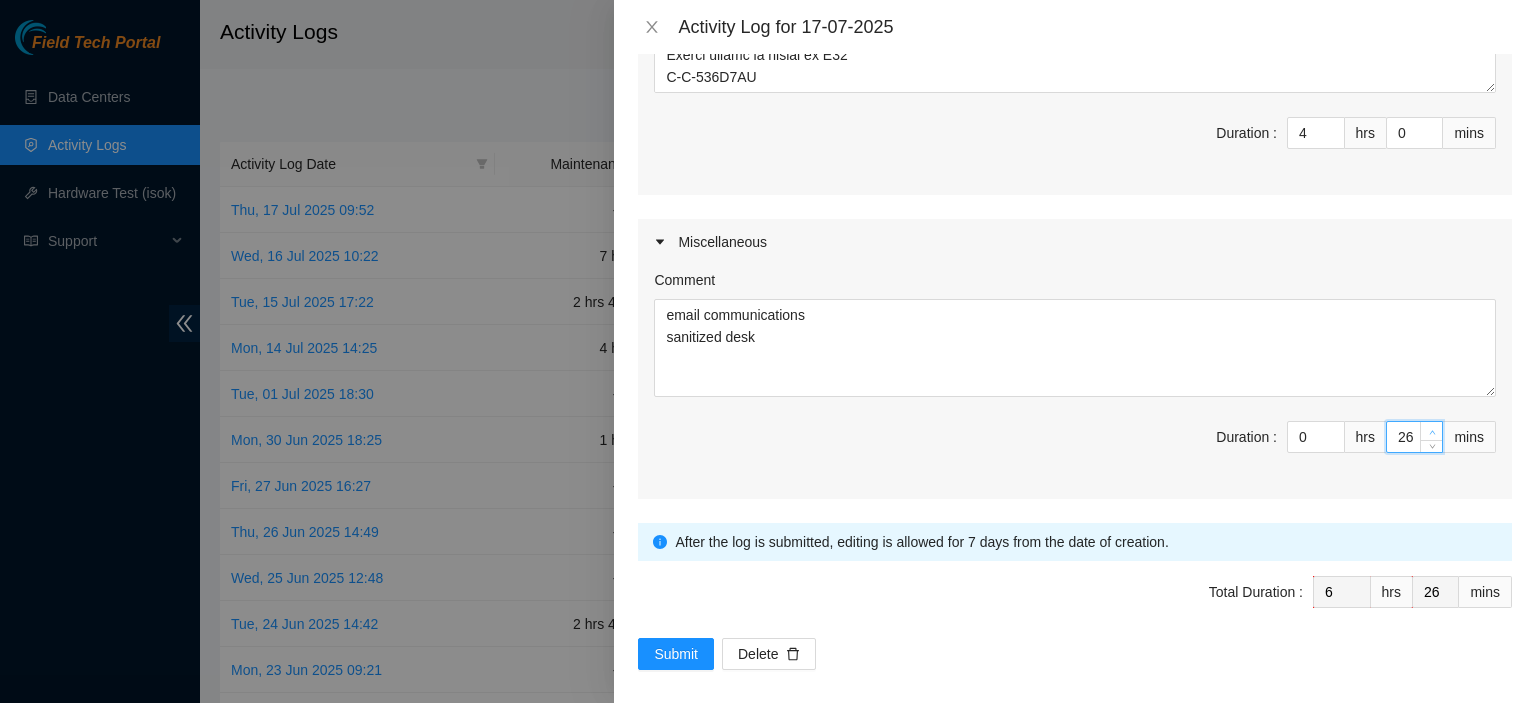 click 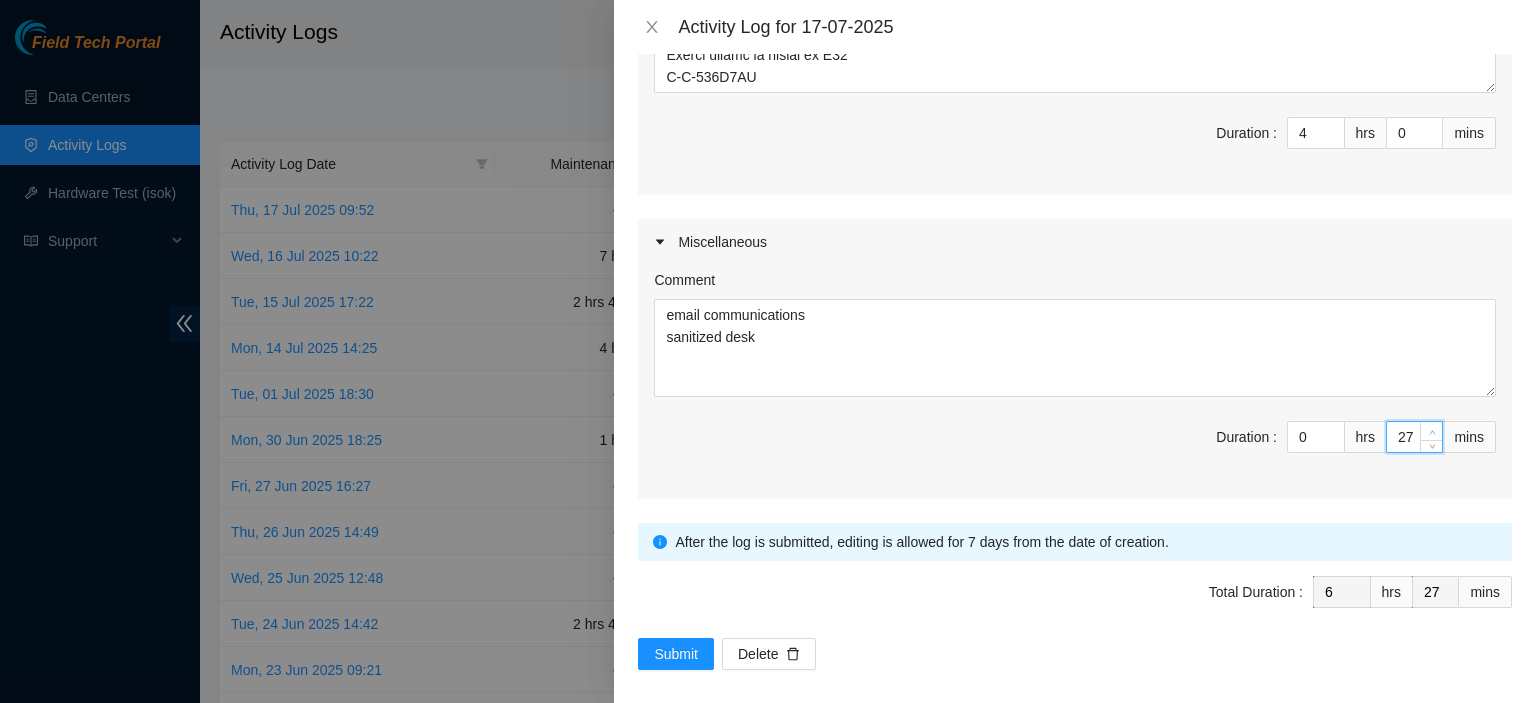 click 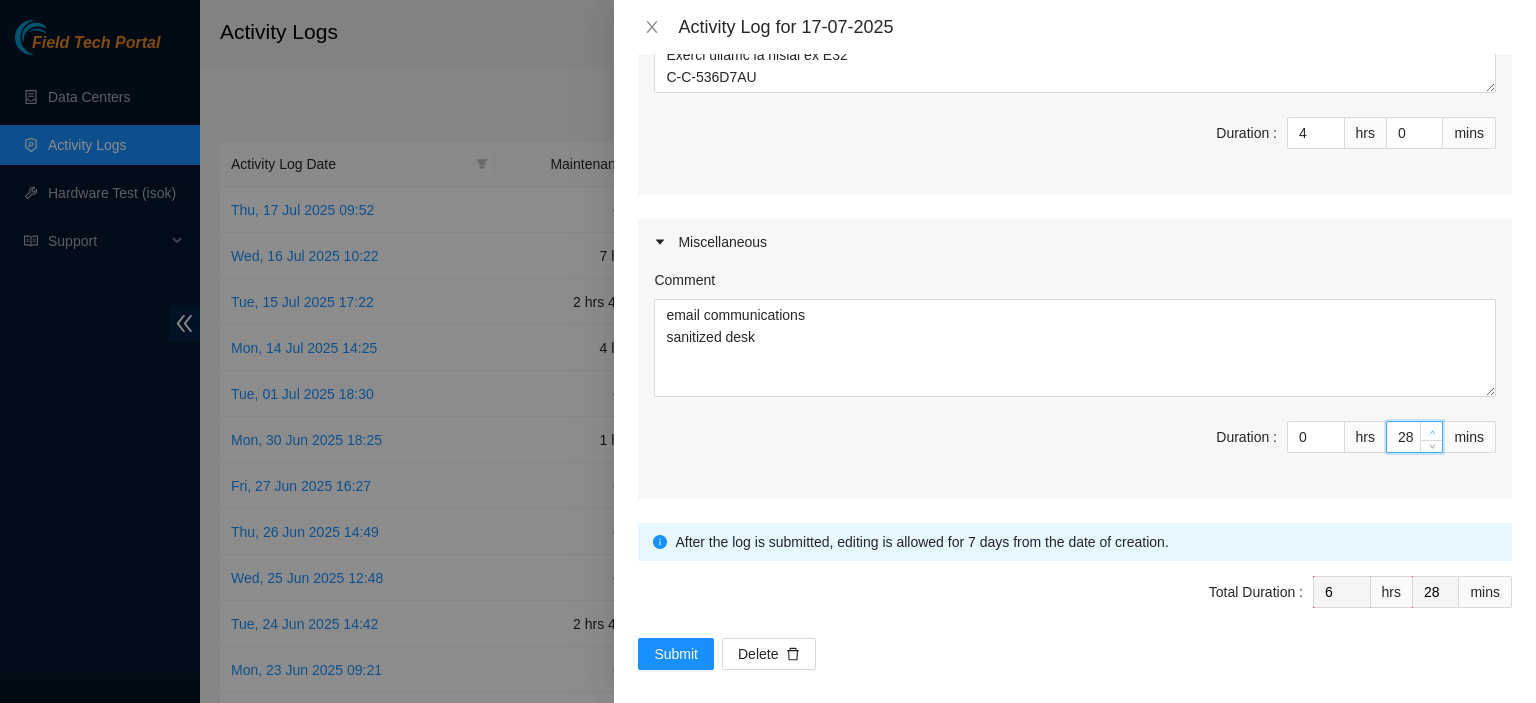 click 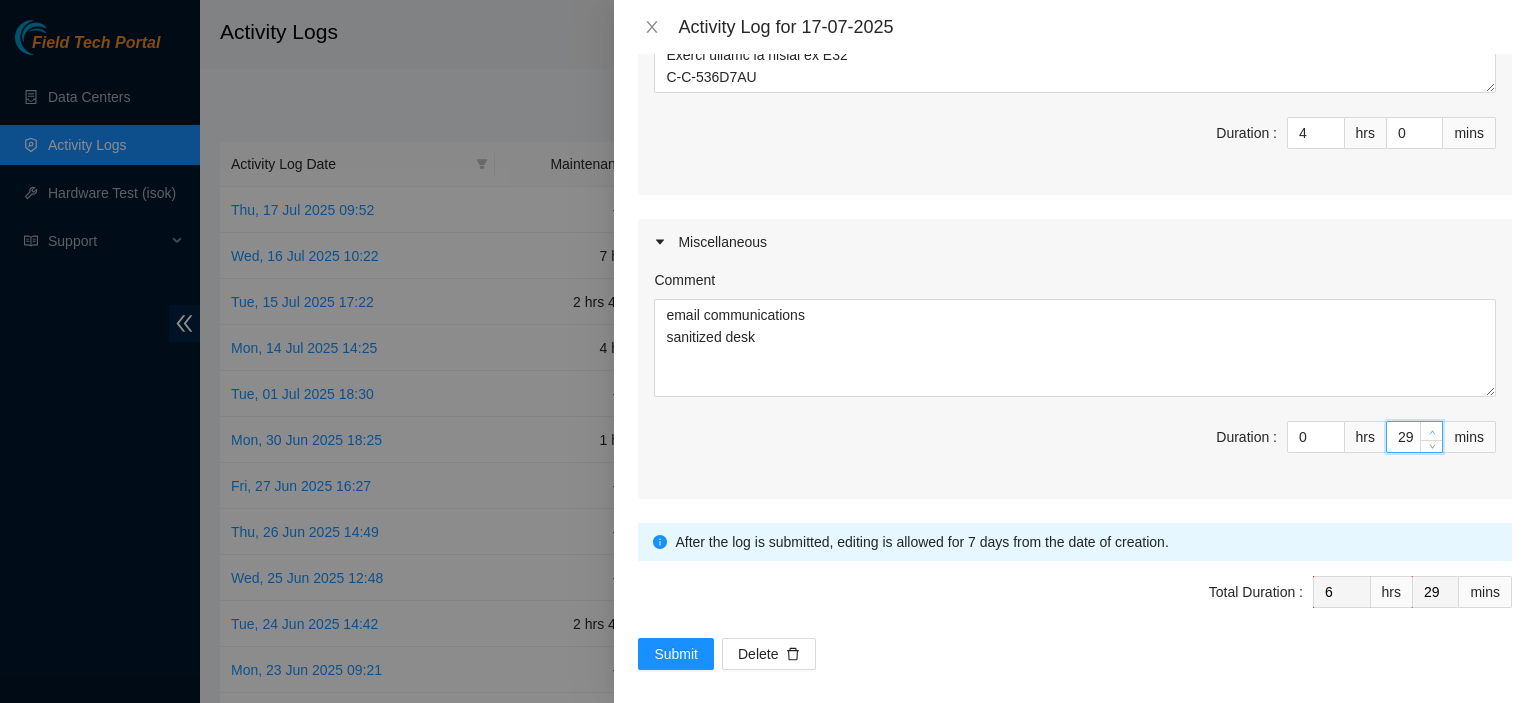 click 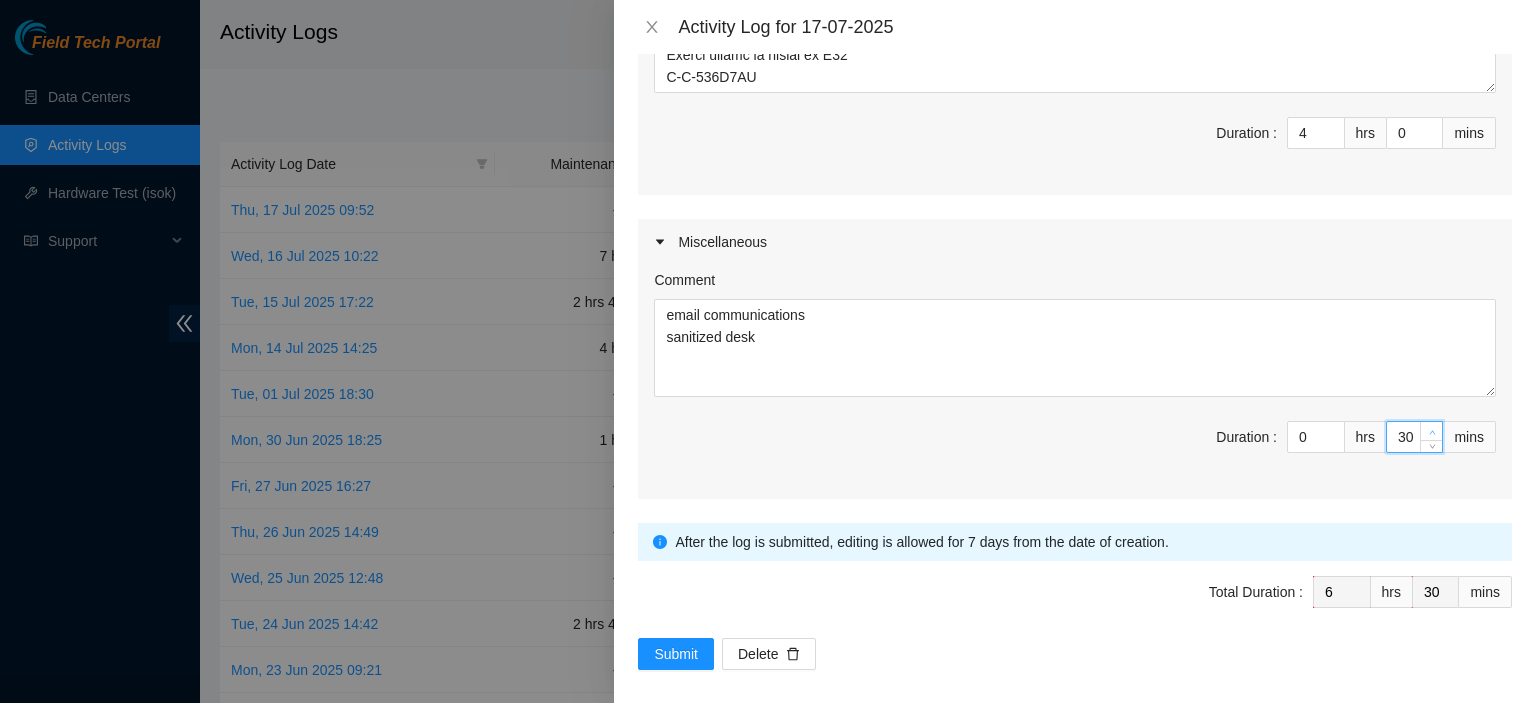 click 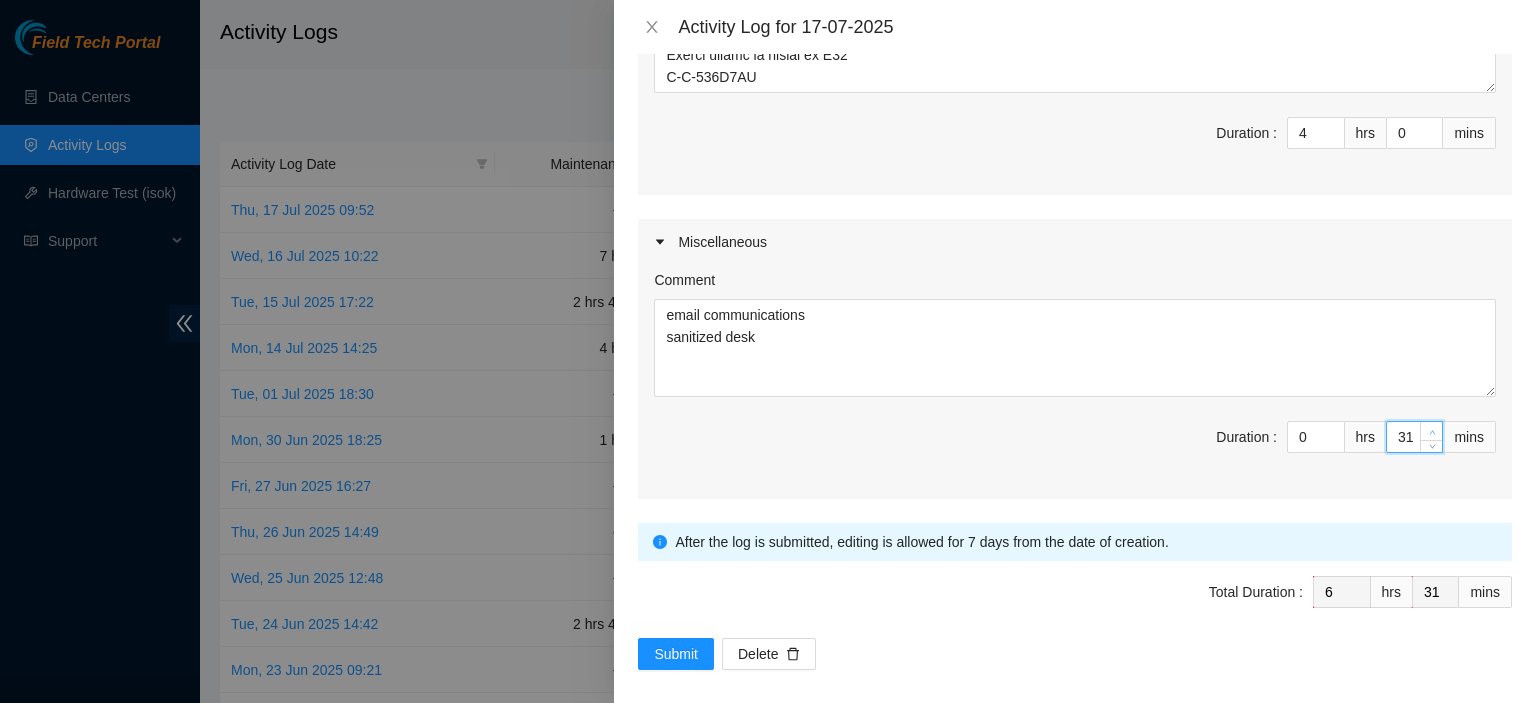 click at bounding box center (1431, 431) 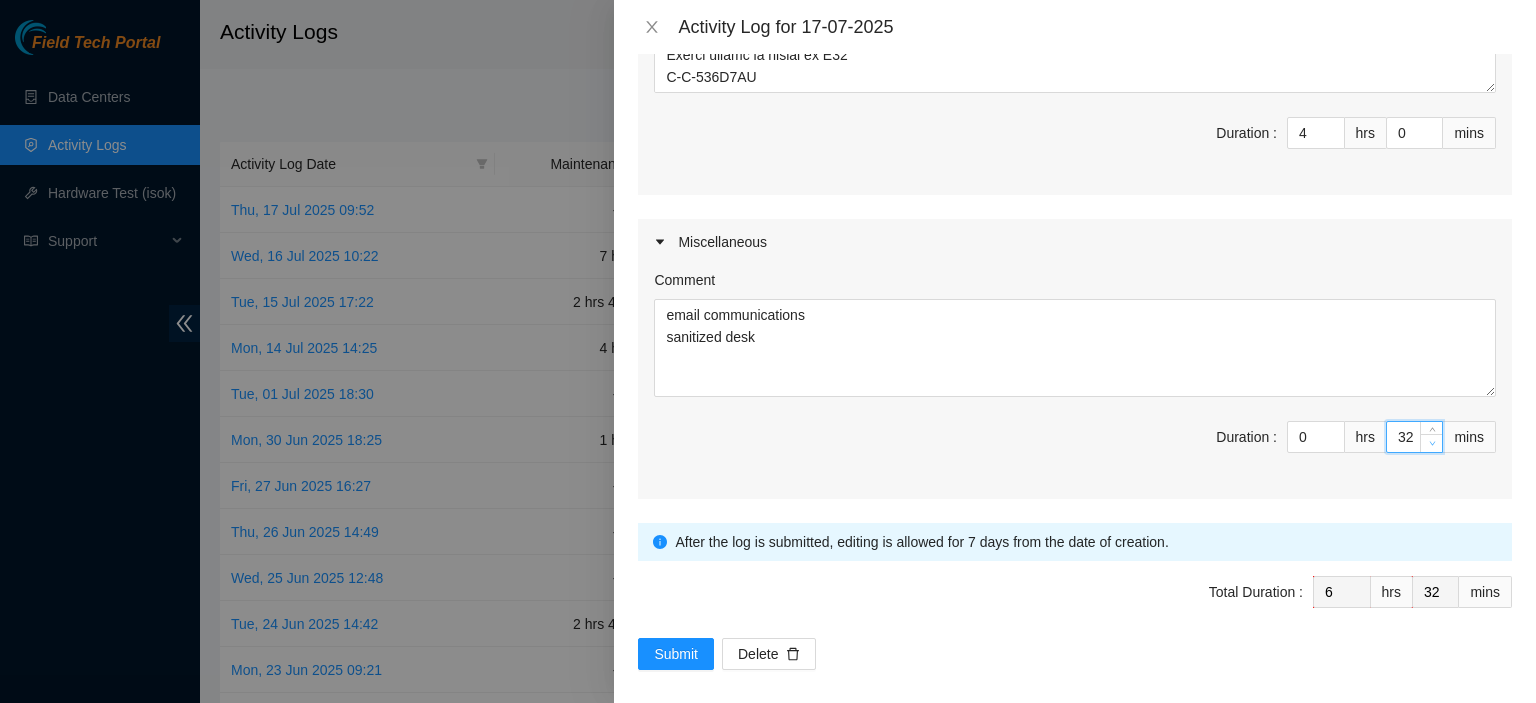 click 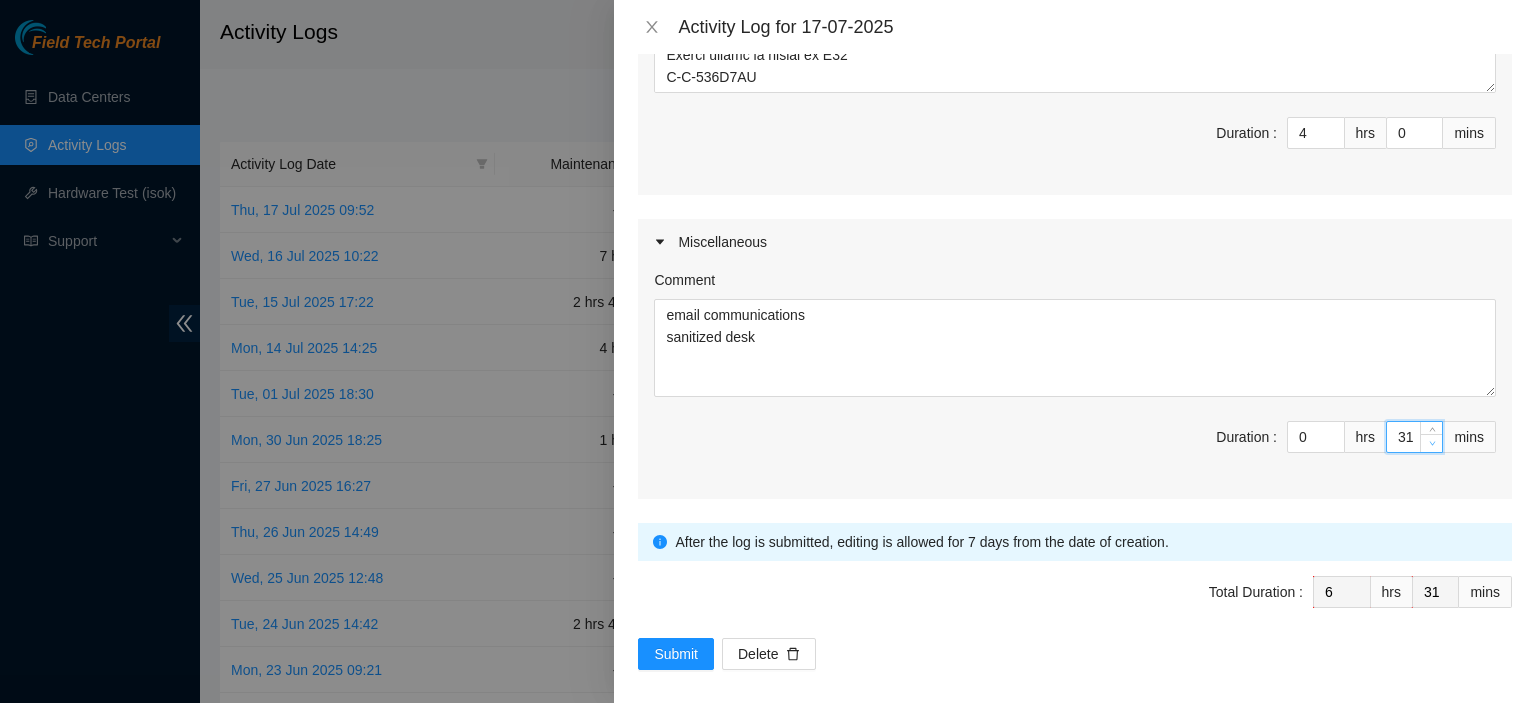 click 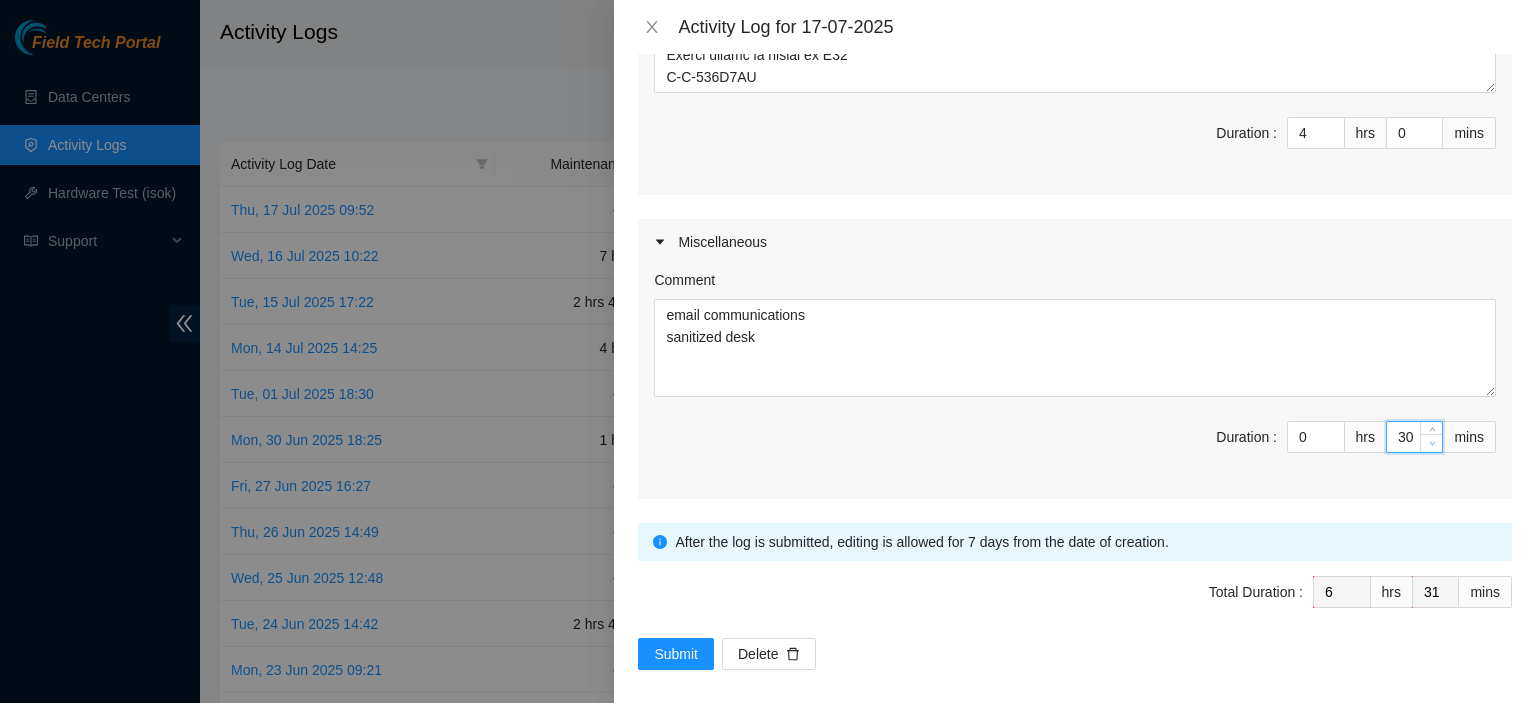 type on "30" 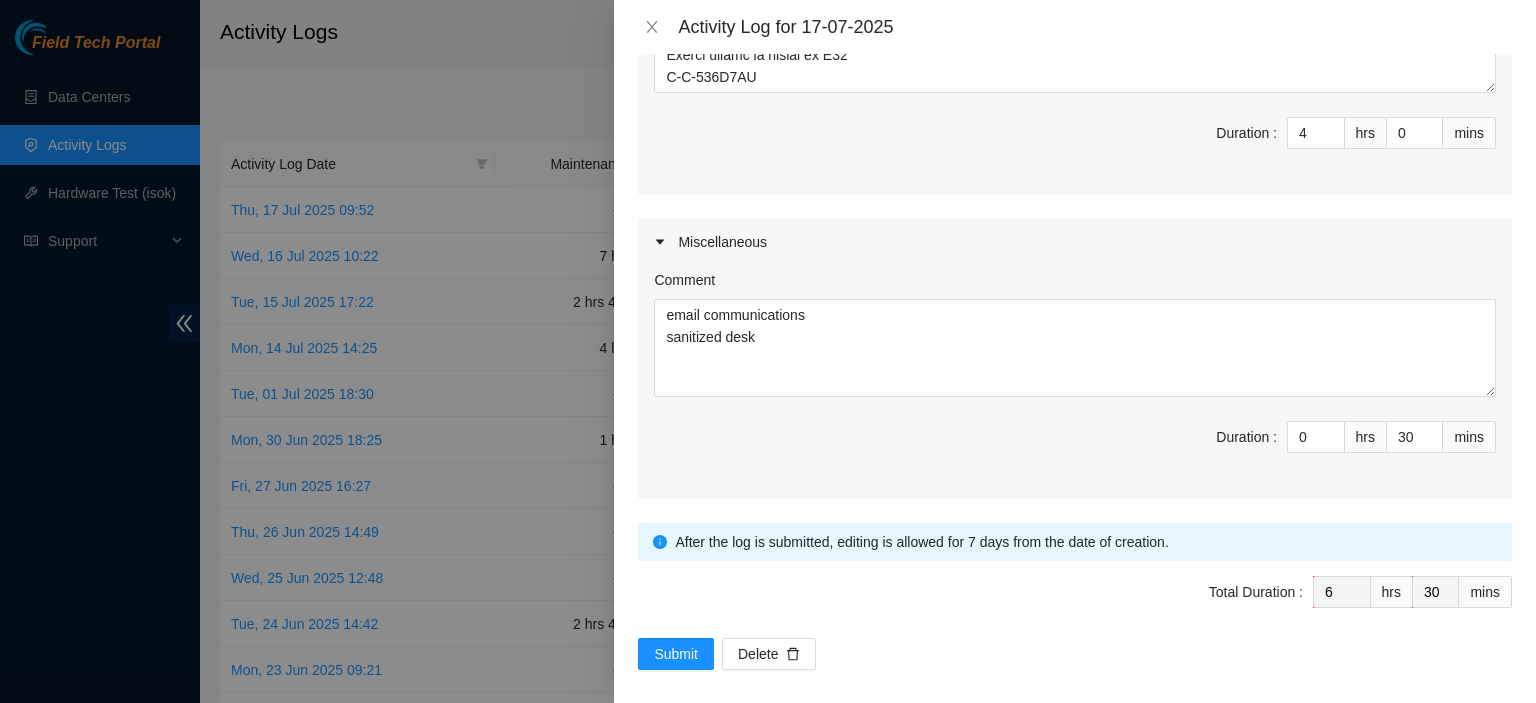 scroll, scrollTop: 435, scrollLeft: 0, axis: vertical 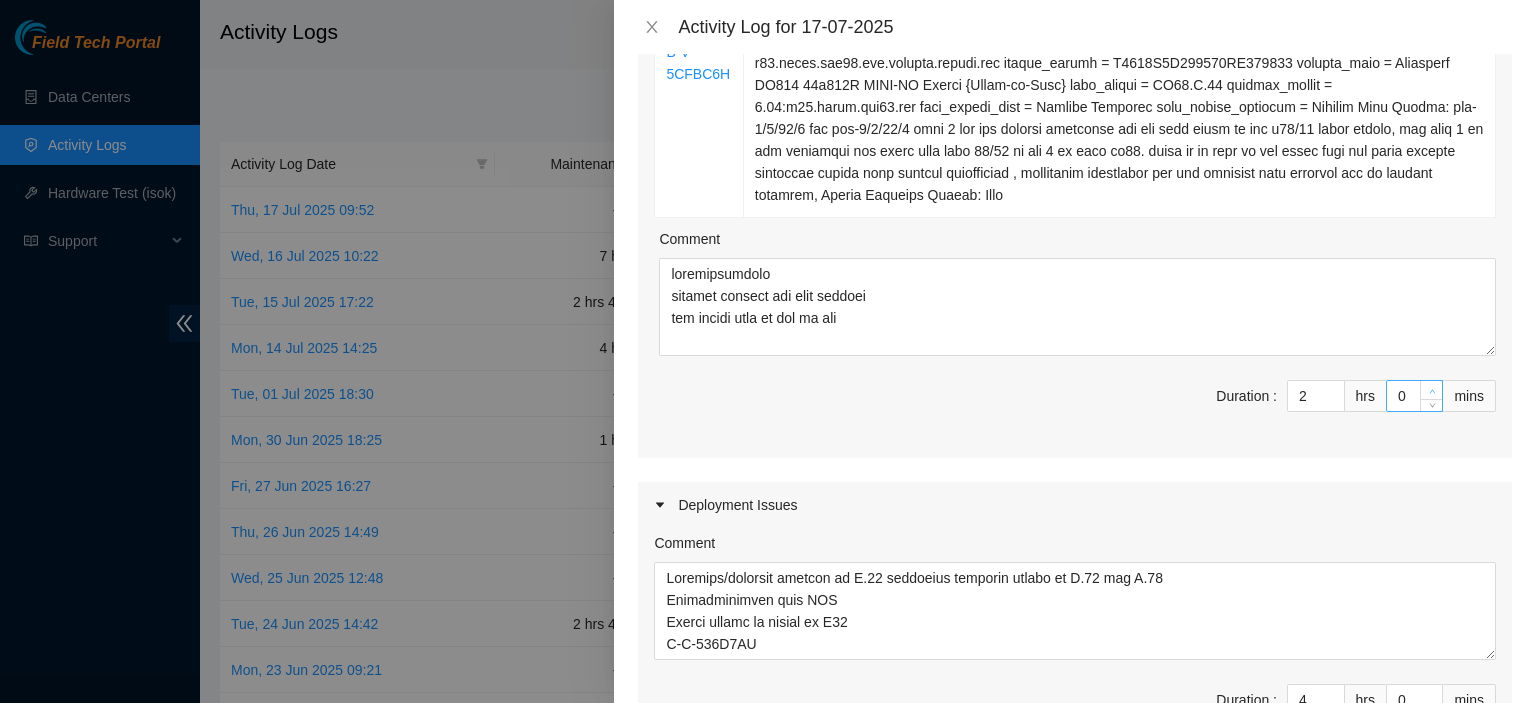 click 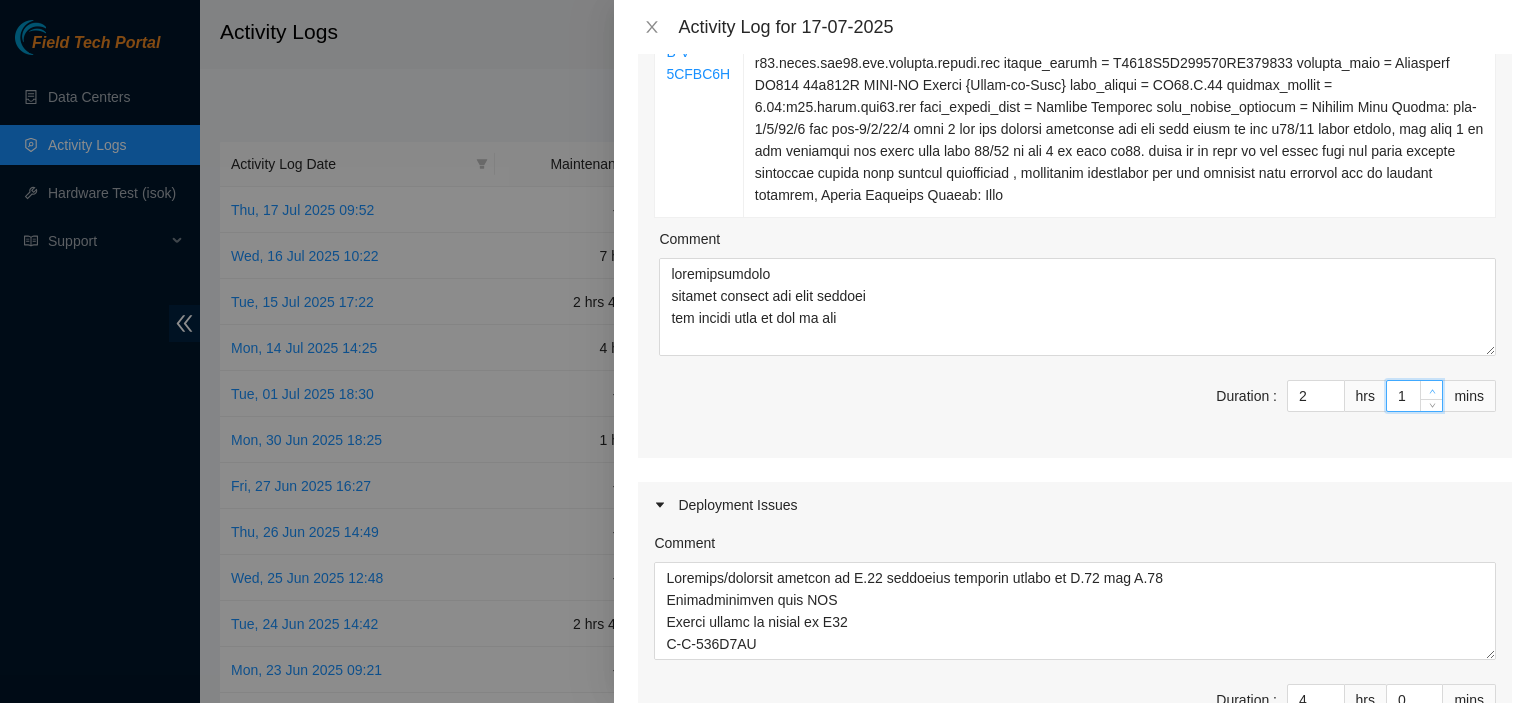 click 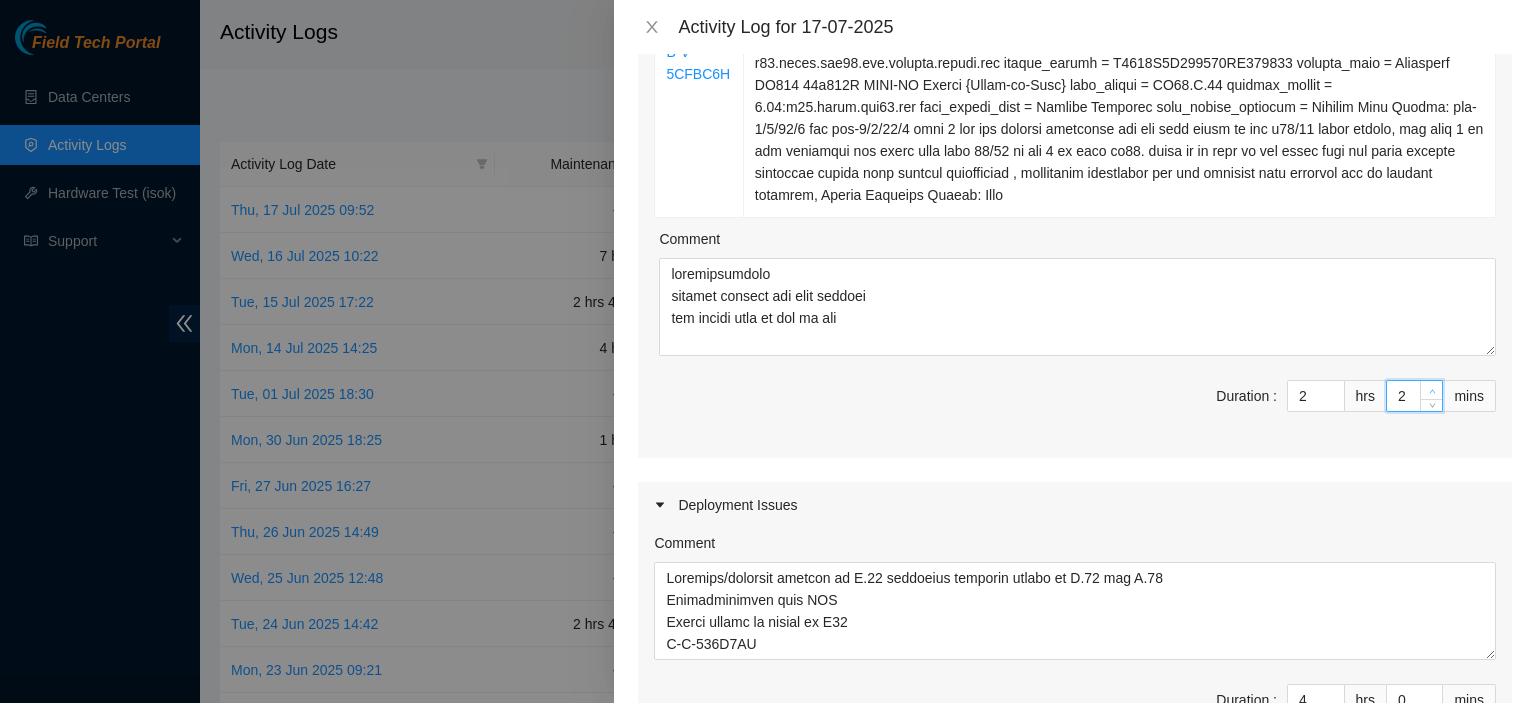 click 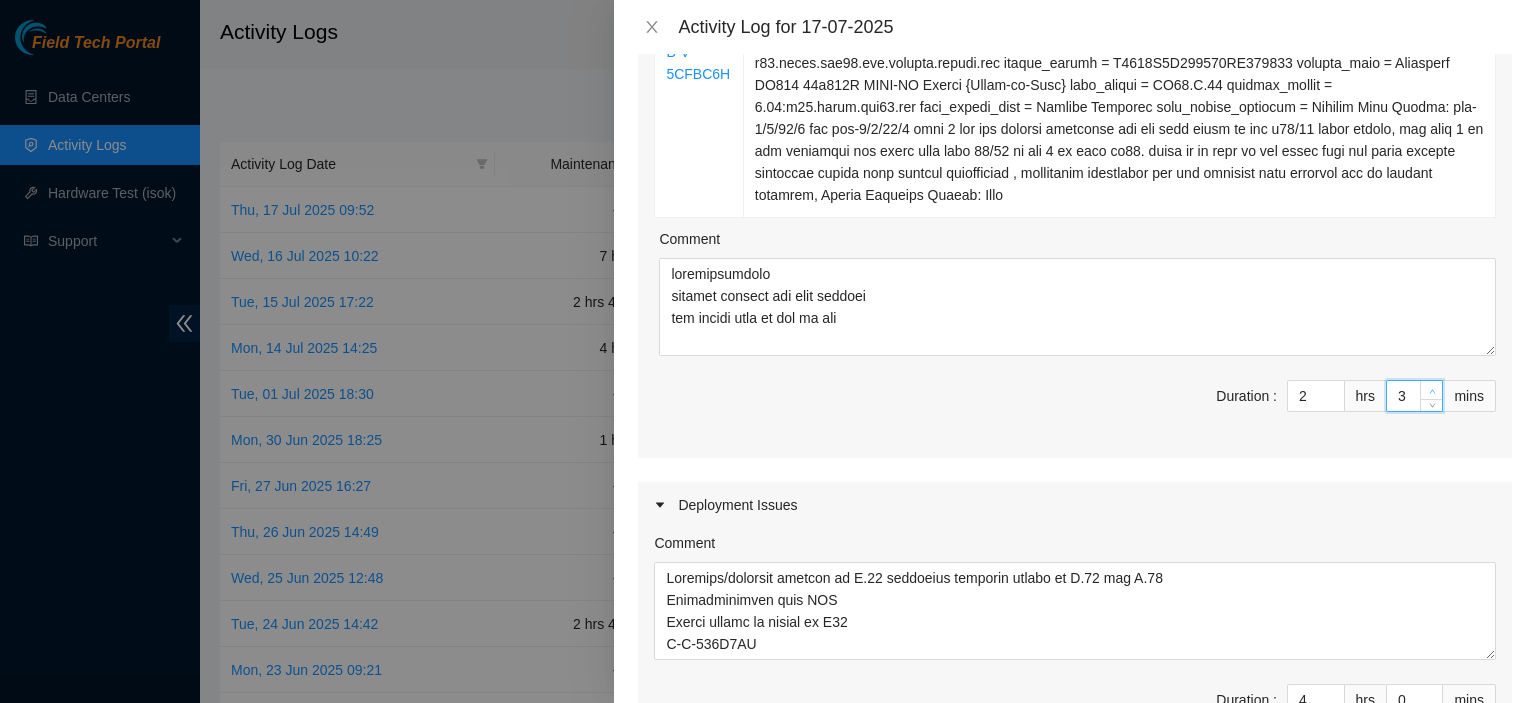 click 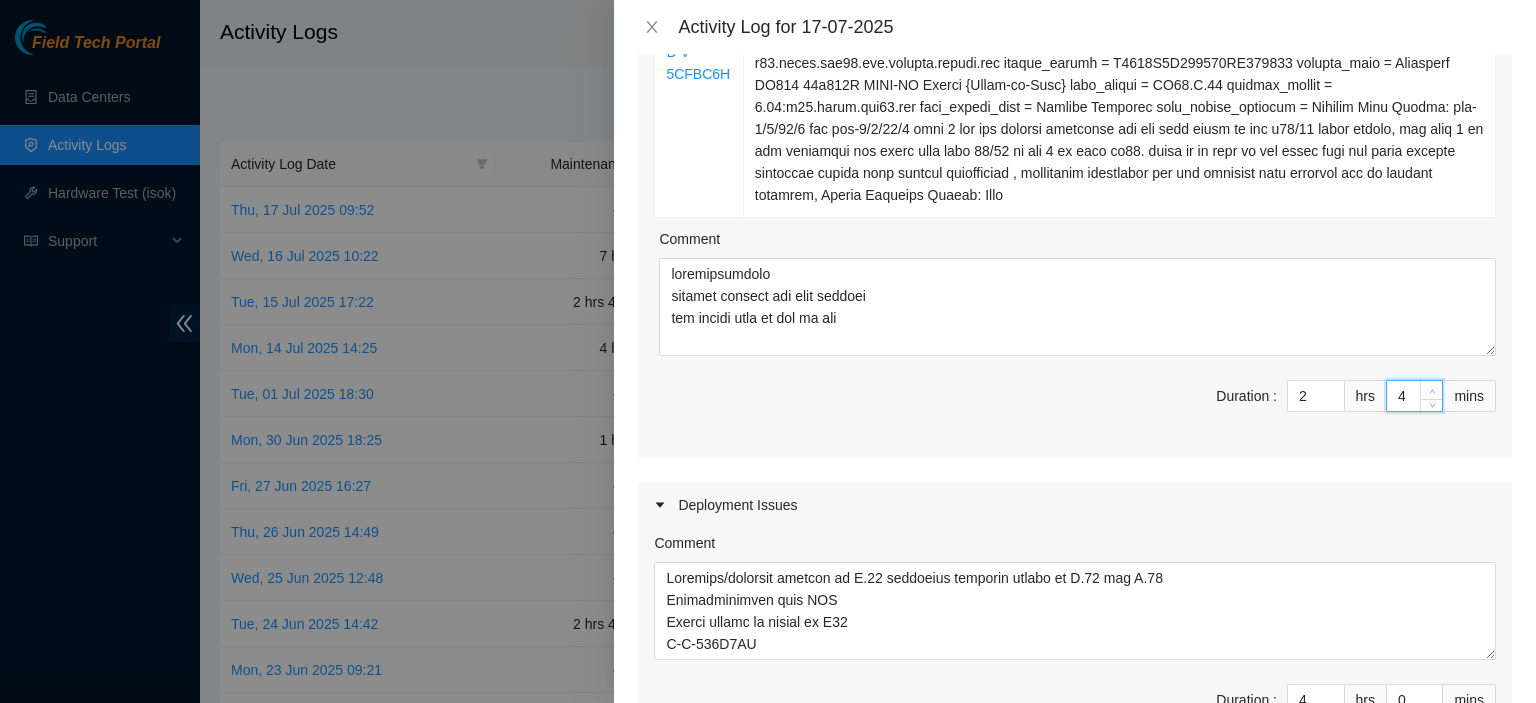 click 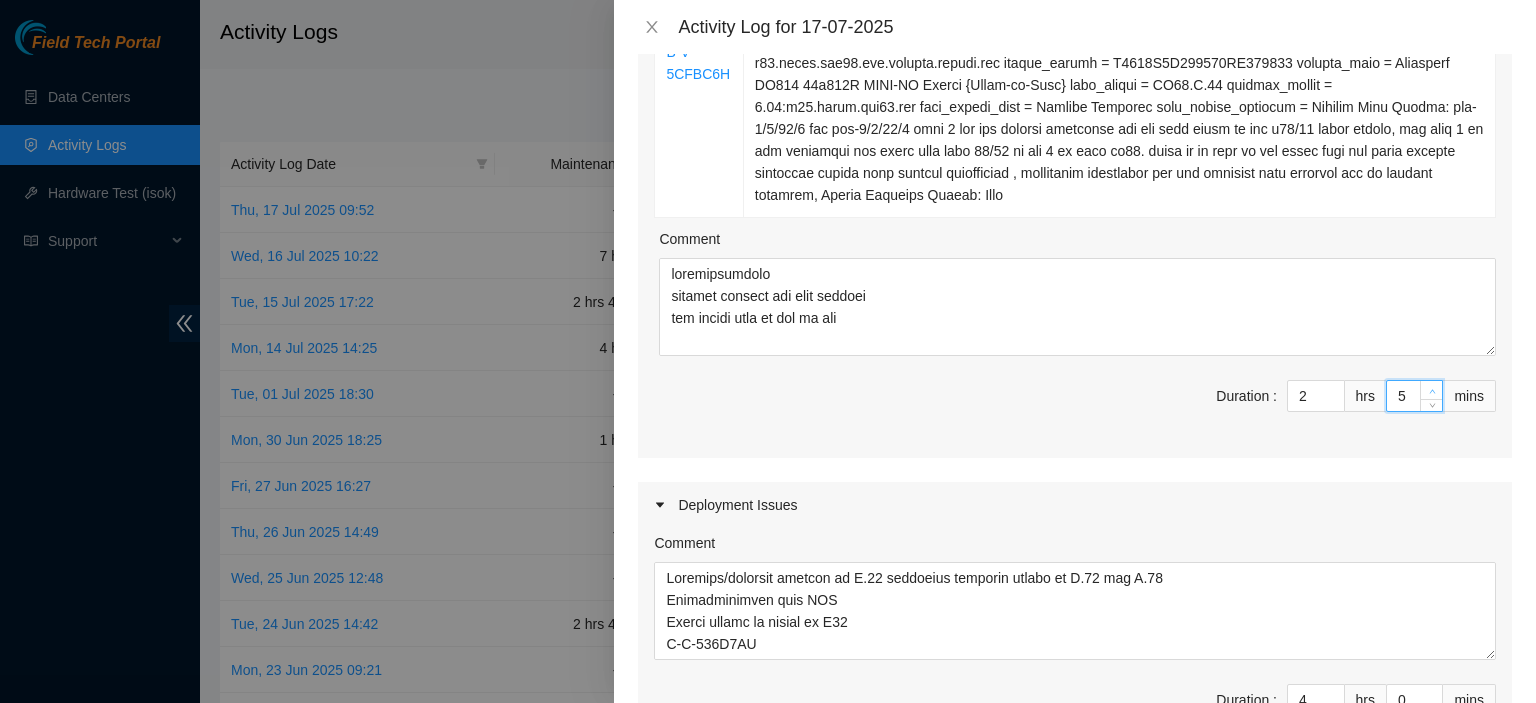 click 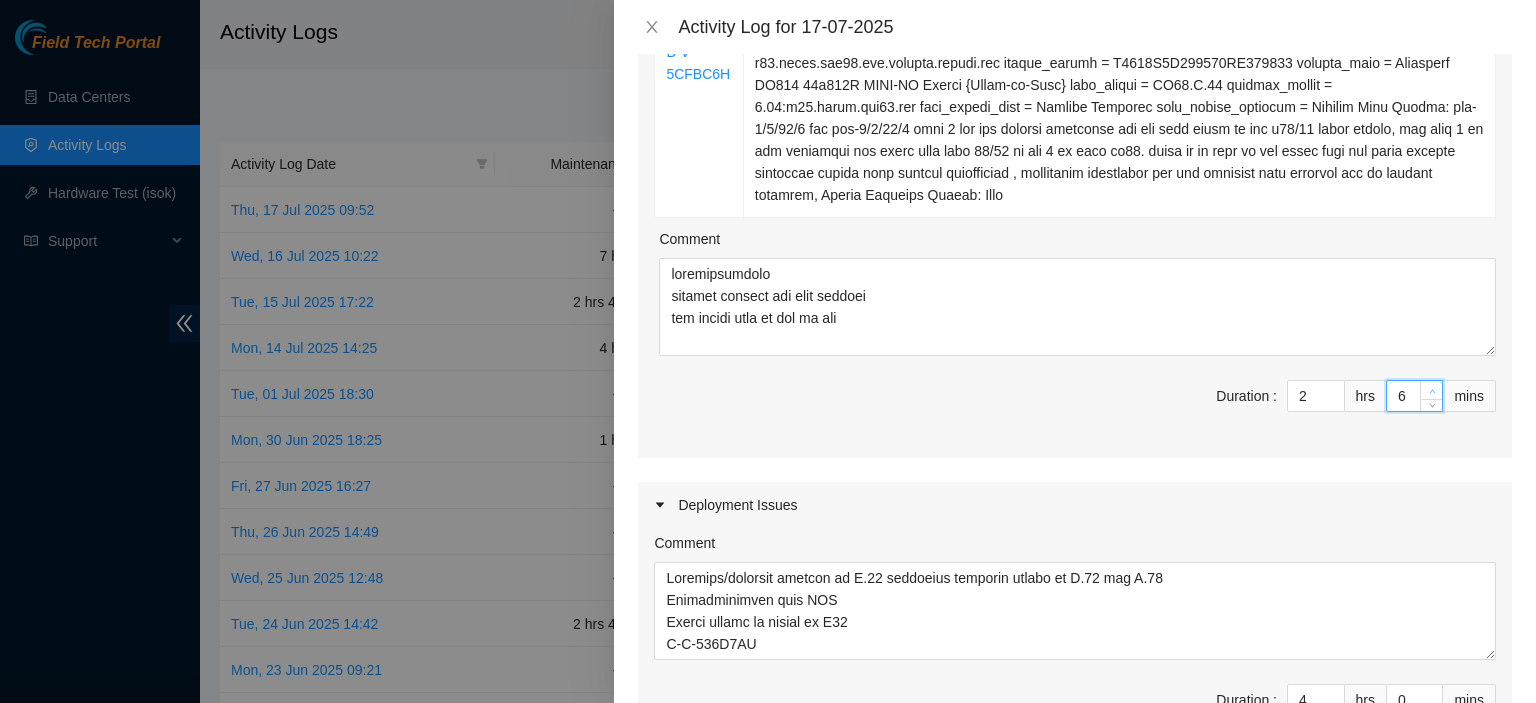 click 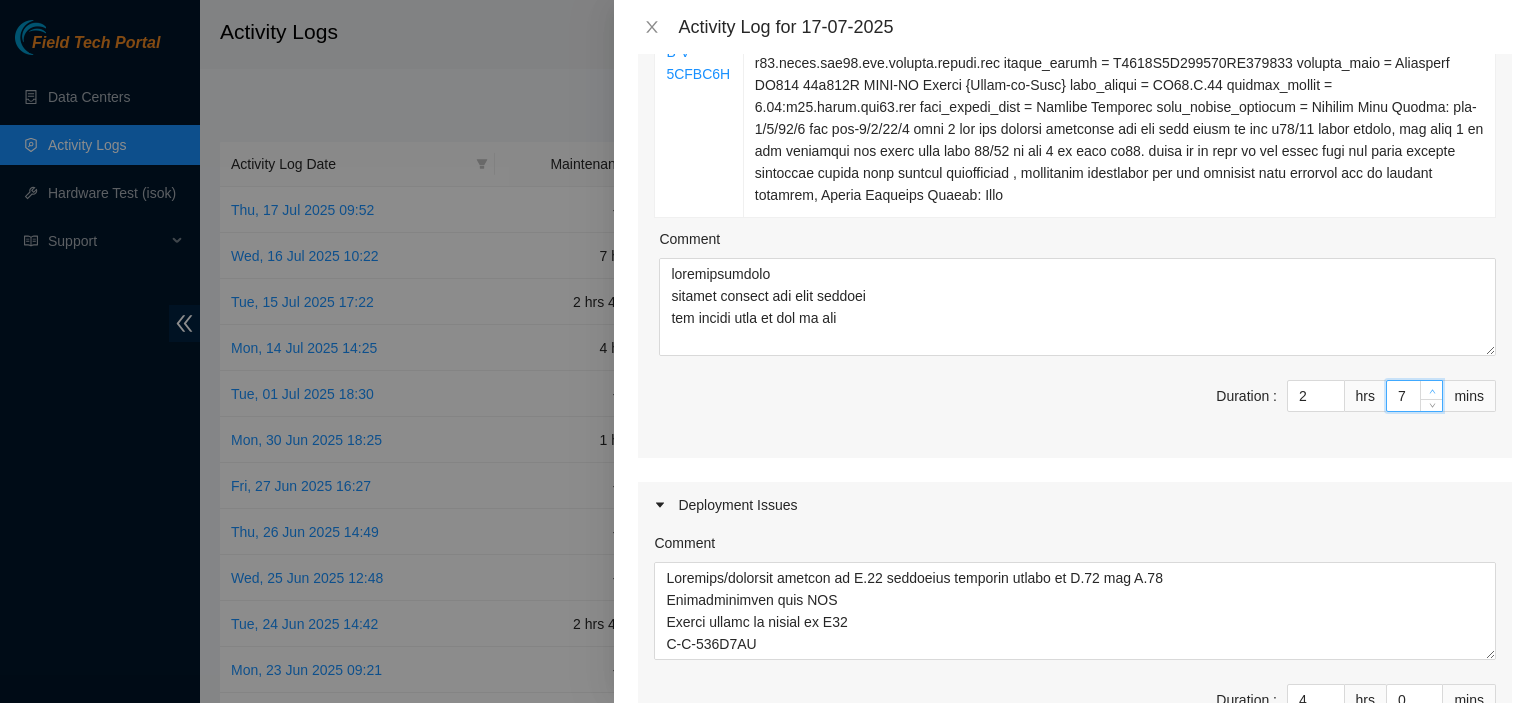 type on "8" 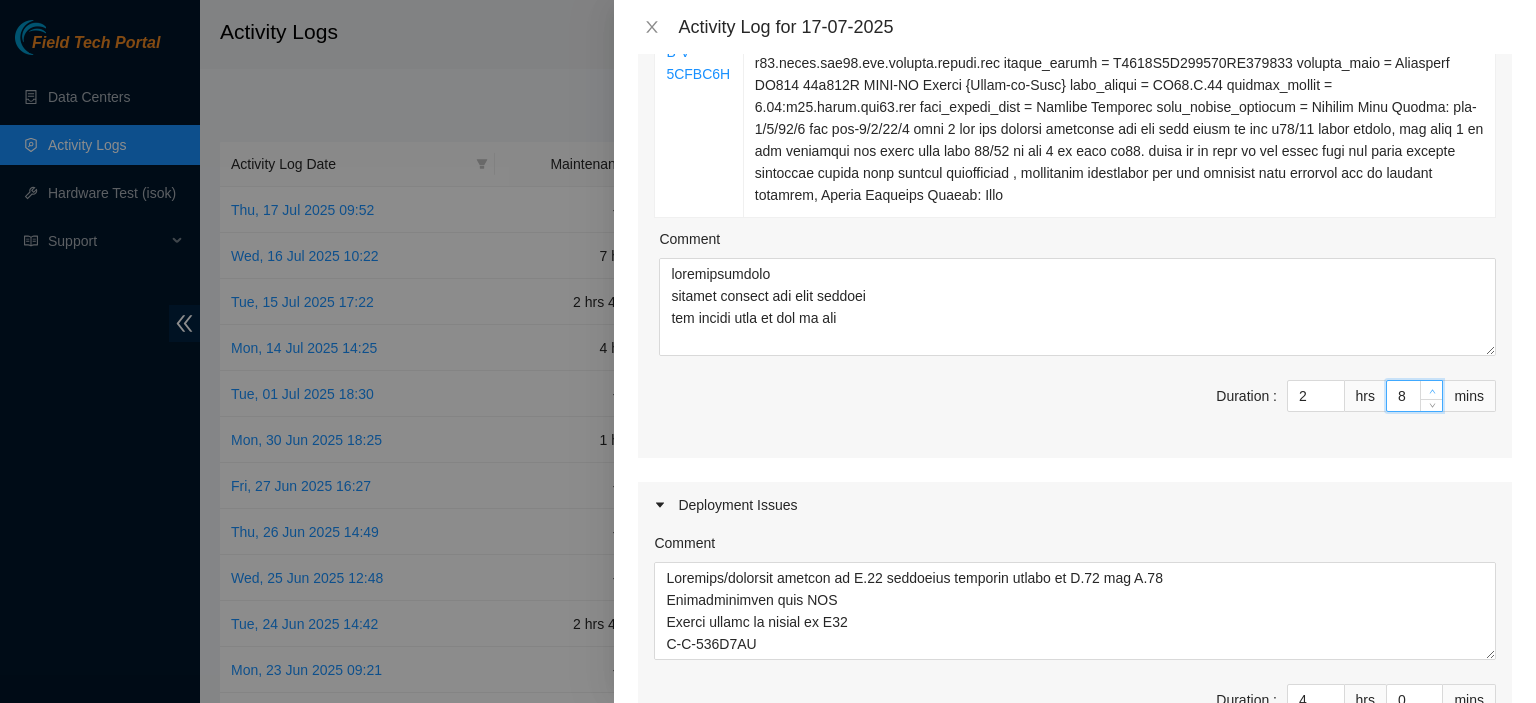 click 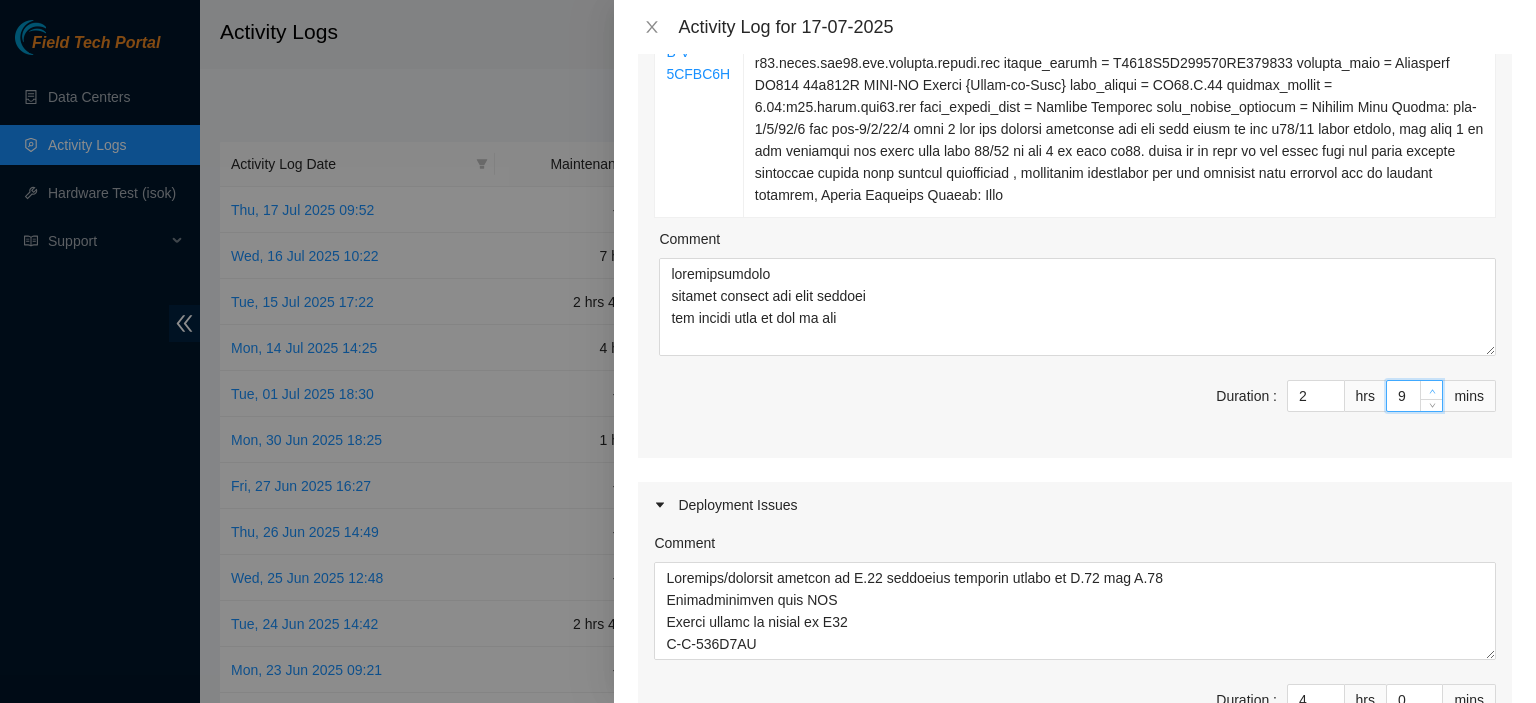 click 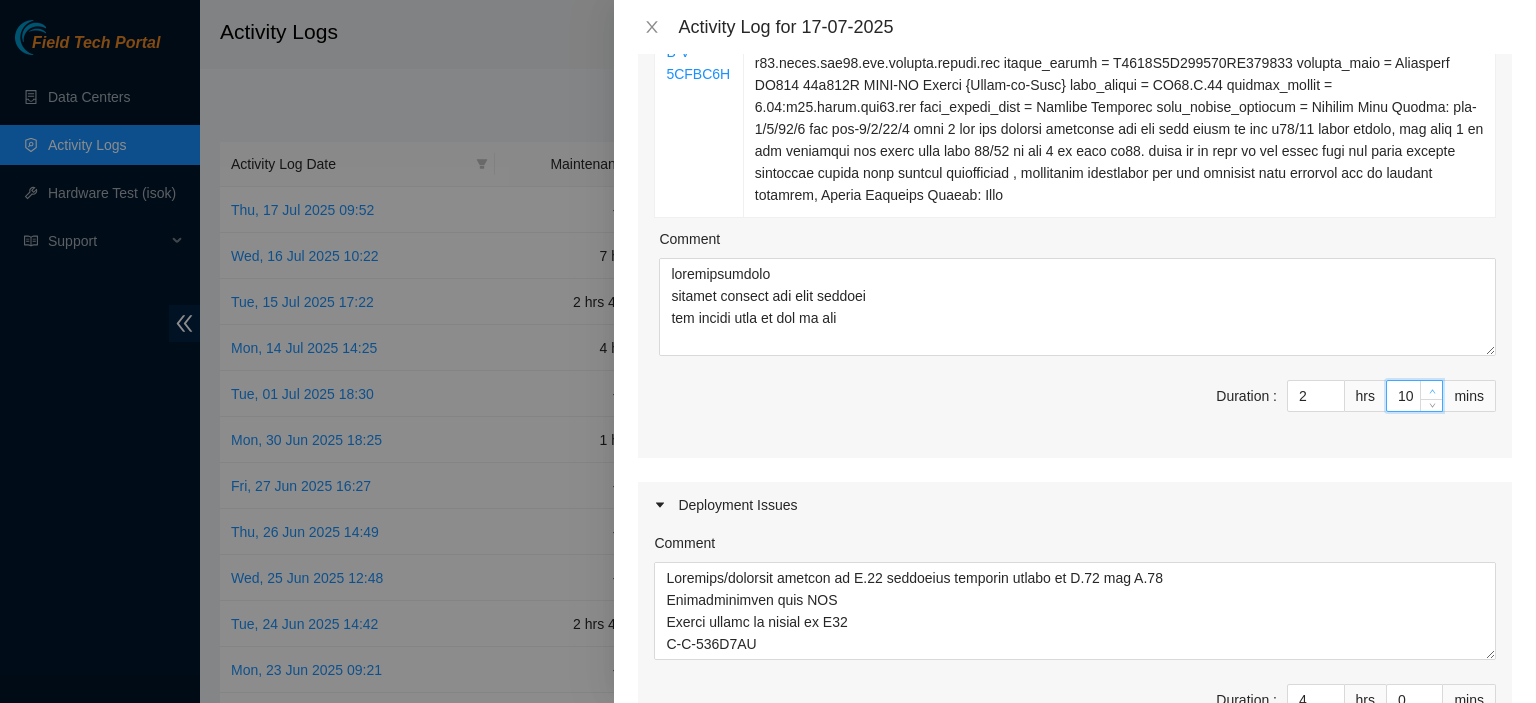 click 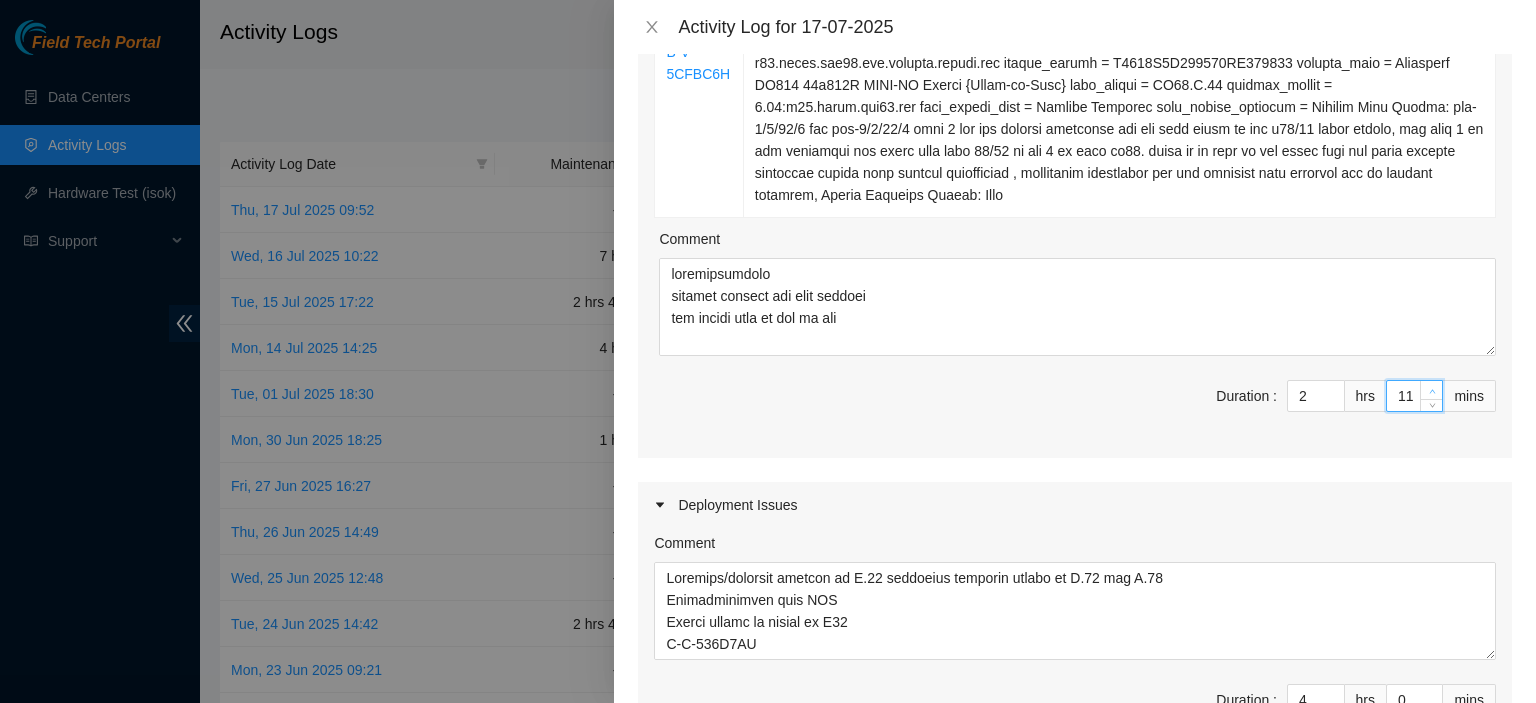 click 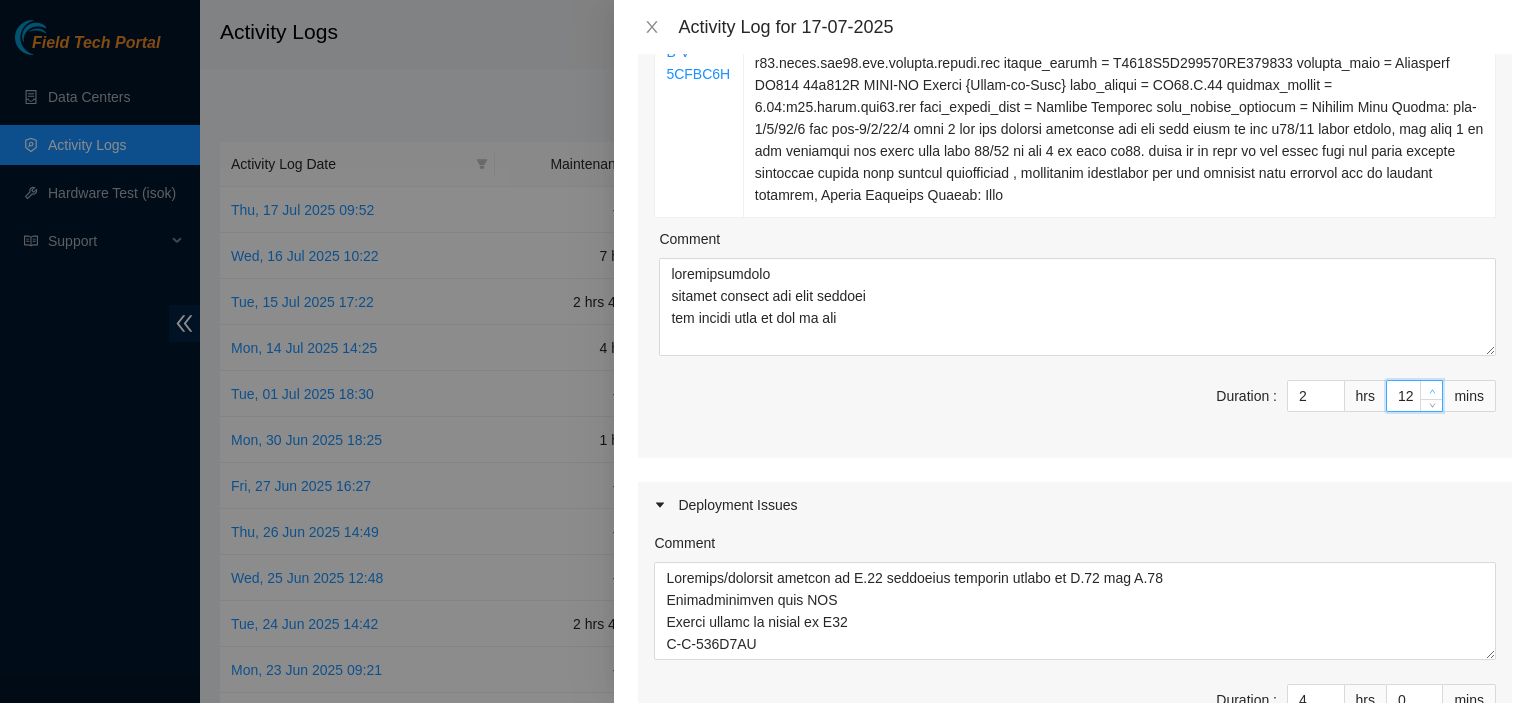 click 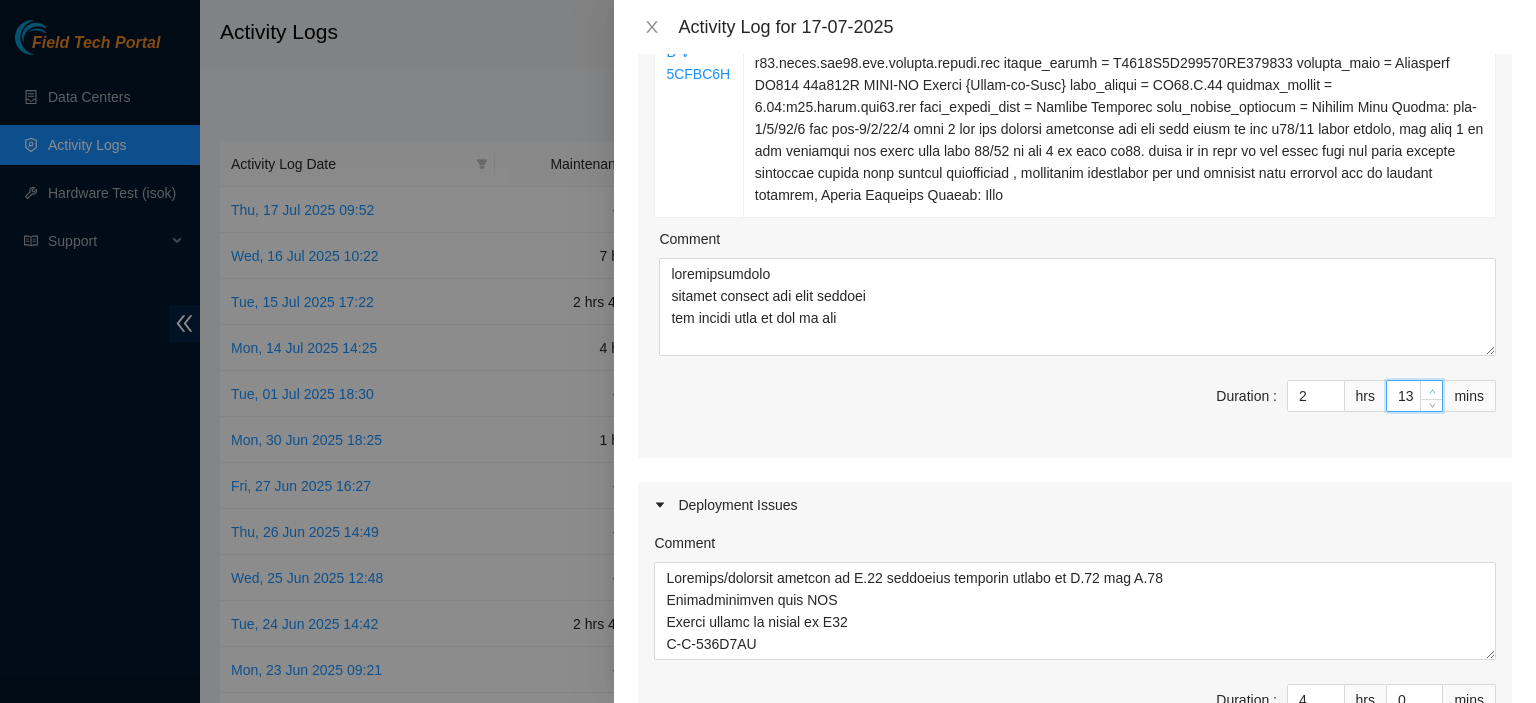 click 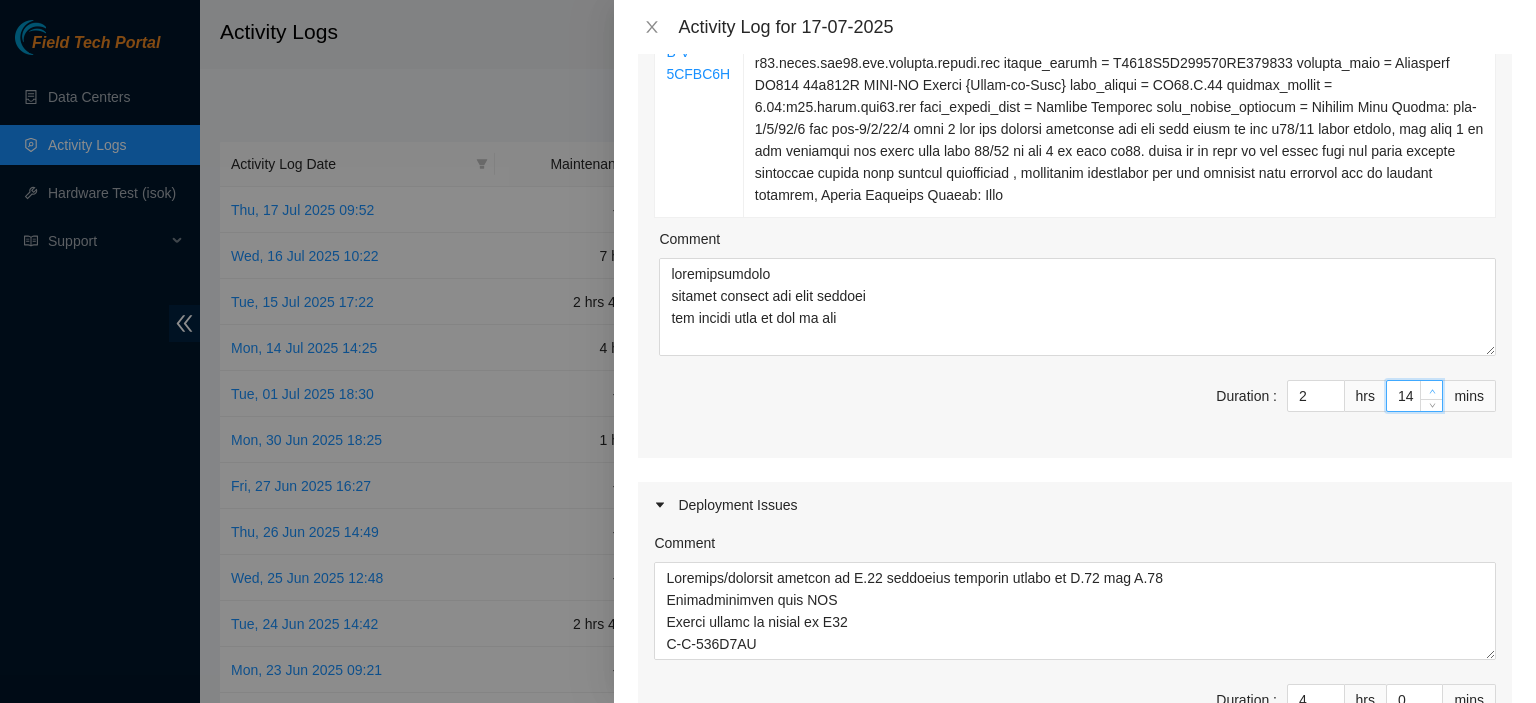 click 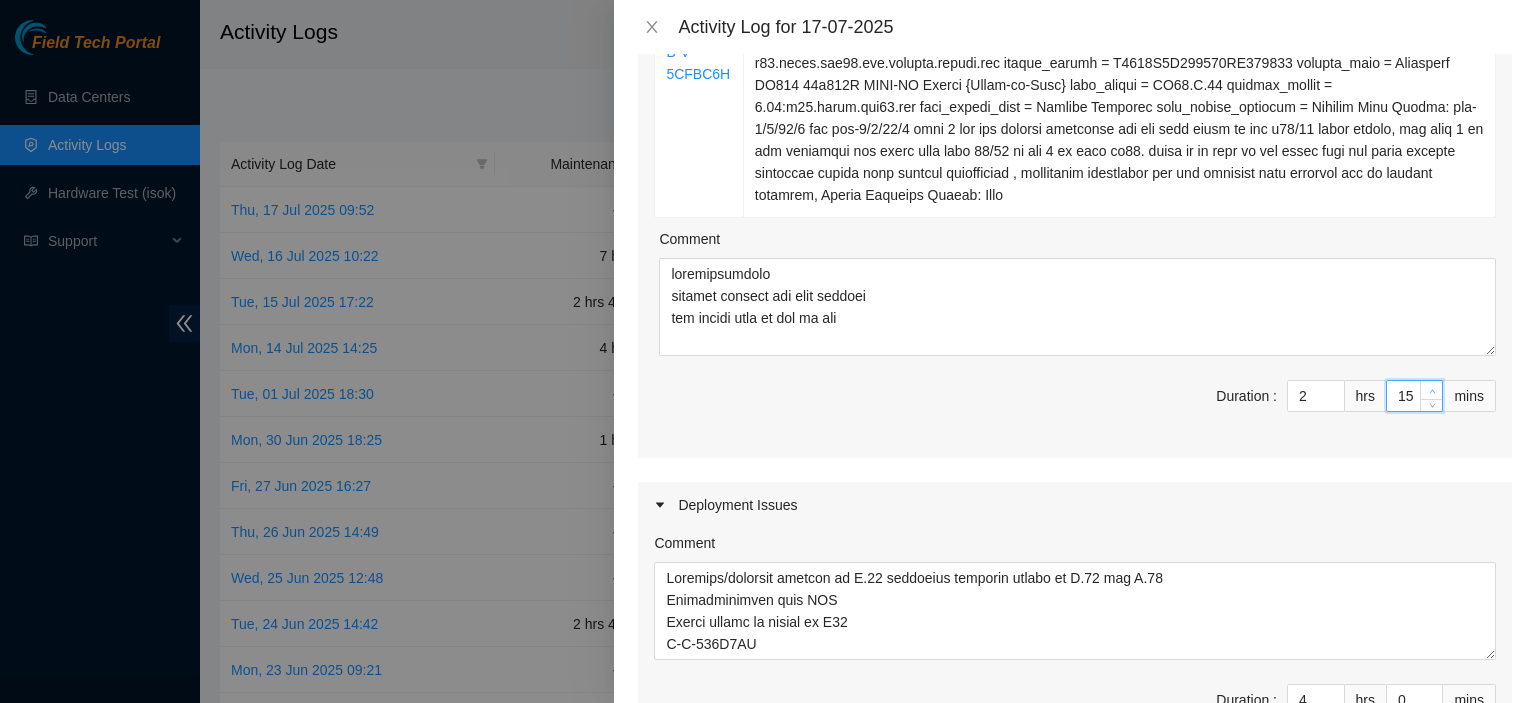 click 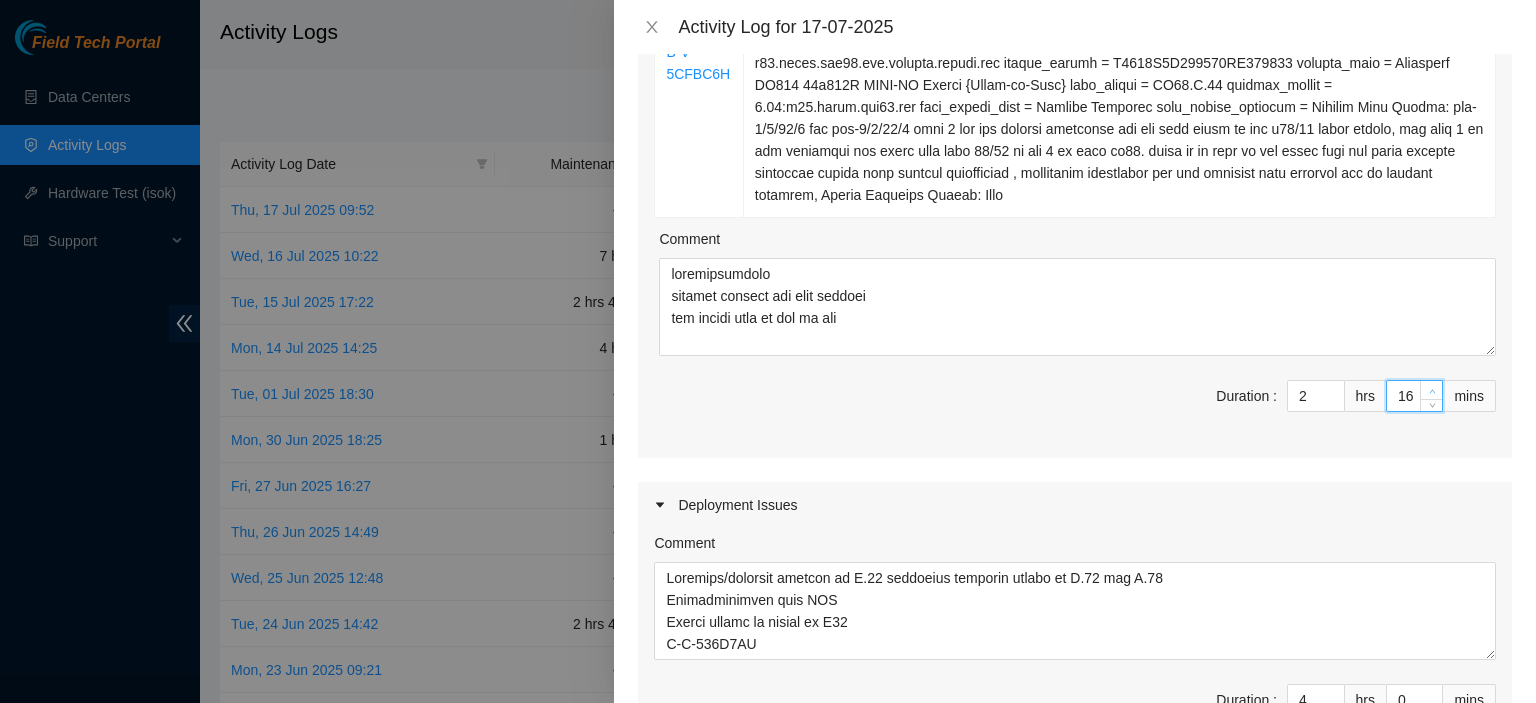 click 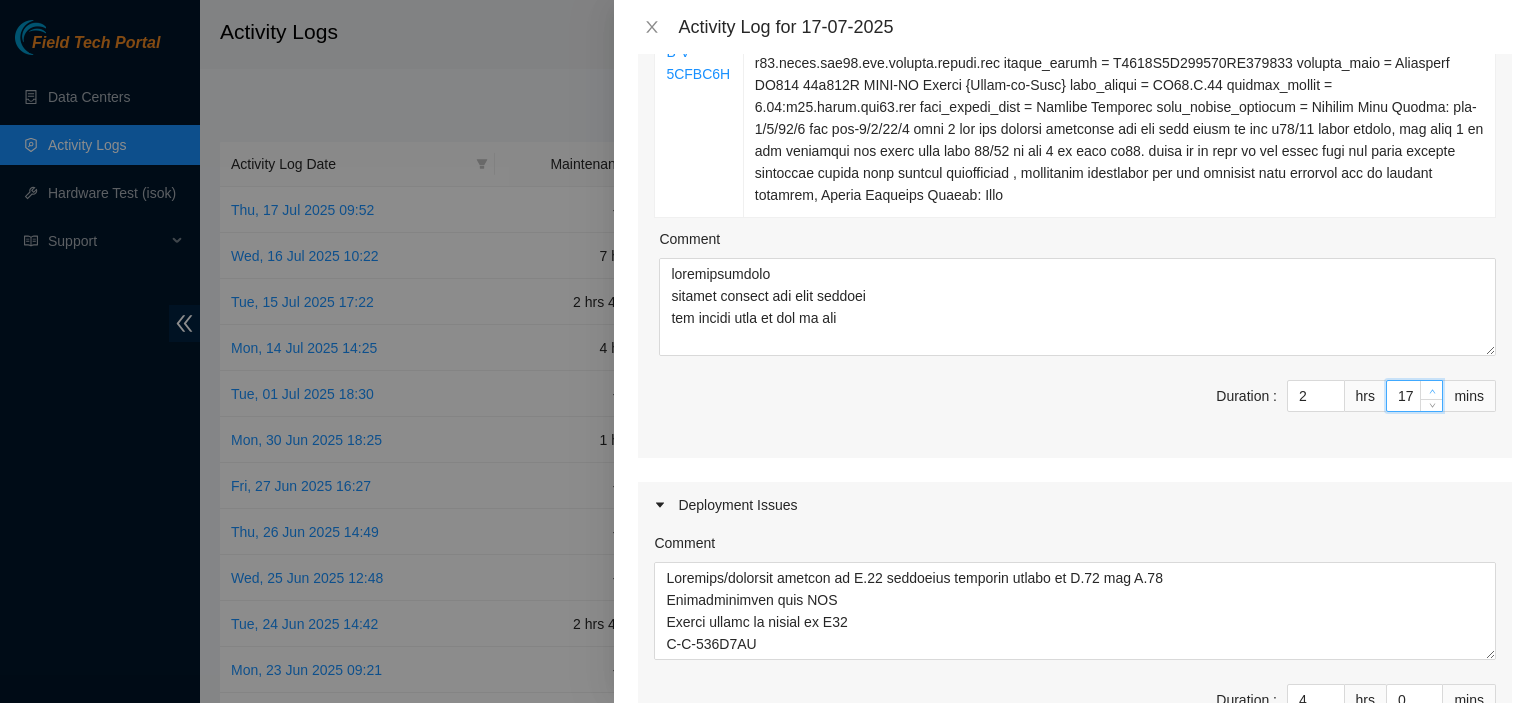 click 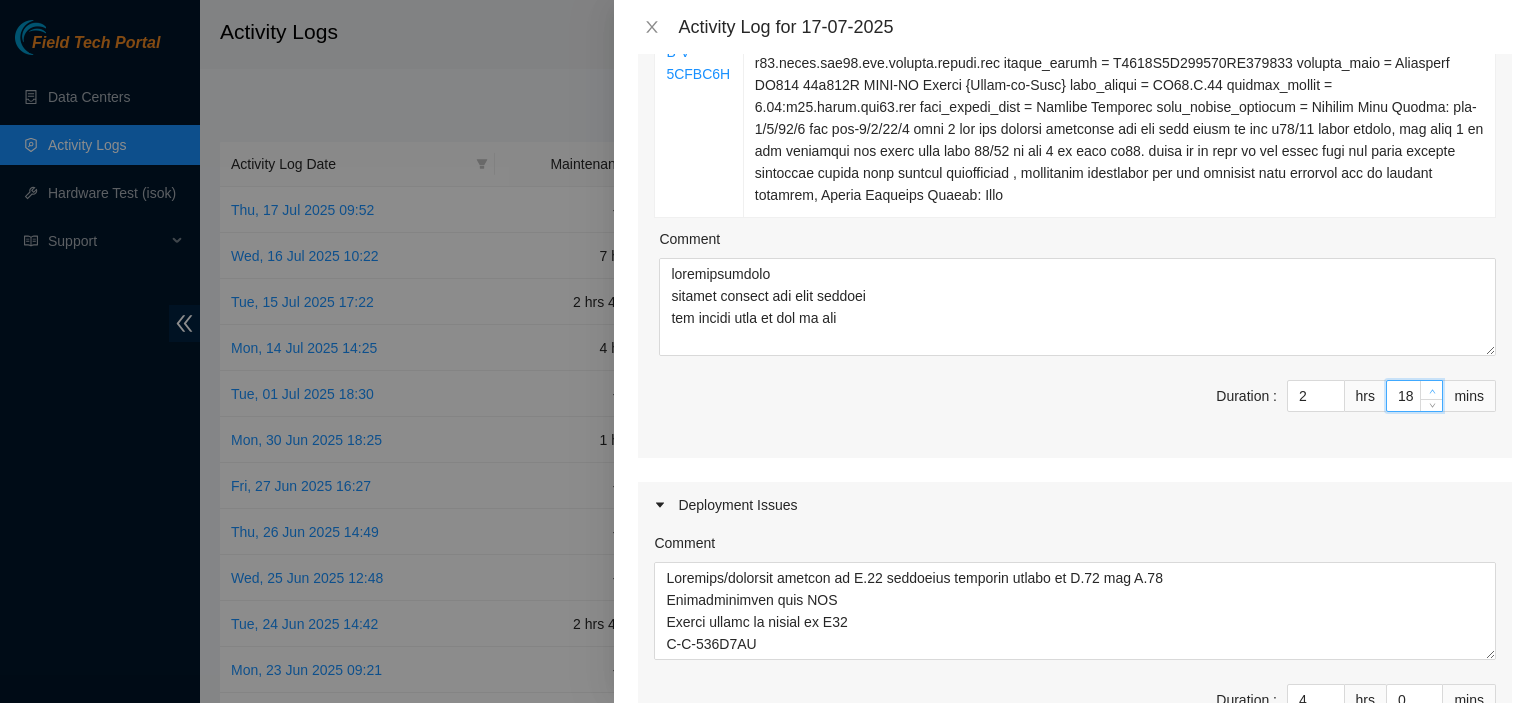 click 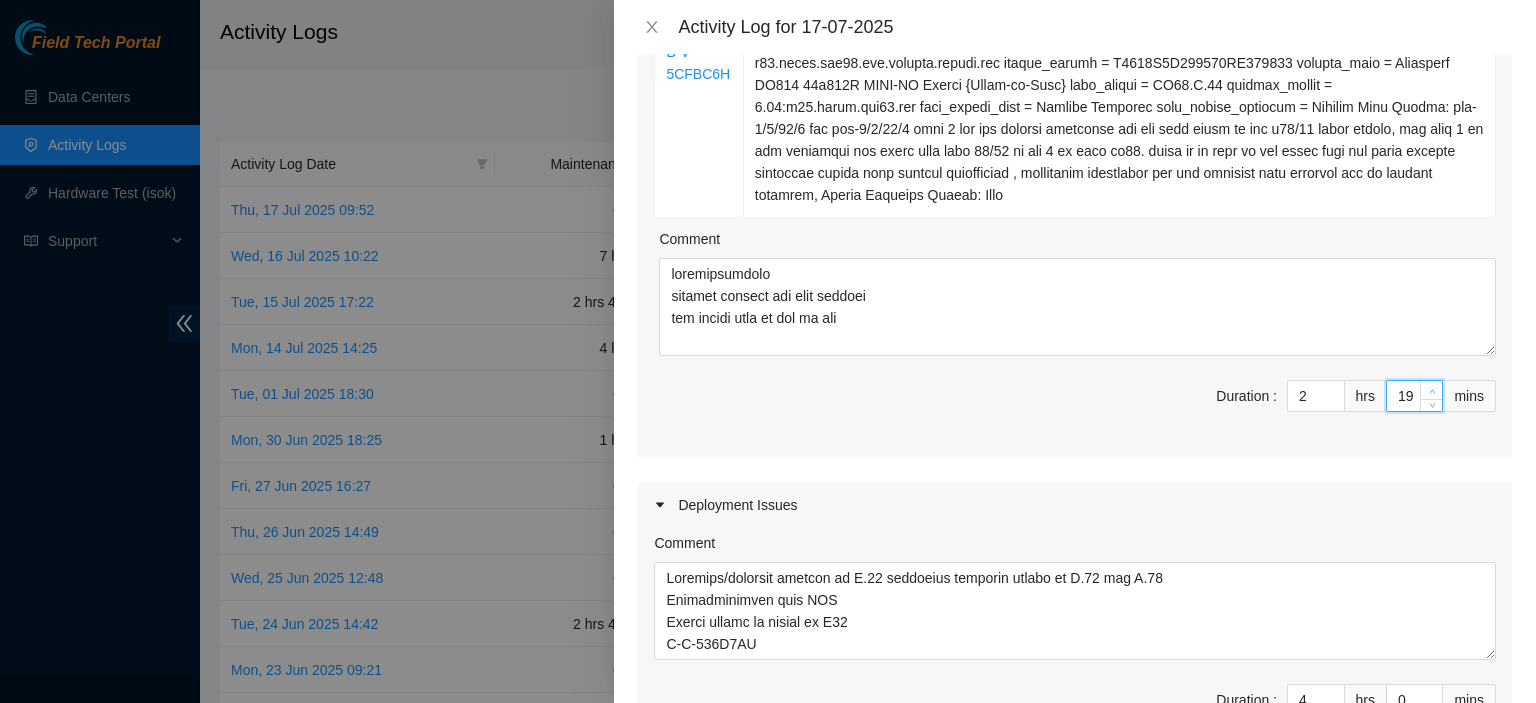 click 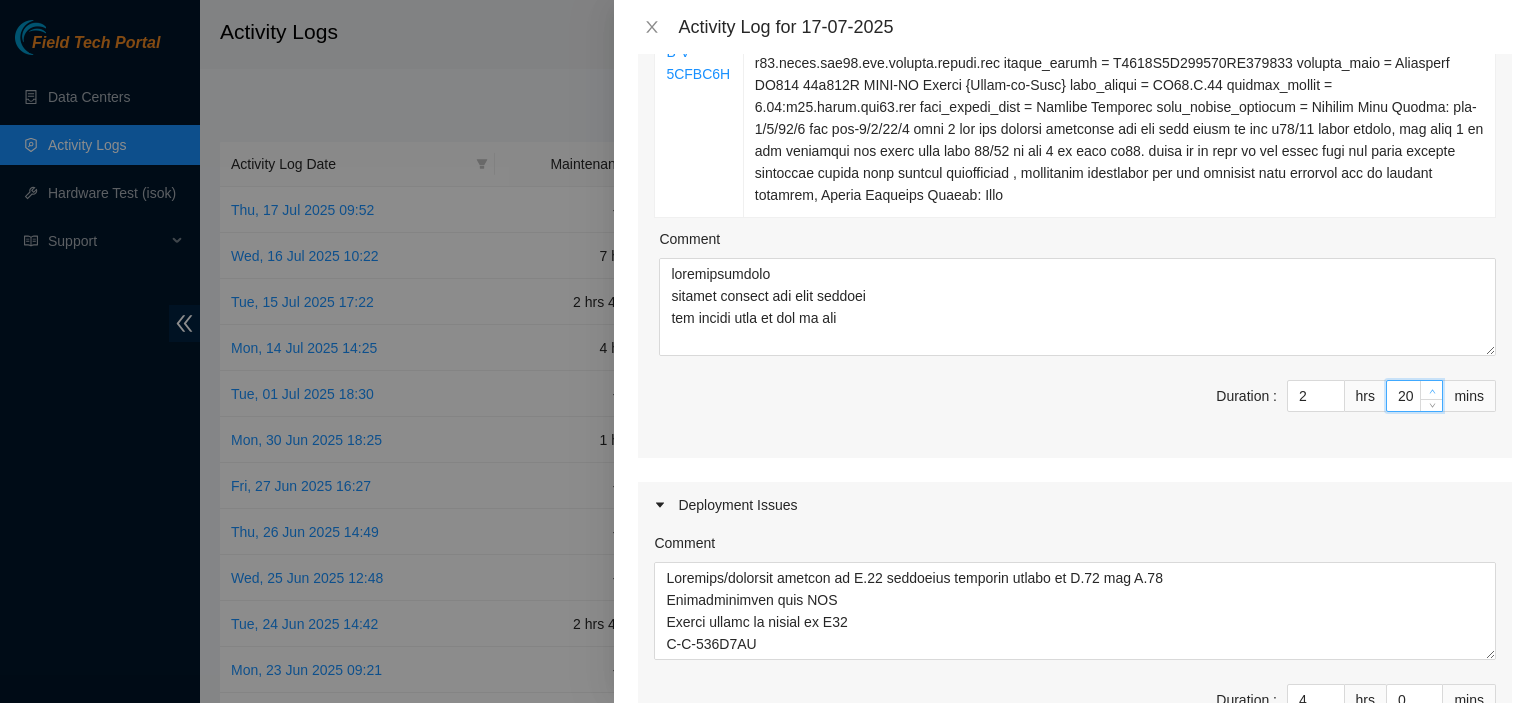 click 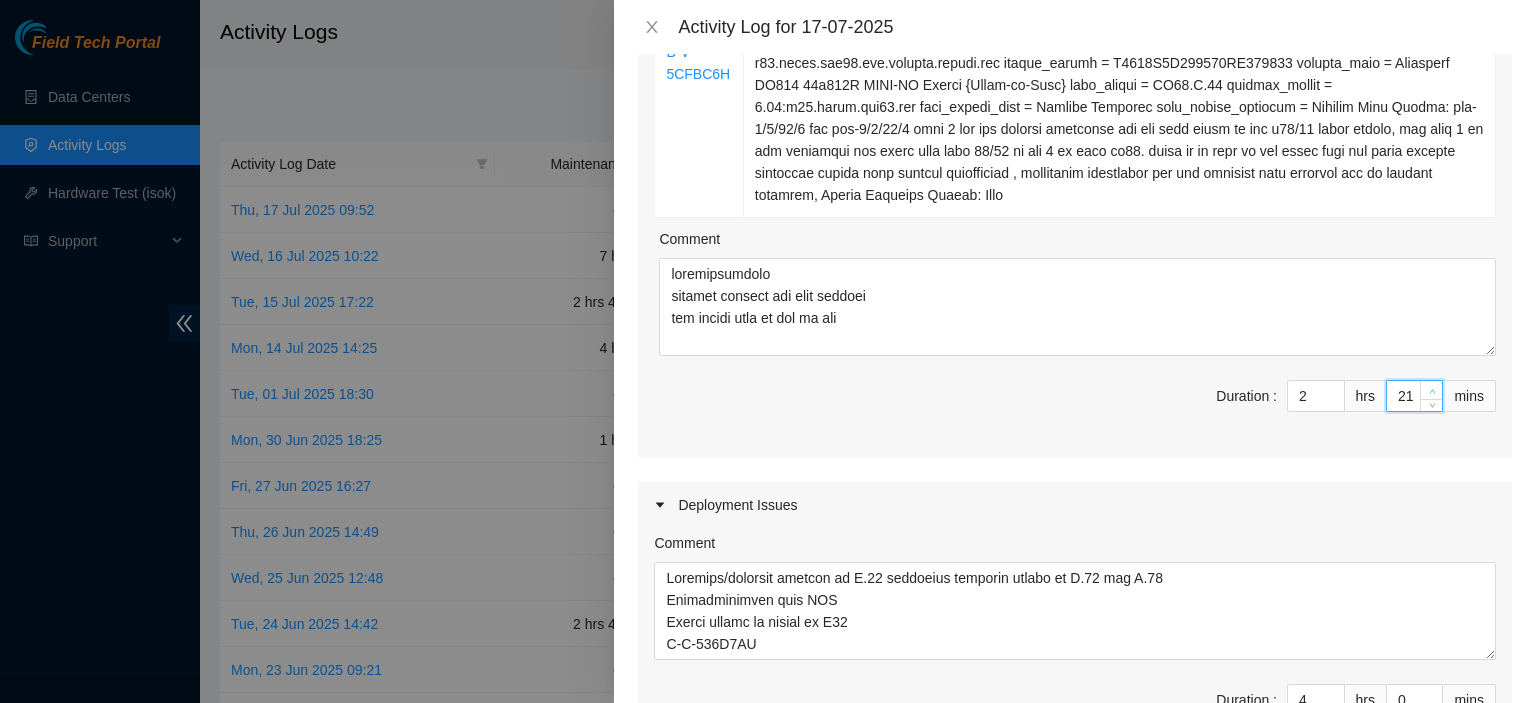 type on "22" 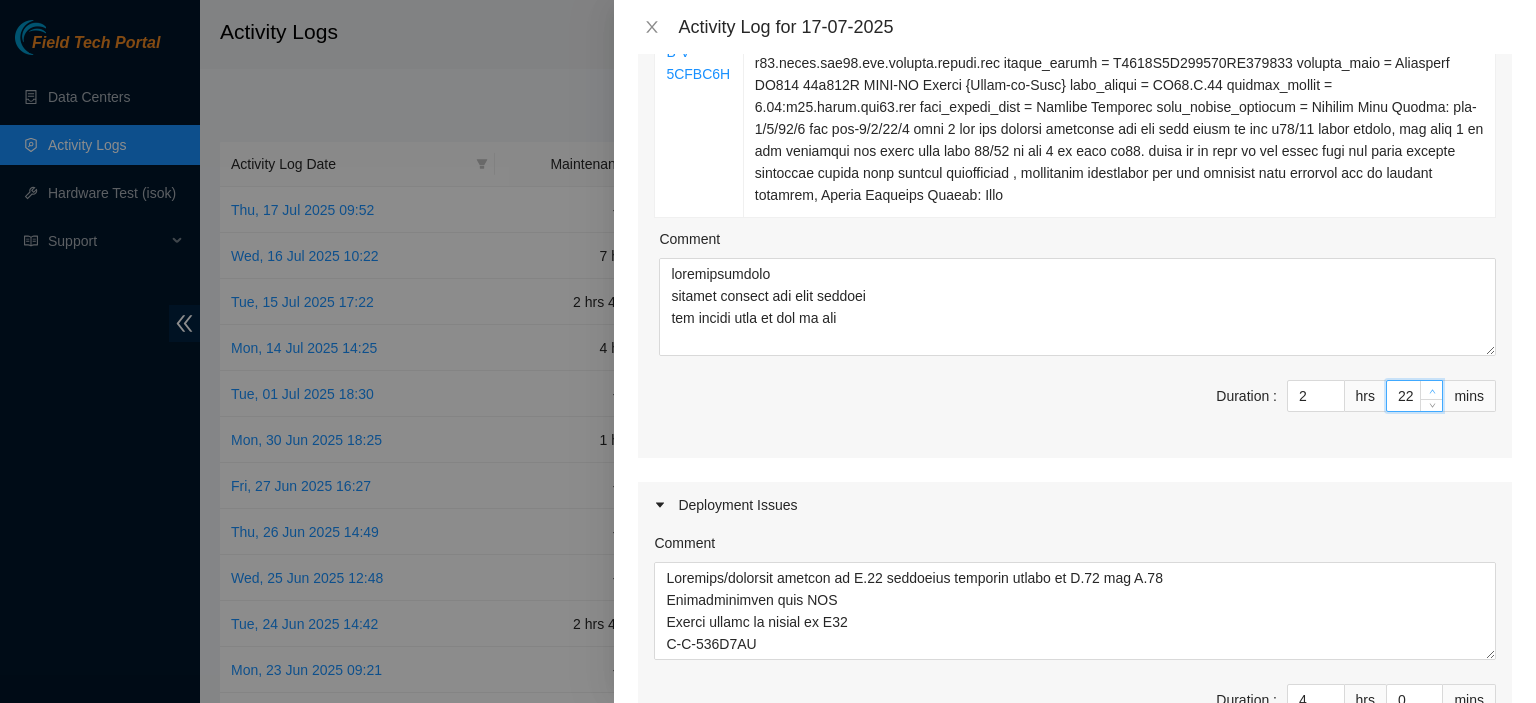 click 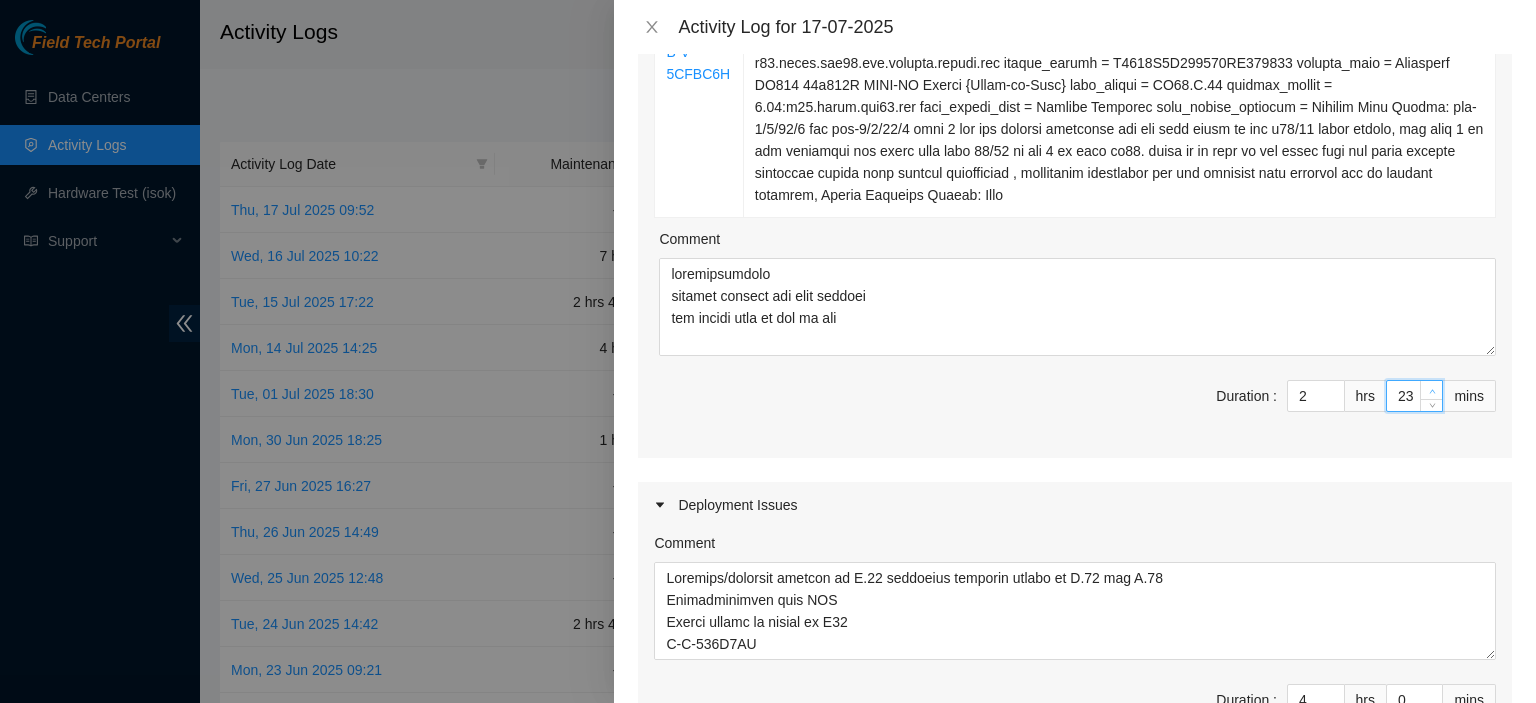 type on "24" 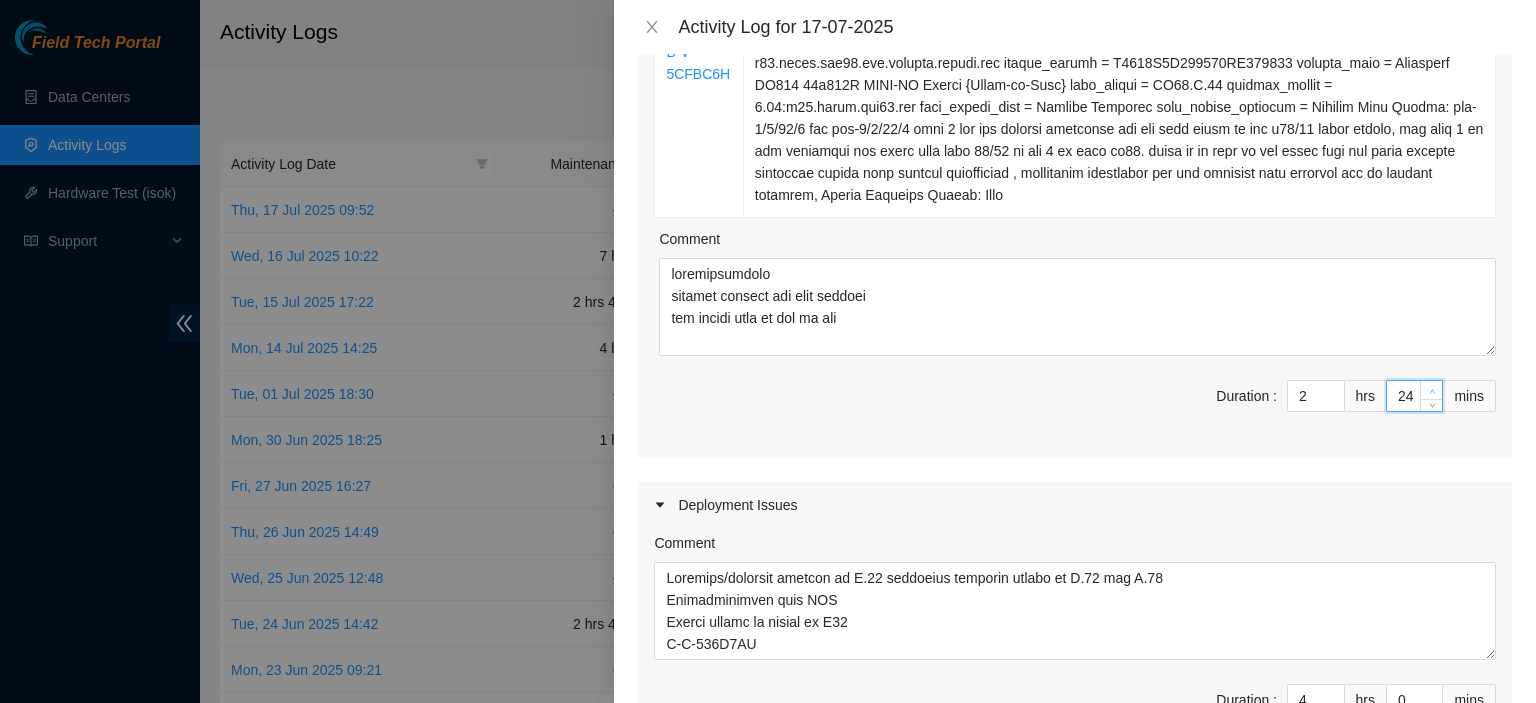 click 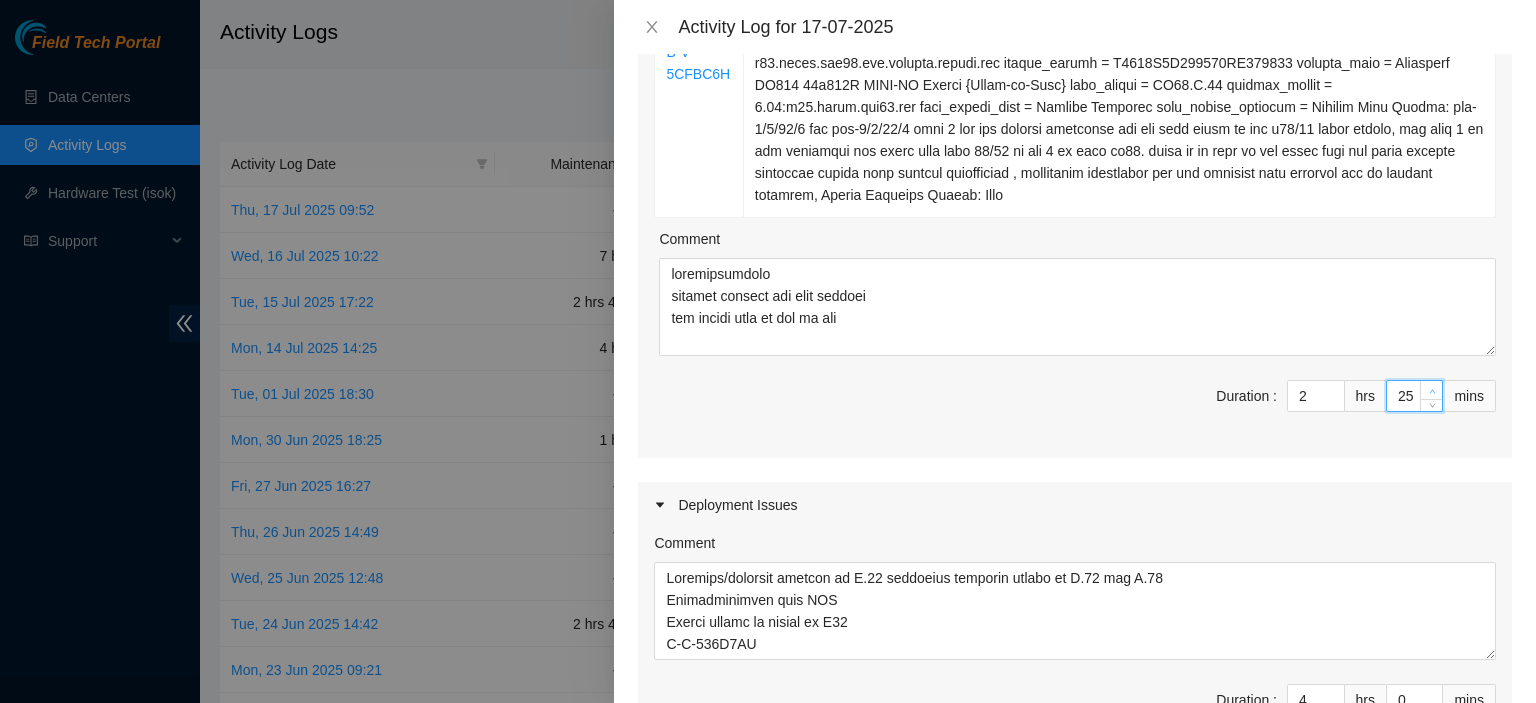 click 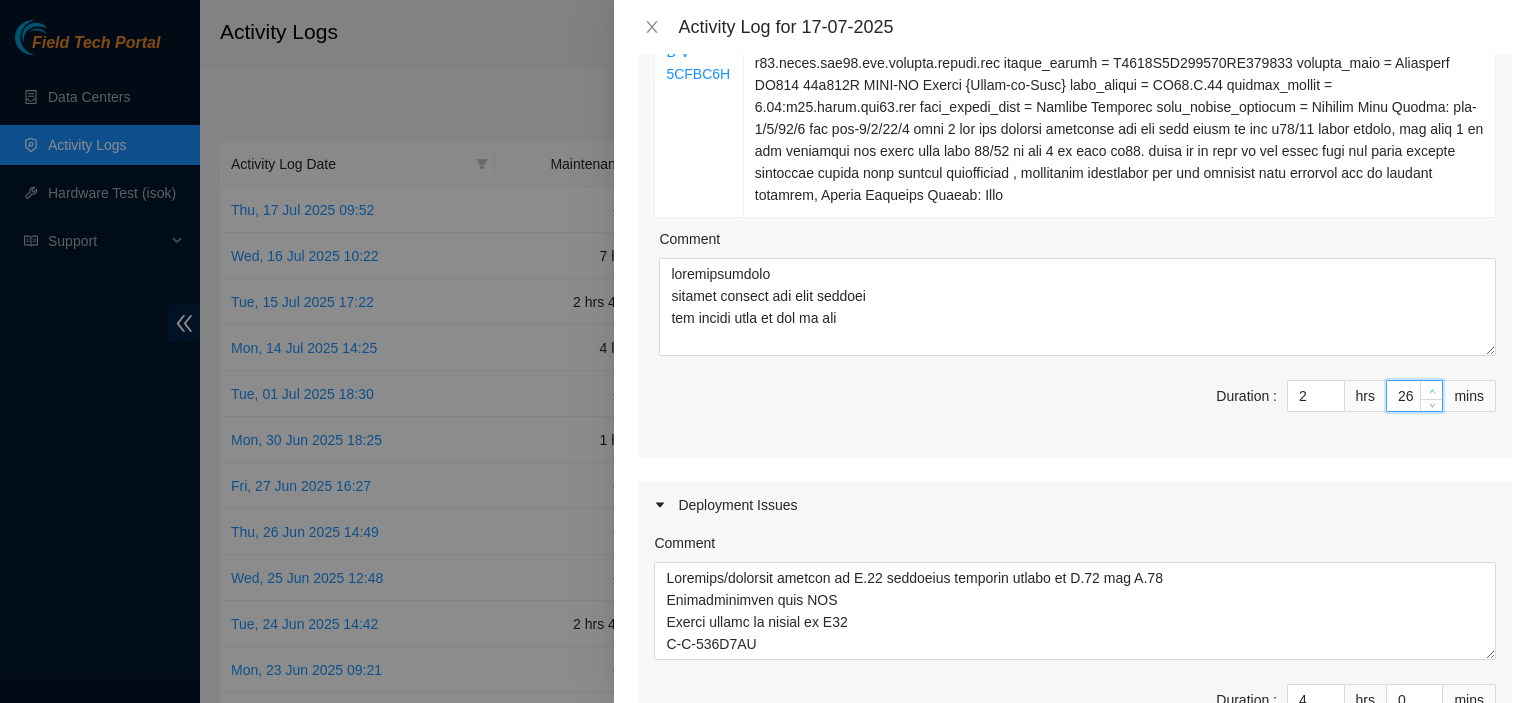 click 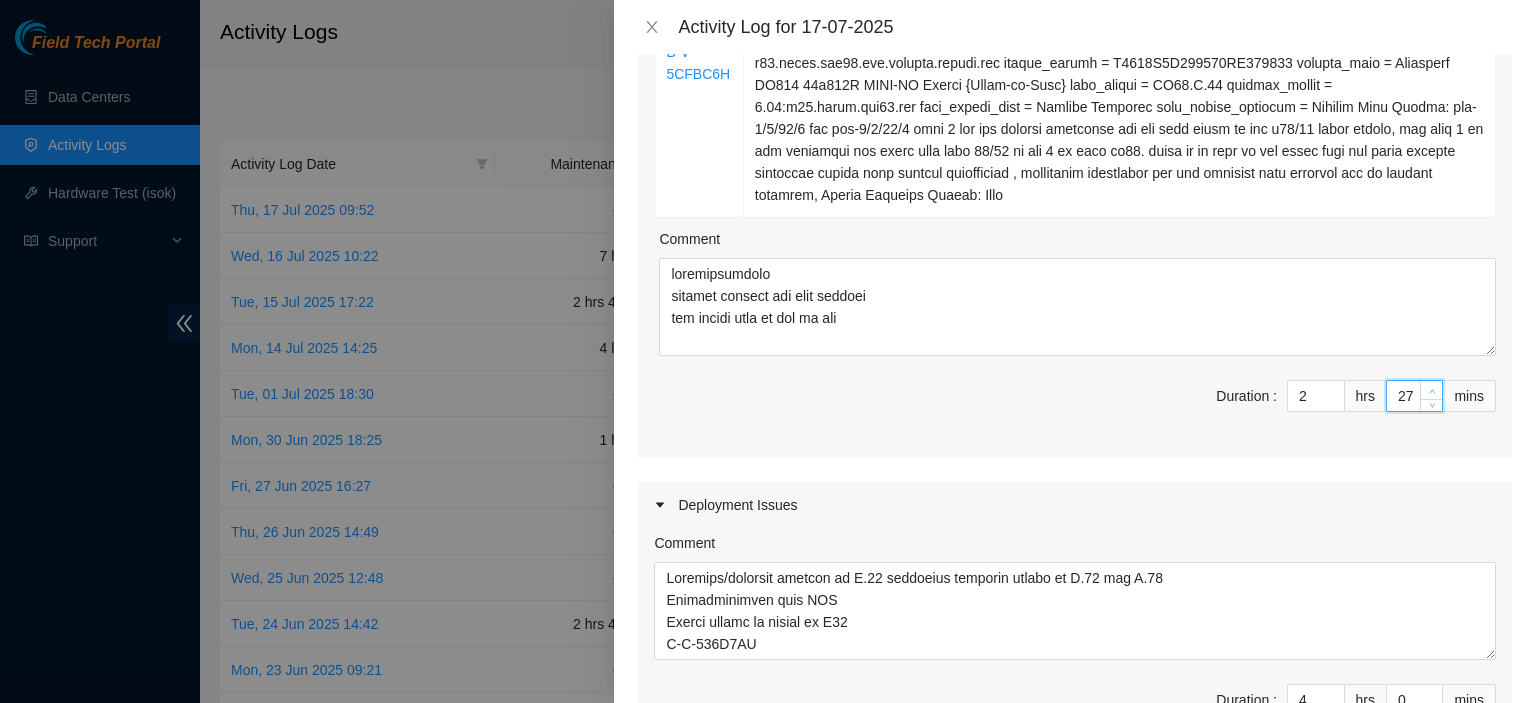 type on "28" 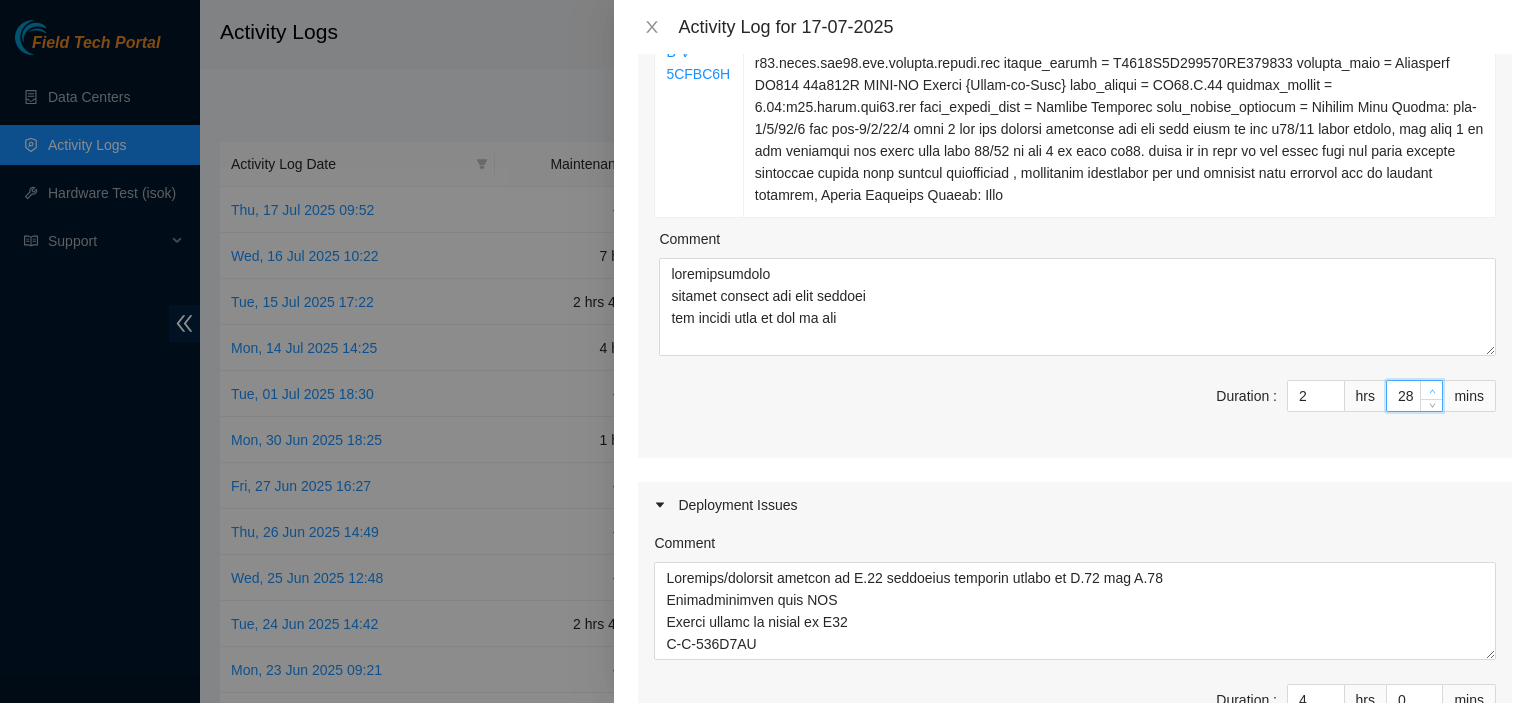 click 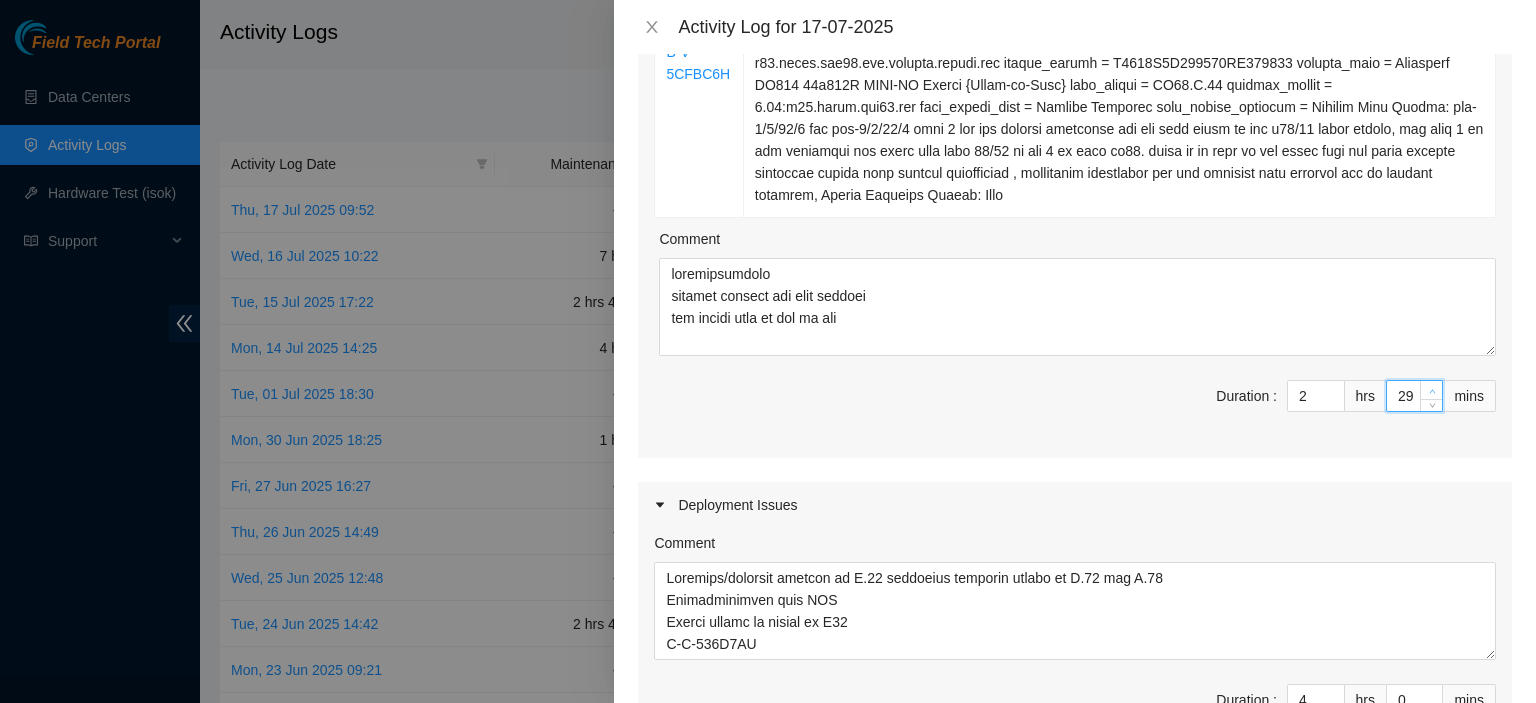 type on "30" 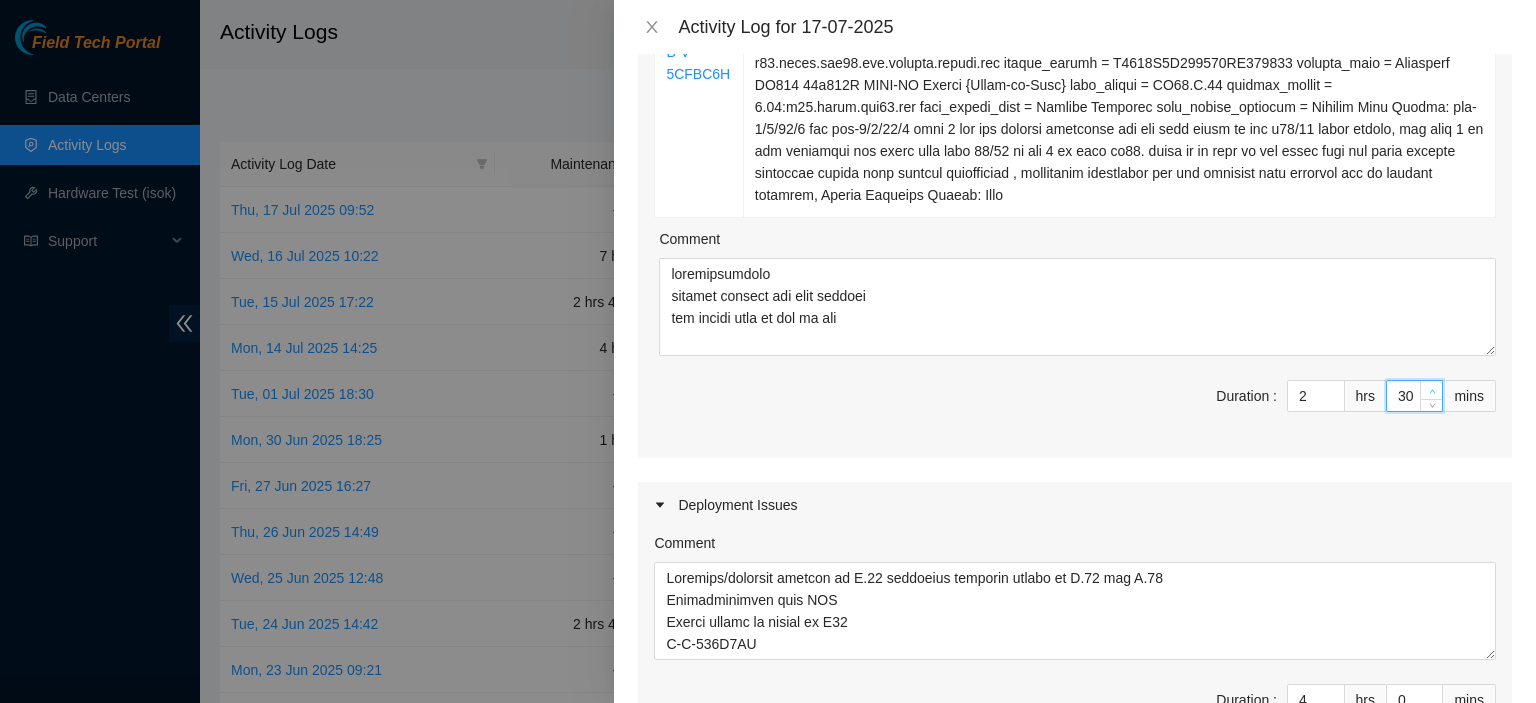 click 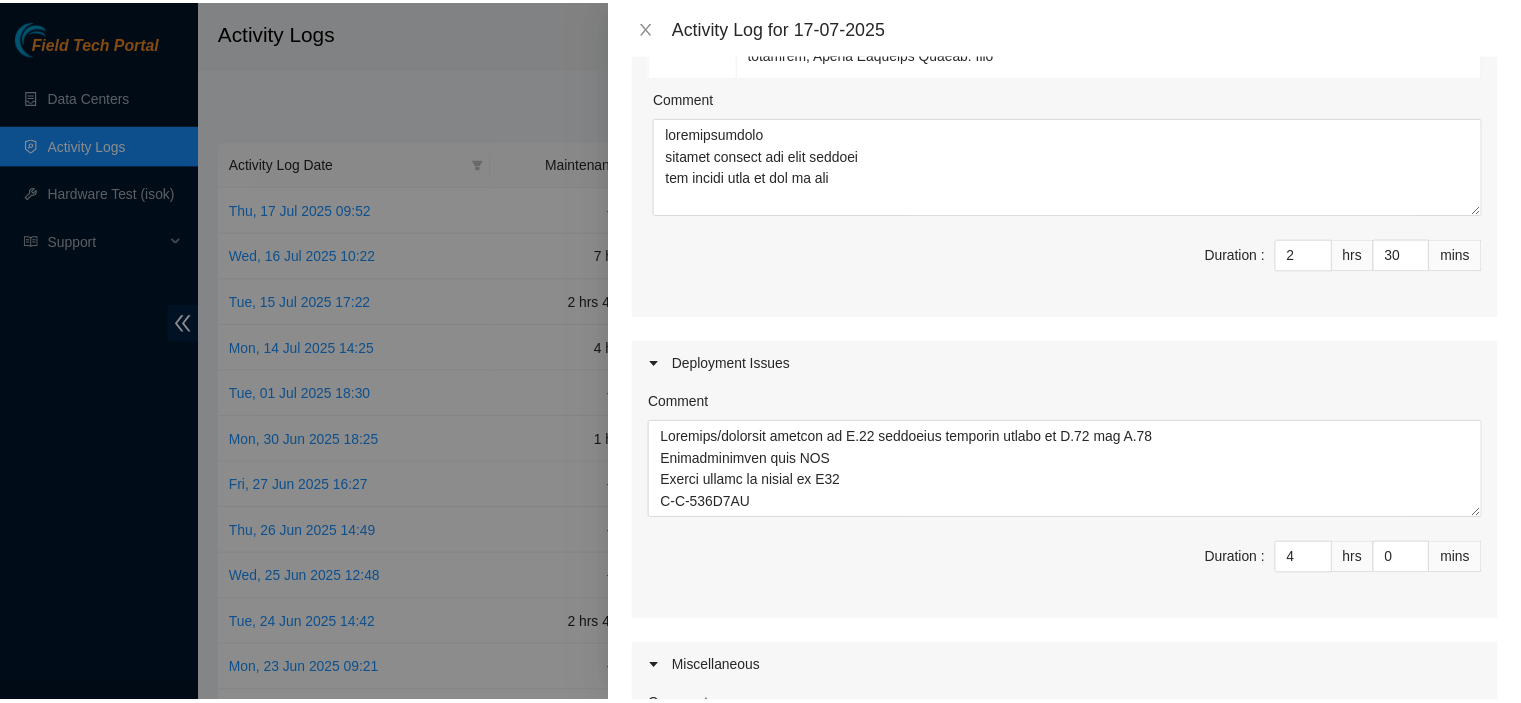 scroll, scrollTop: 1011, scrollLeft: 0, axis: vertical 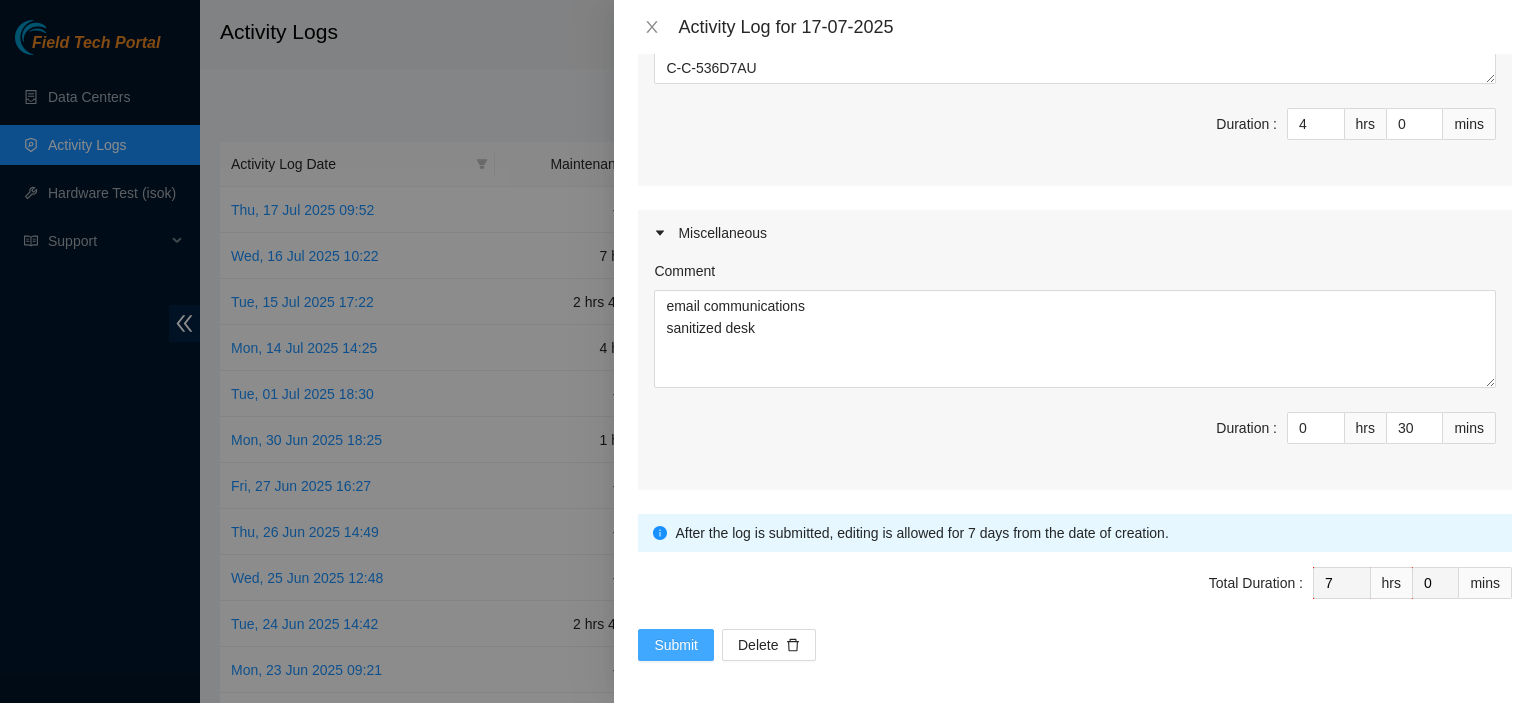 click on "Submit" at bounding box center (676, 645) 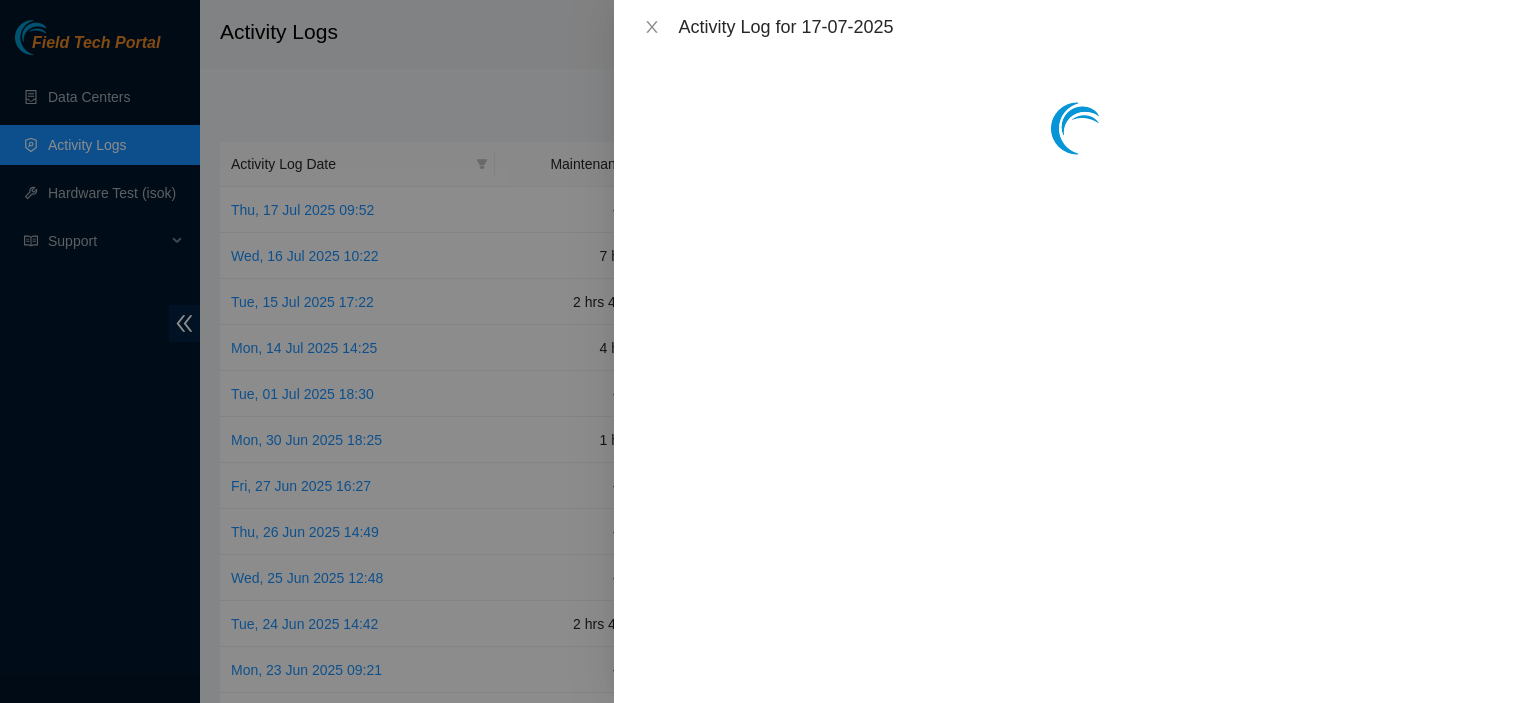 scroll, scrollTop: 0, scrollLeft: 0, axis: both 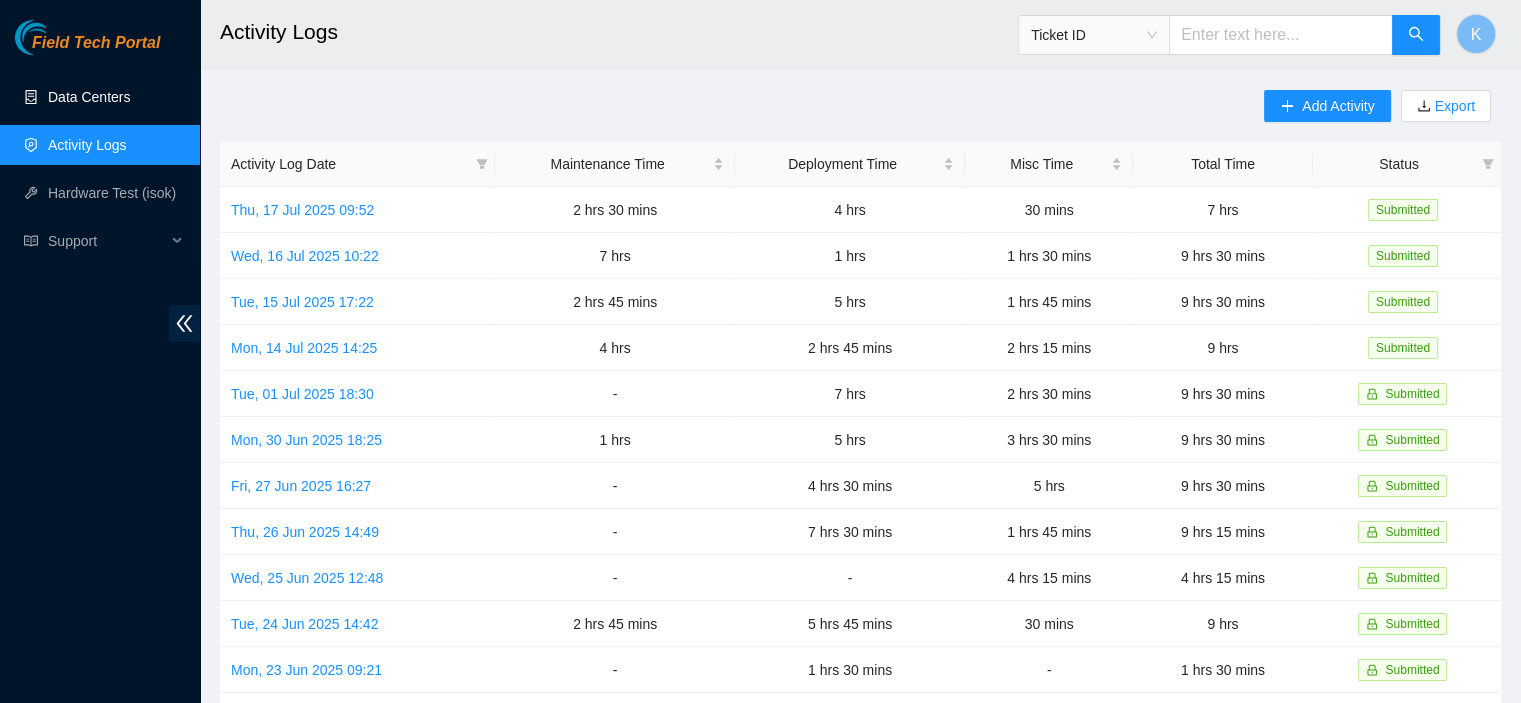 click on "Data Centers" at bounding box center (89, 97) 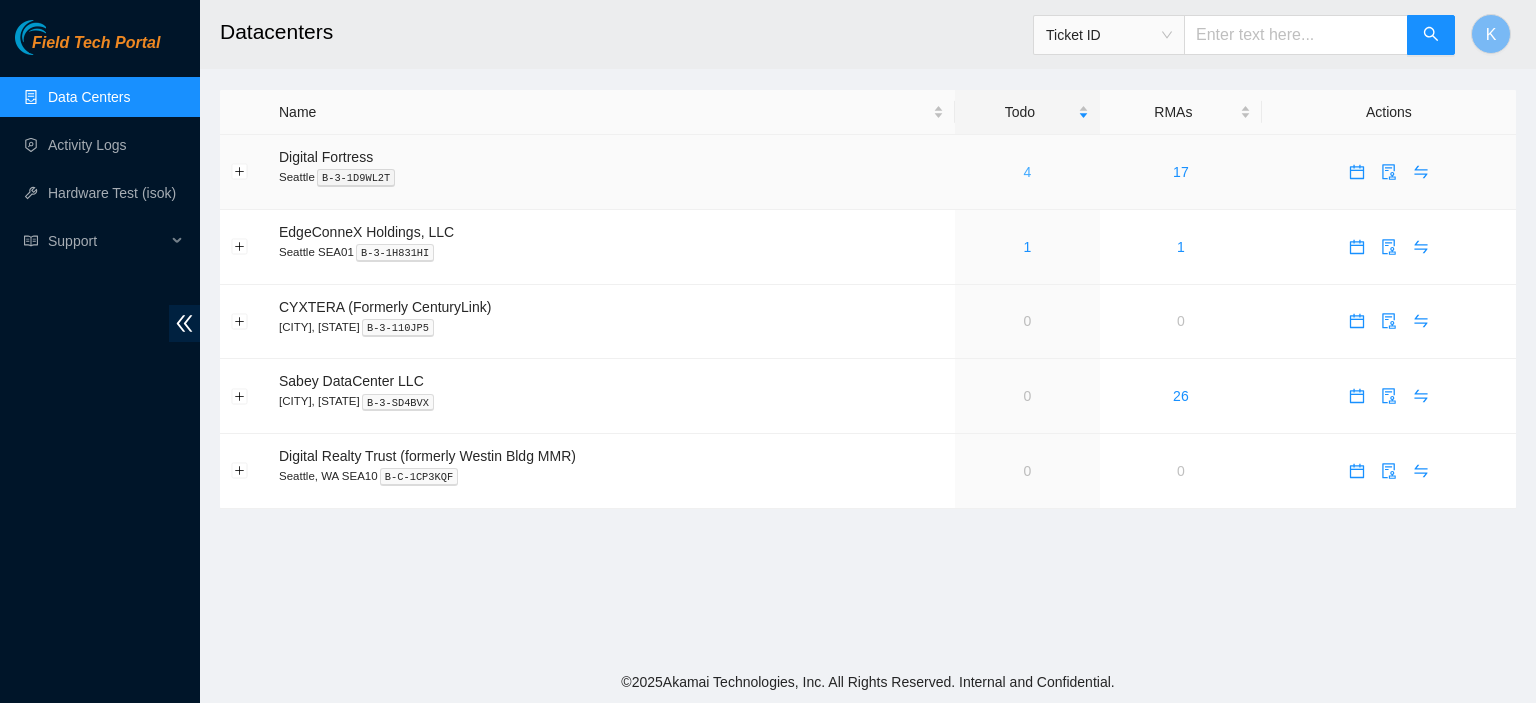 click on "4" at bounding box center (1028, 172) 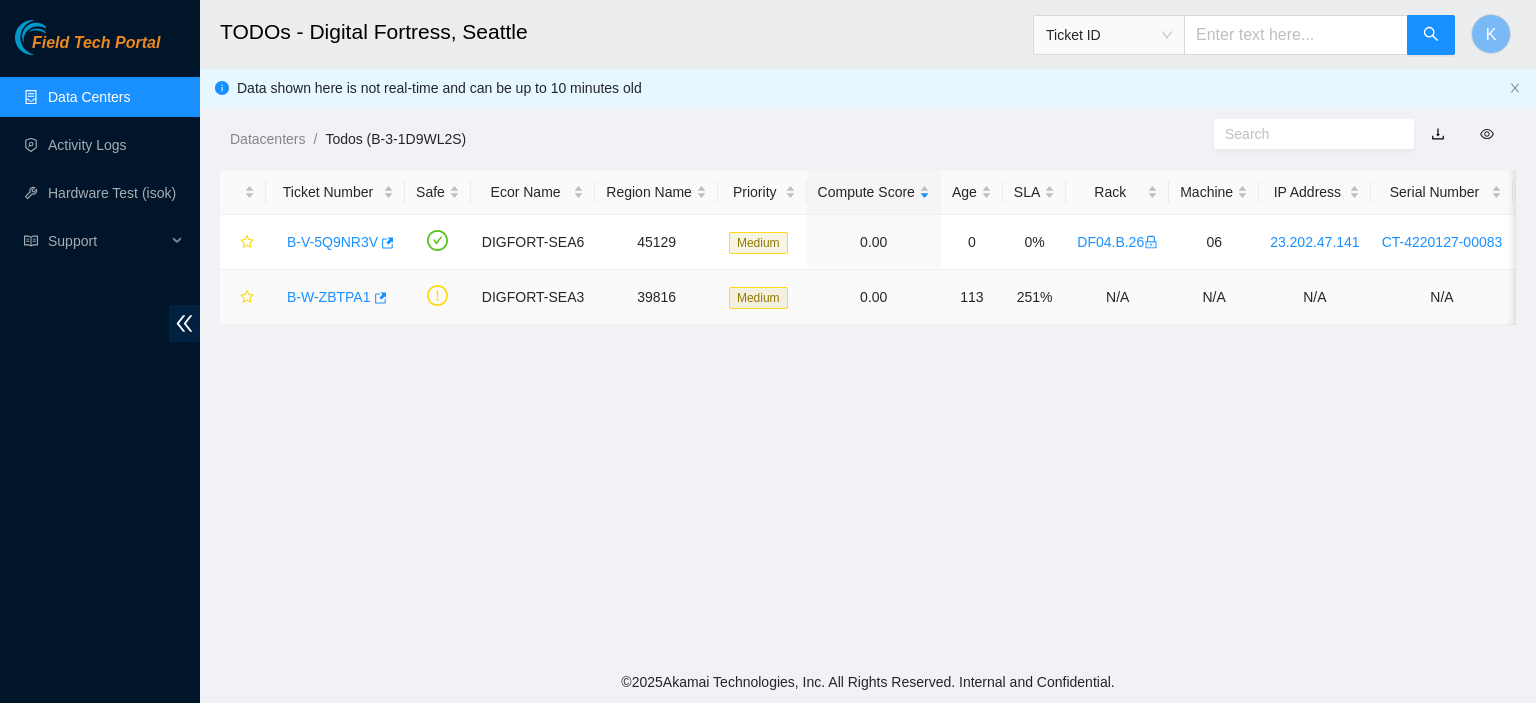 click on "B-W-ZBTPA1" at bounding box center [329, 297] 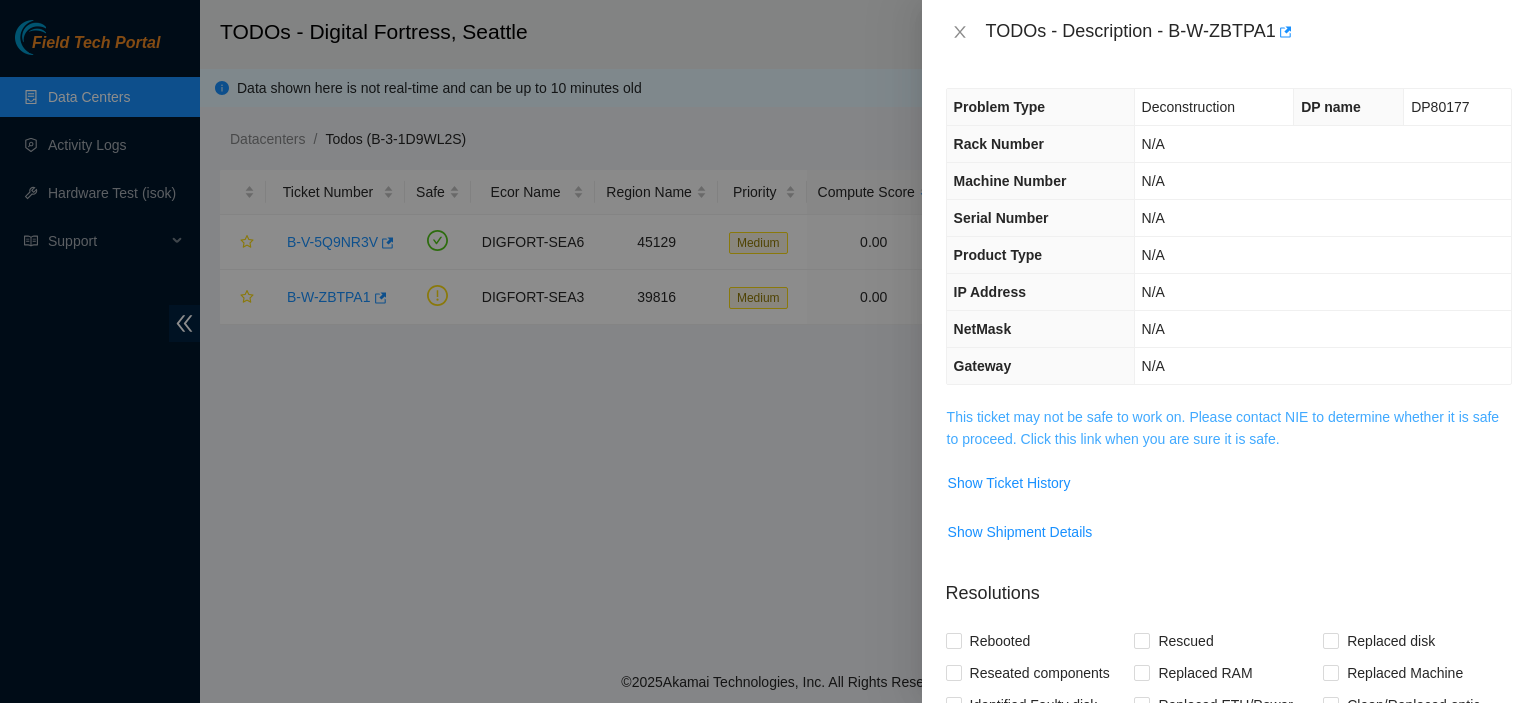 click on "This ticket may not be safe to work on. Please contact NIE to determine whether it is safe to proceed. Click this link when you are sure it is safe." at bounding box center [1223, 428] 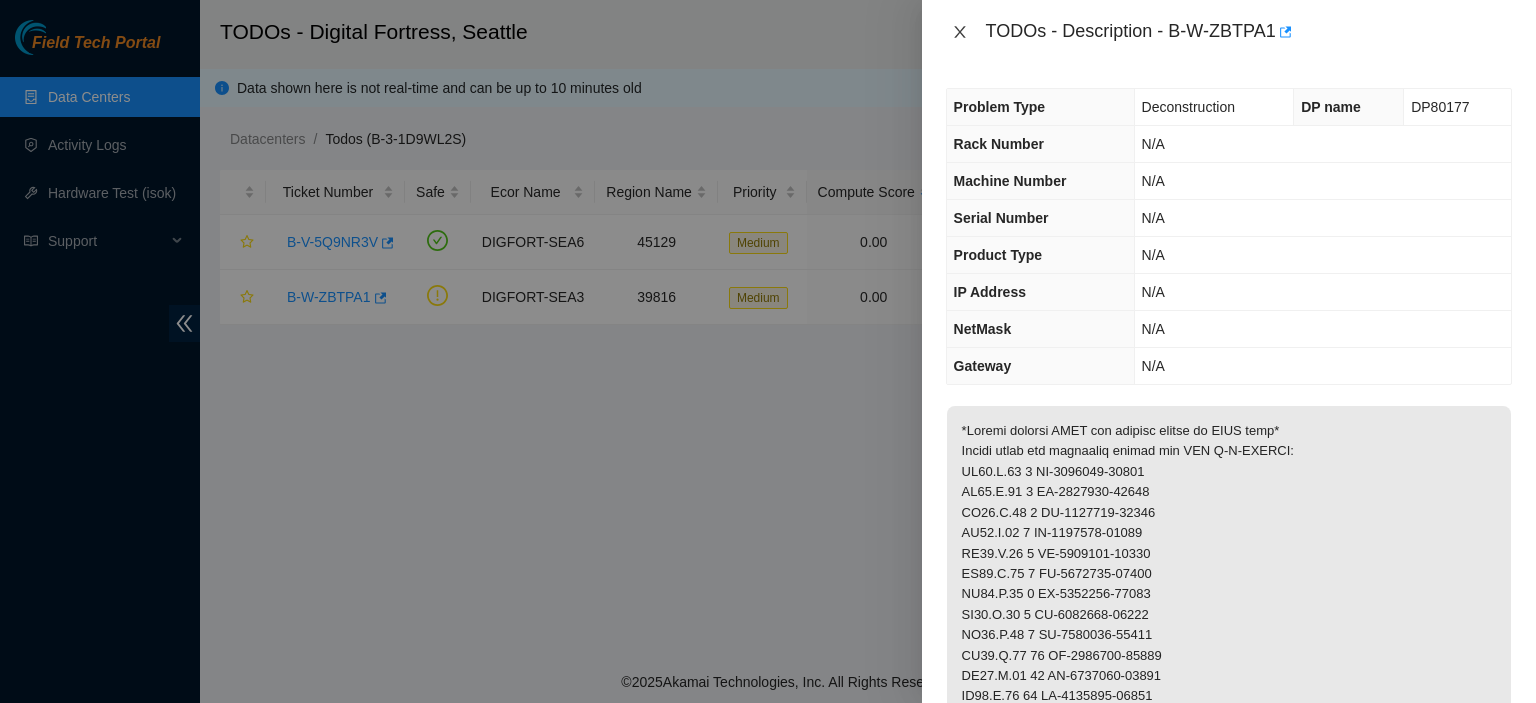 click 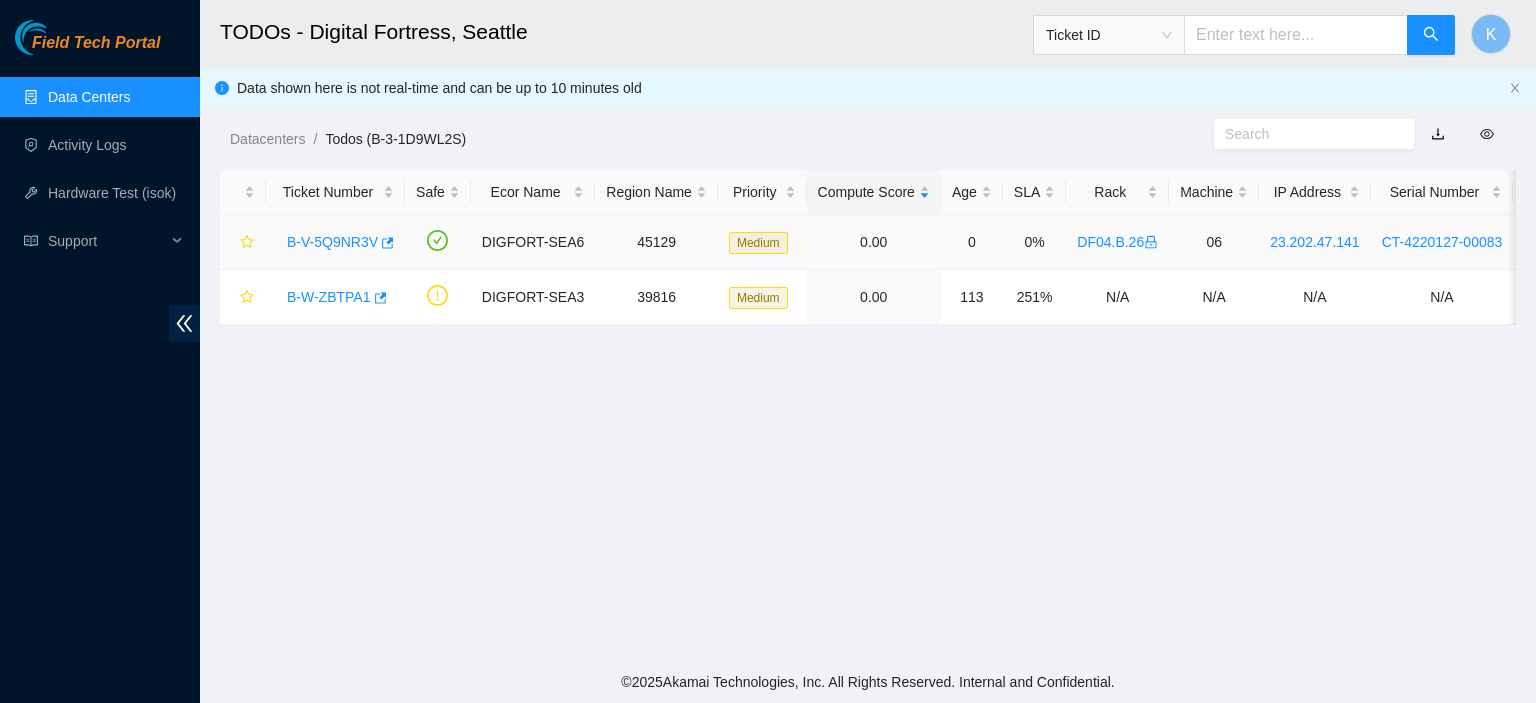click on "B-V-5Q9NR3V" at bounding box center (332, 242) 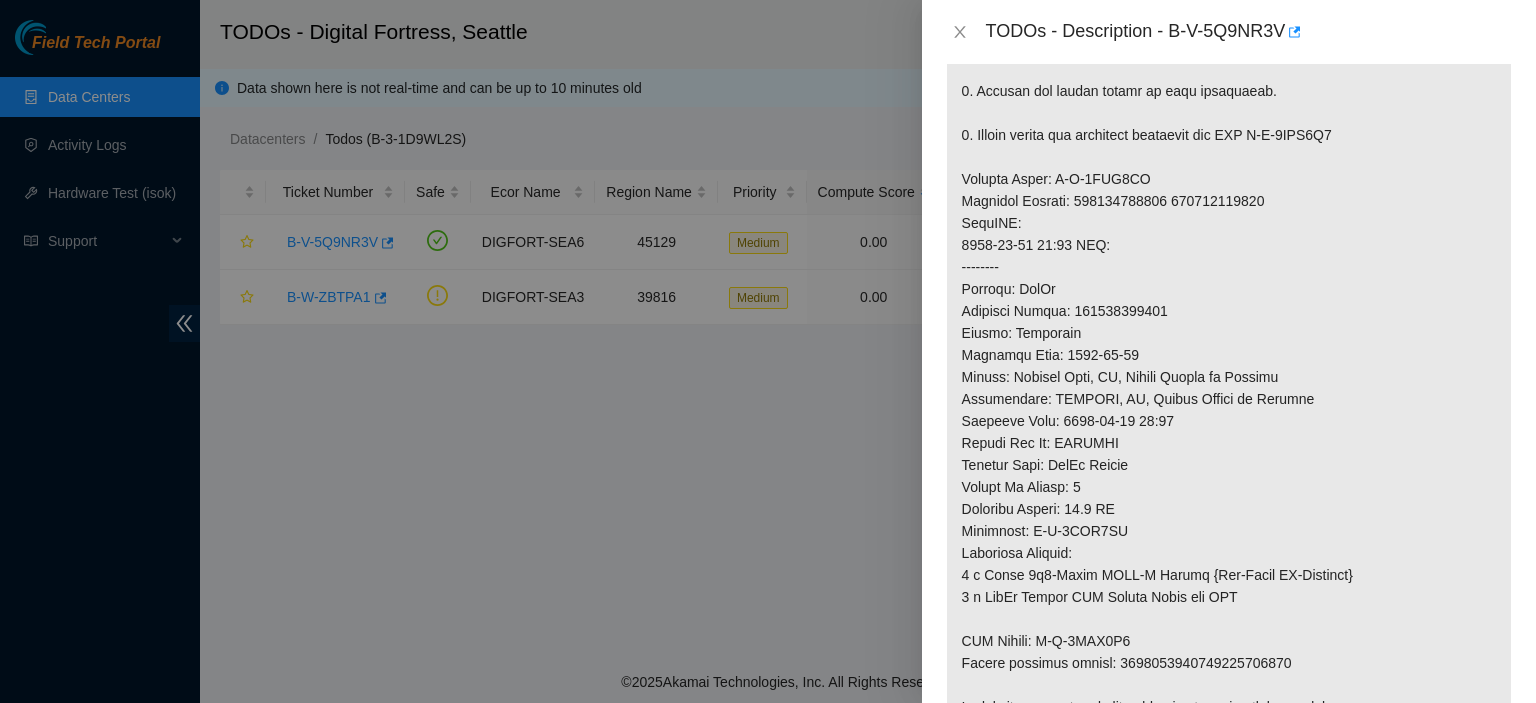 scroll, scrollTop: 792, scrollLeft: 0, axis: vertical 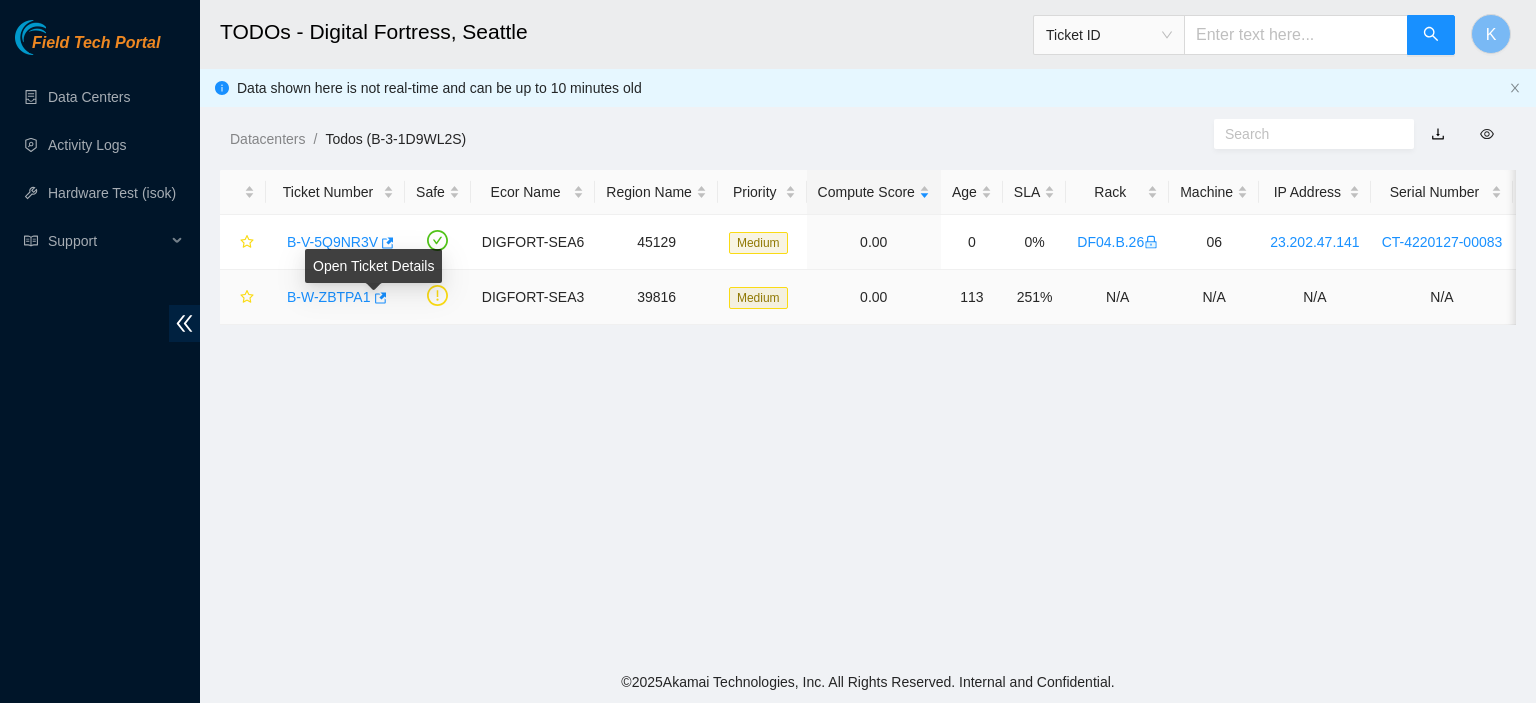 click on "B-W-ZBTPA1" at bounding box center [329, 297] 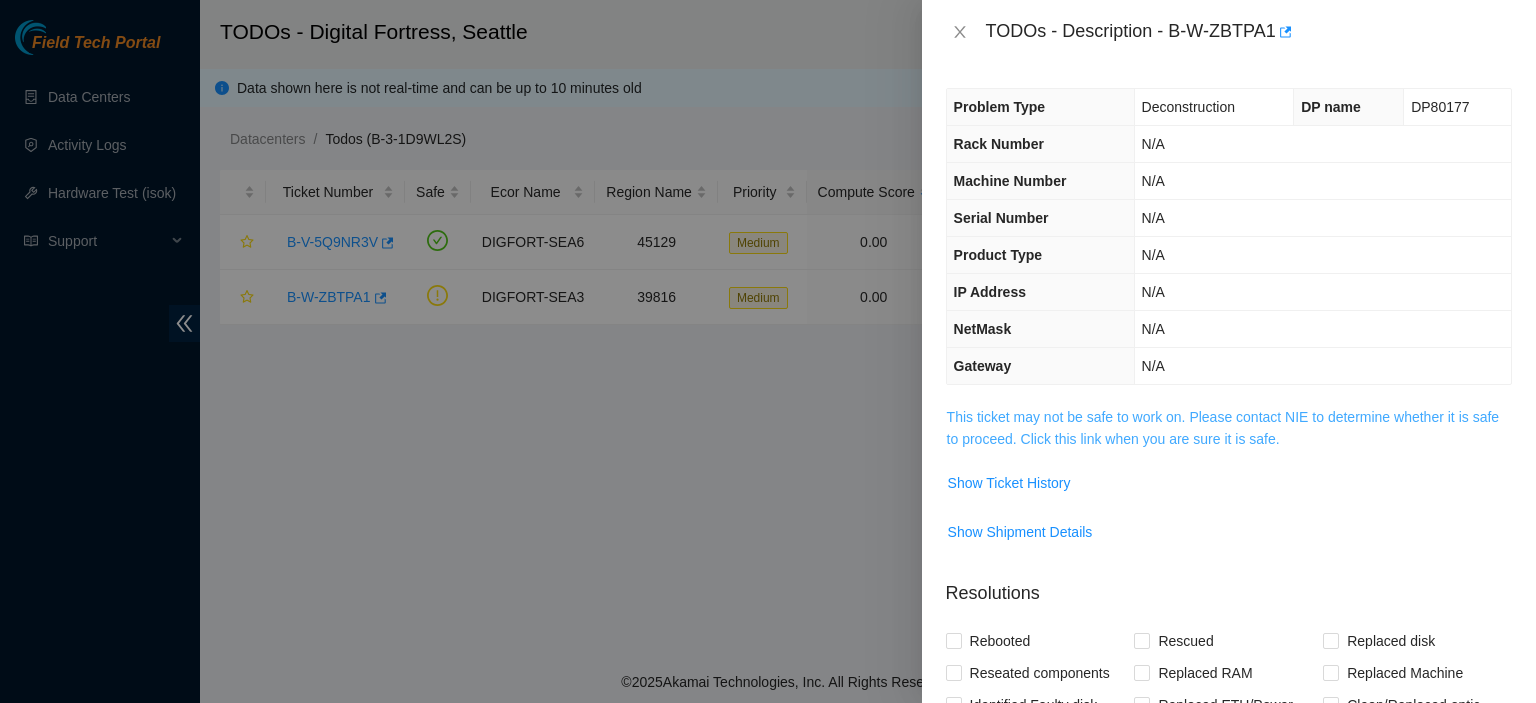 click on "This ticket may not be safe to work on. Please contact NIE to determine whether it is safe to proceed. Click this link when you are sure it is safe." at bounding box center [1223, 428] 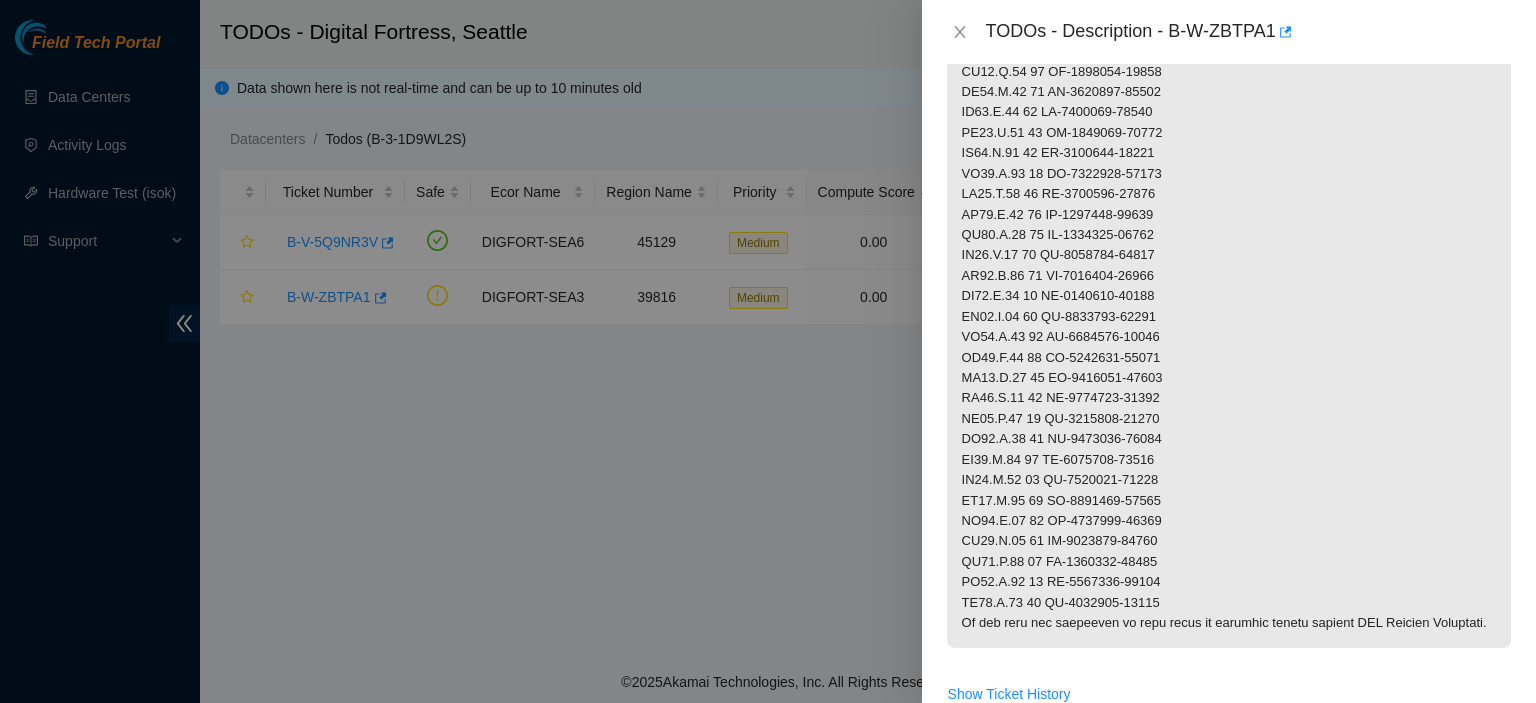 scroll, scrollTop: 589, scrollLeft: 0, axis: vertical 